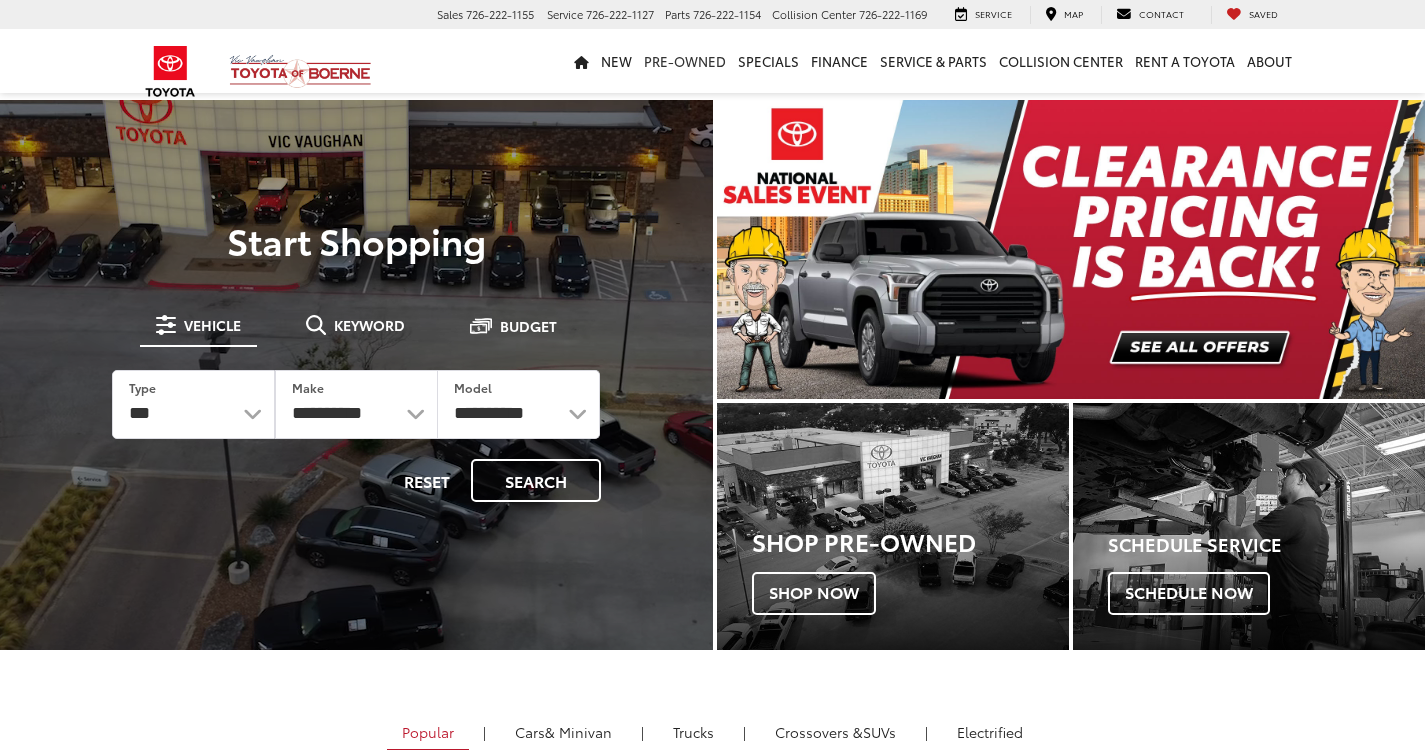 scroll, scrollTop: 0, scrollLeft: 0, axis: both 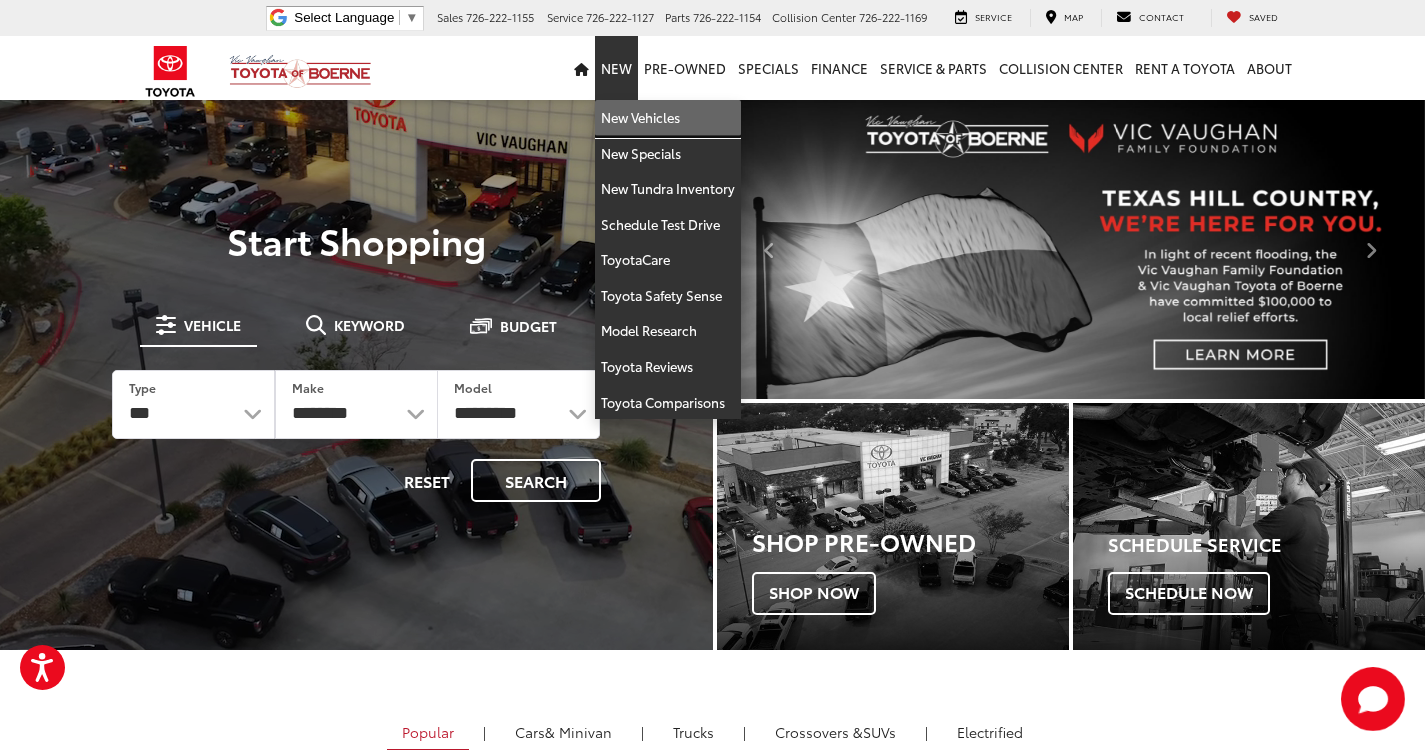 click on "New Vehicles" at bounding box center [668, 118] 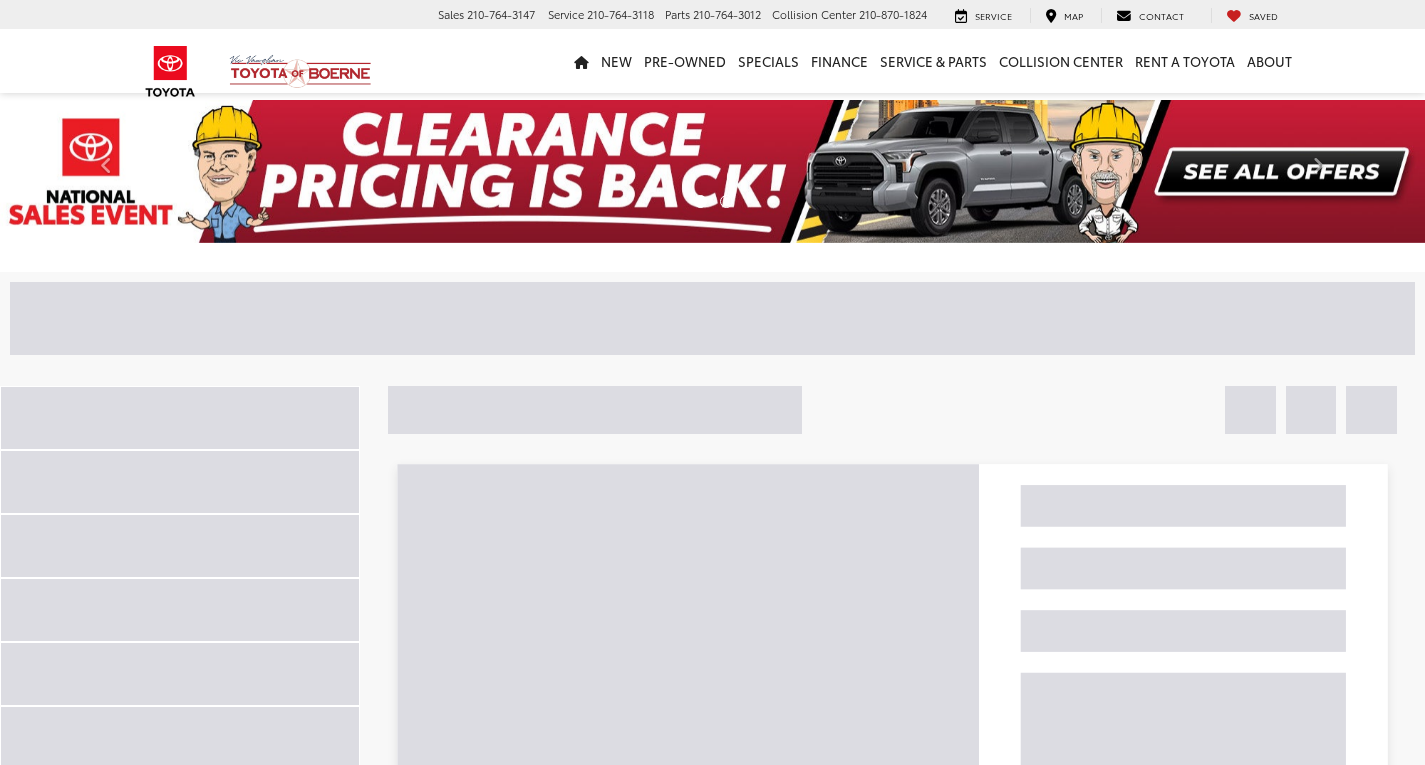scroll, scrollTop: 0, scrollLeft: 0, axis: both 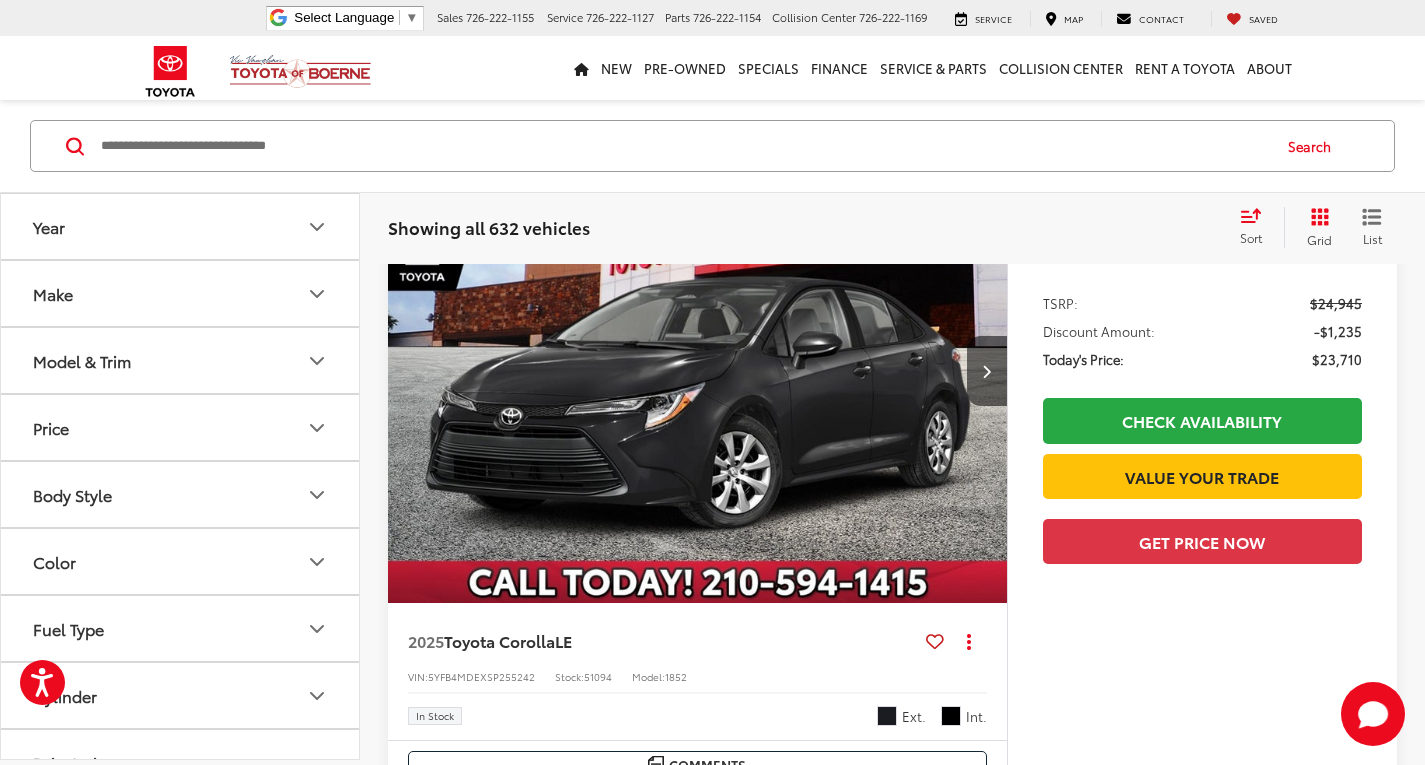 click on "Make" at bounding box center (181, 293) 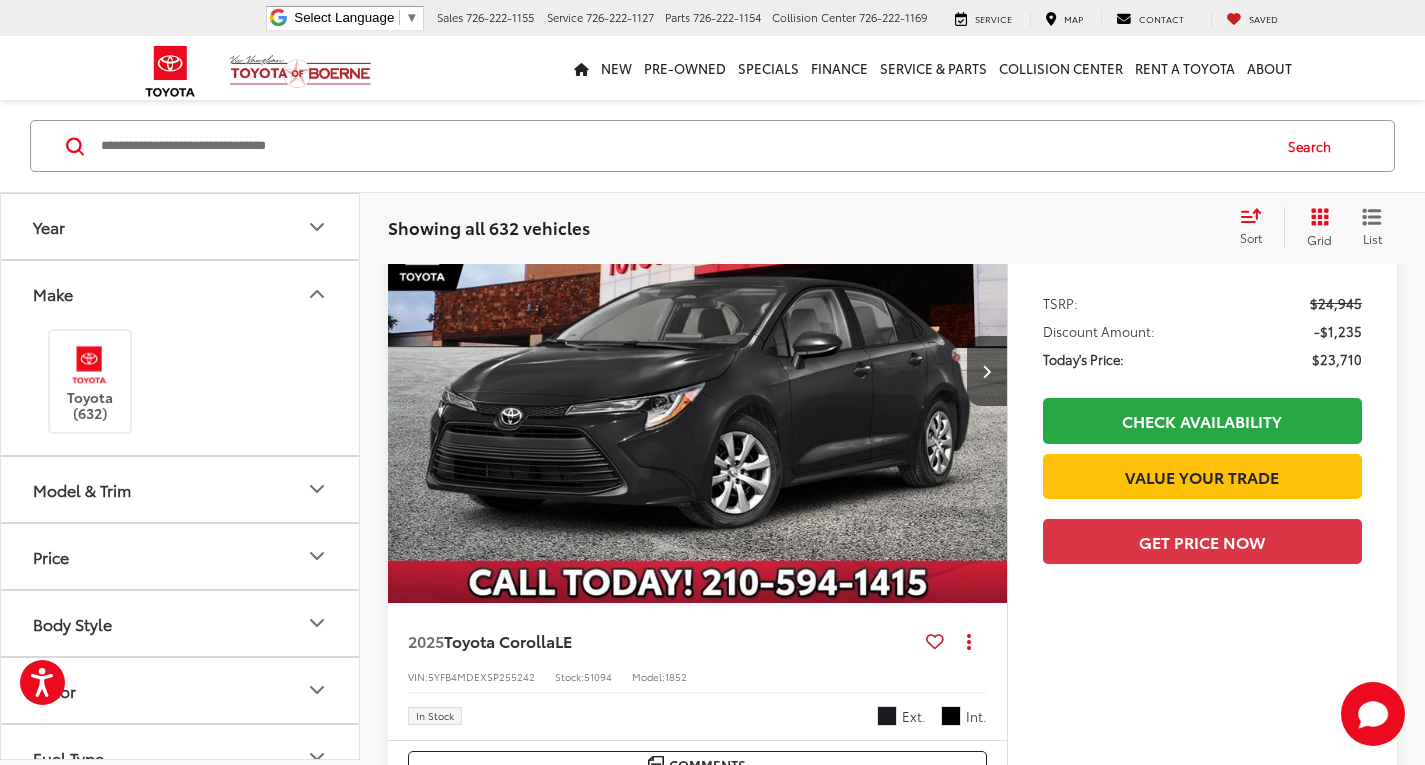 click on "Make" at bounding box center [181, 293] 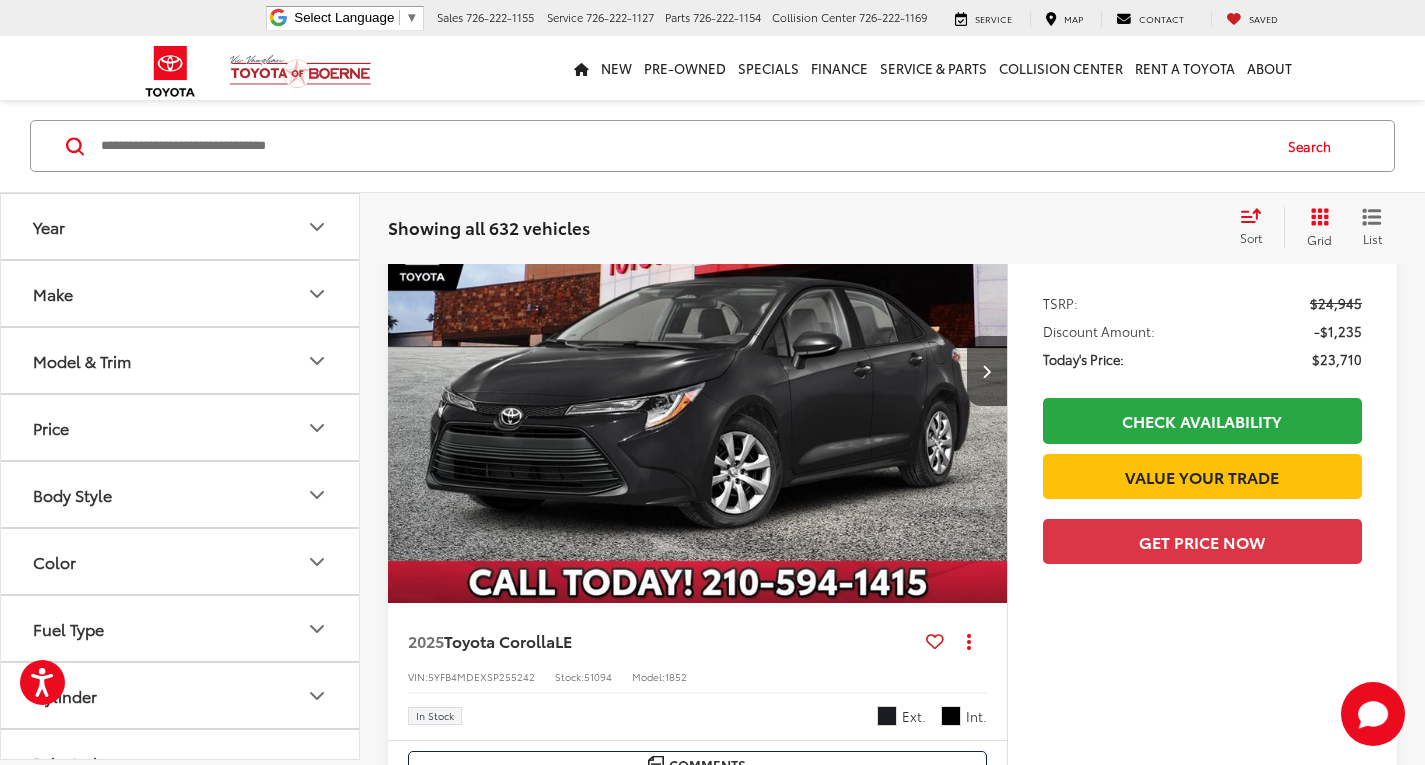 click on "Price" at bounding box center (181, 427) 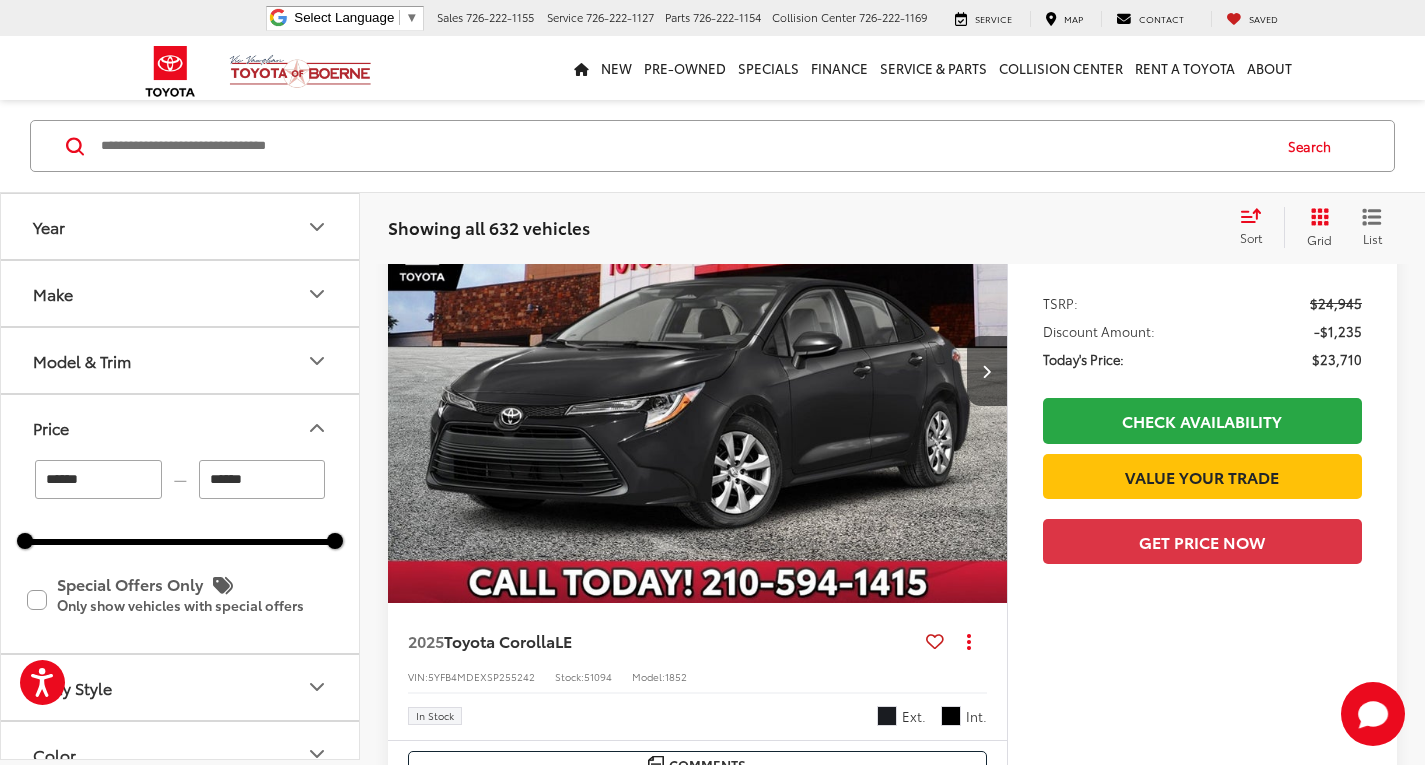 click on "Model & Trim" at bounding box center (181, 360) 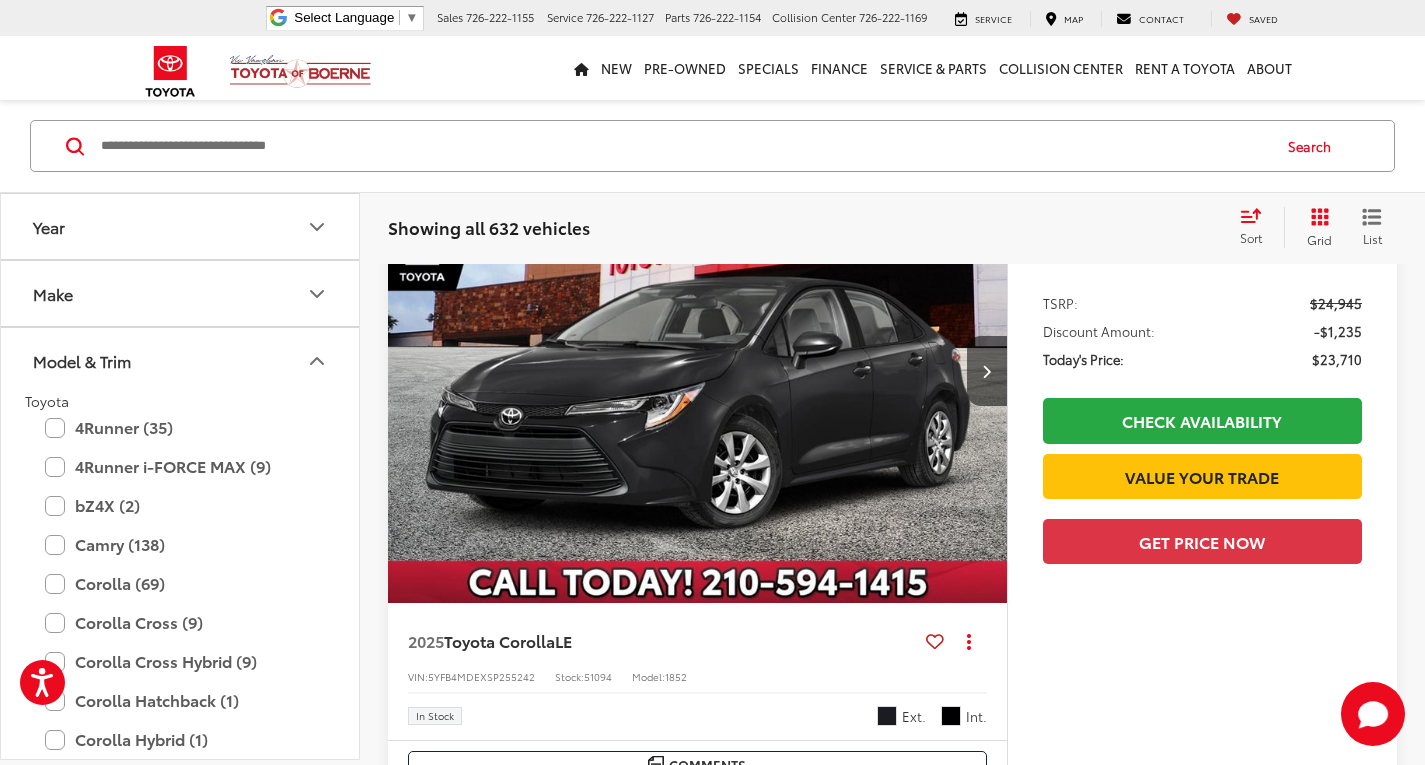 click on "Model & Trim" at bounding box center (181, 360) 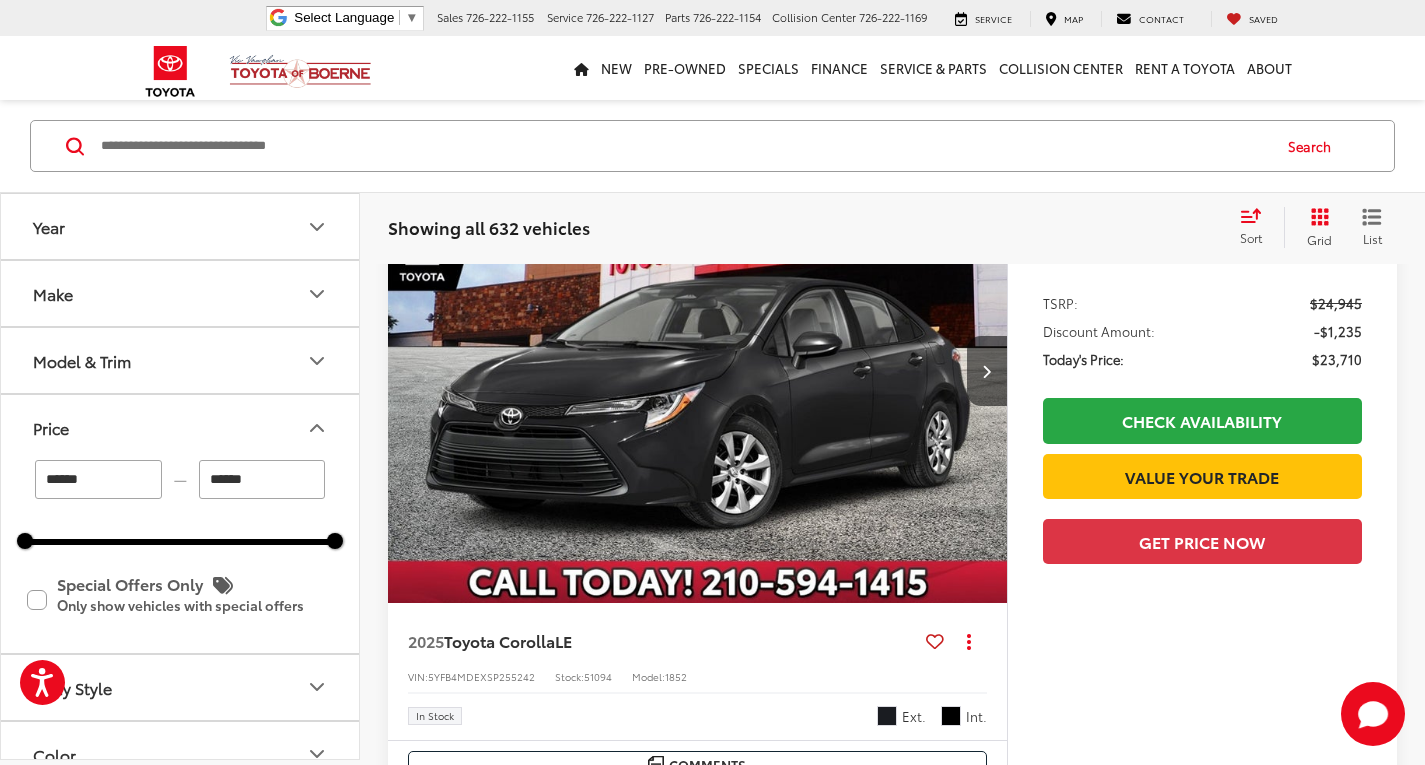 click on "Price" at bounding box center (181, 427) 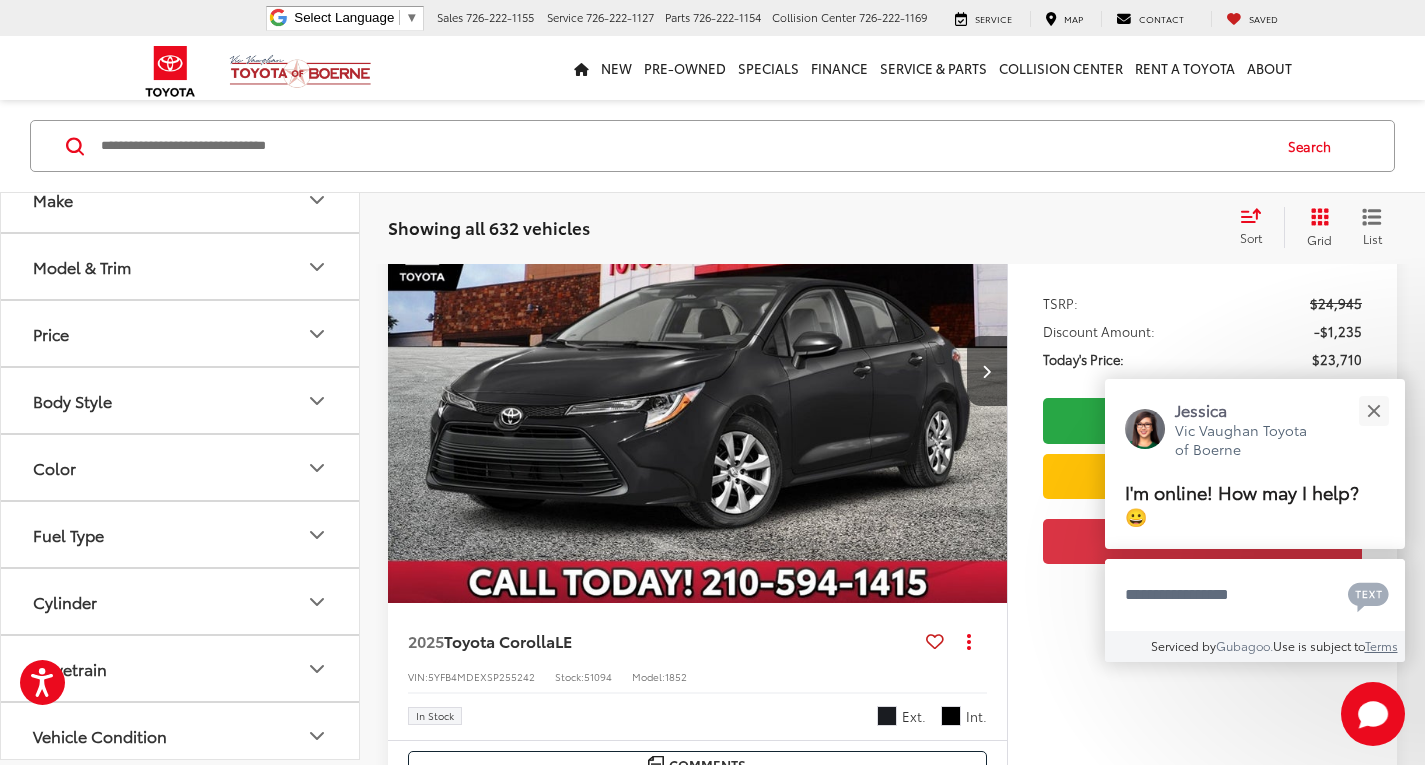 scroll, scrollTop: 200, scrollLeft: 0, axis: vertical 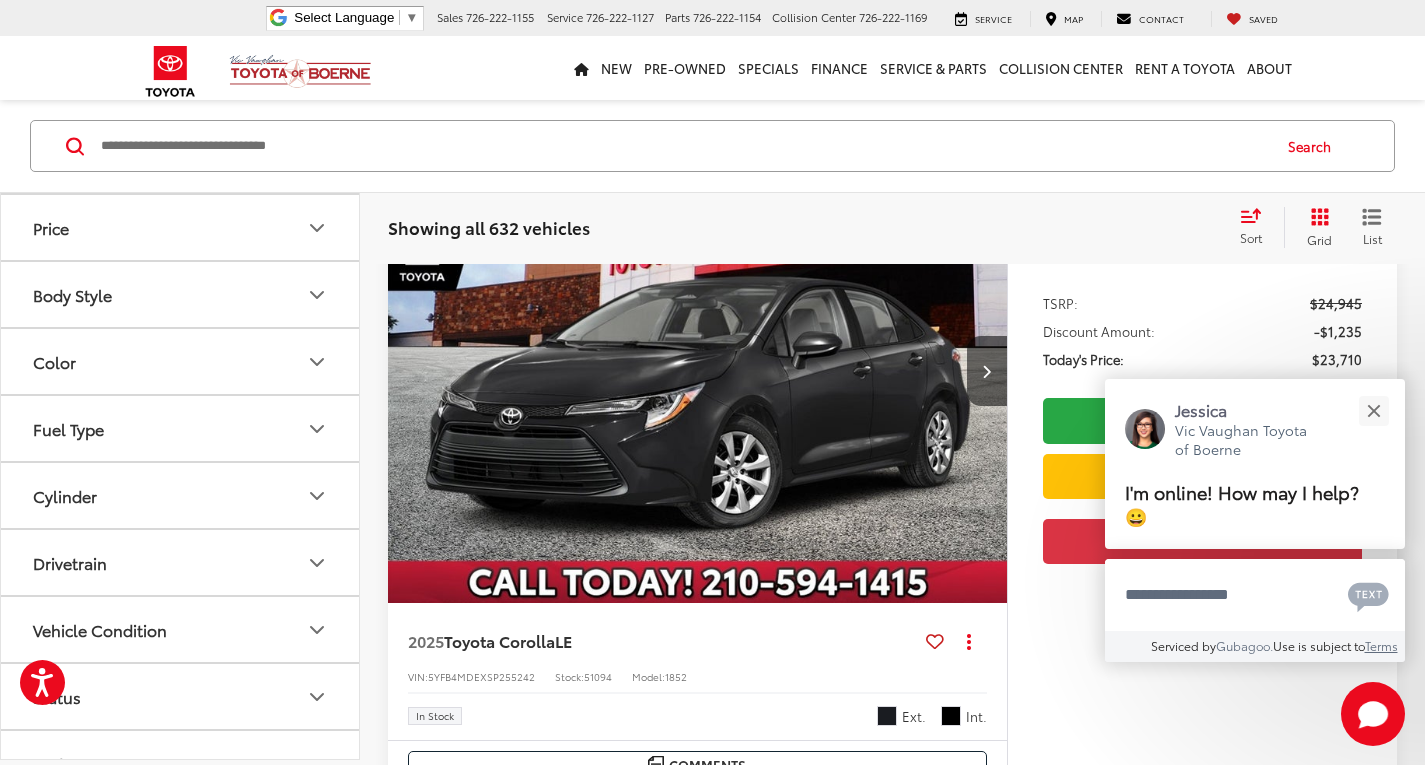 click on "Body Style" at bounding box center [181, 294] 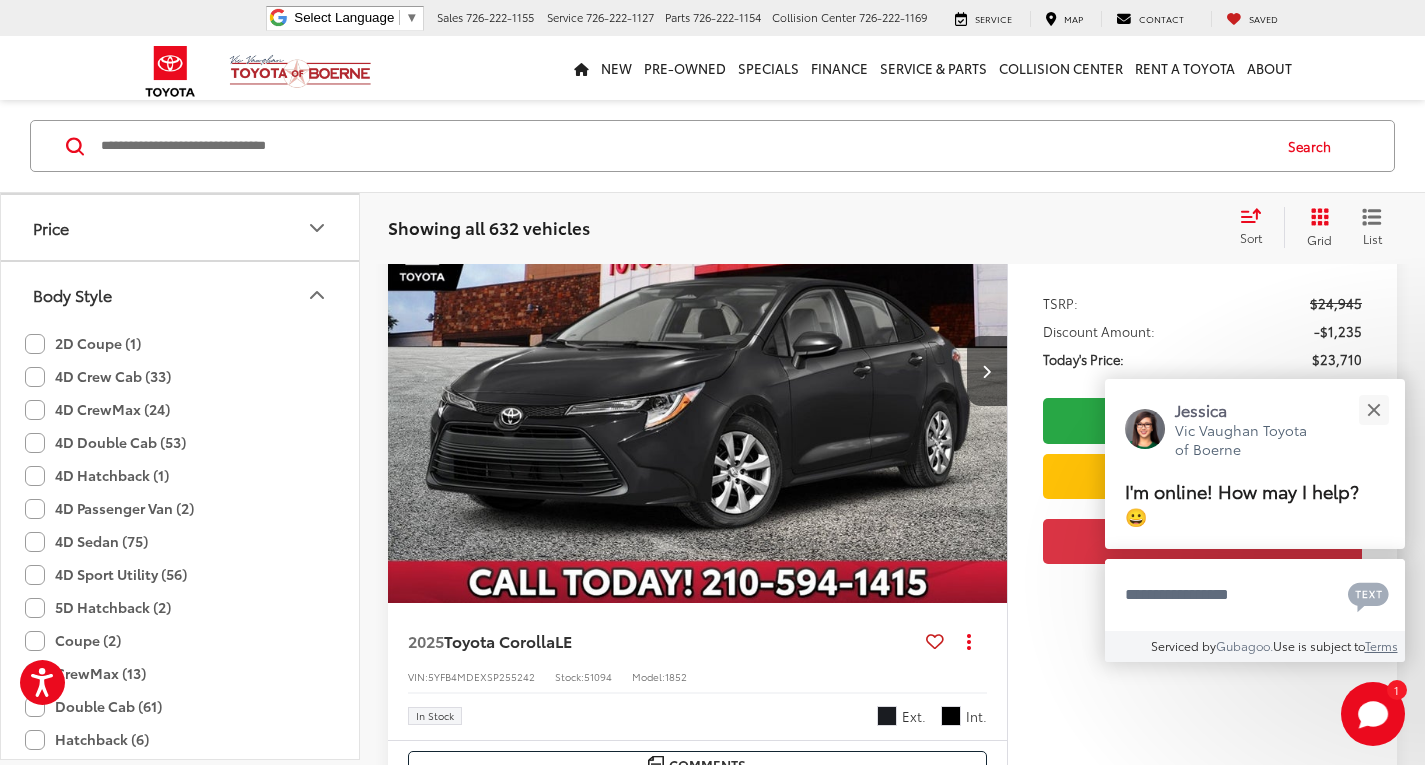 click on "Body Style" at bounding box center (181, 294) 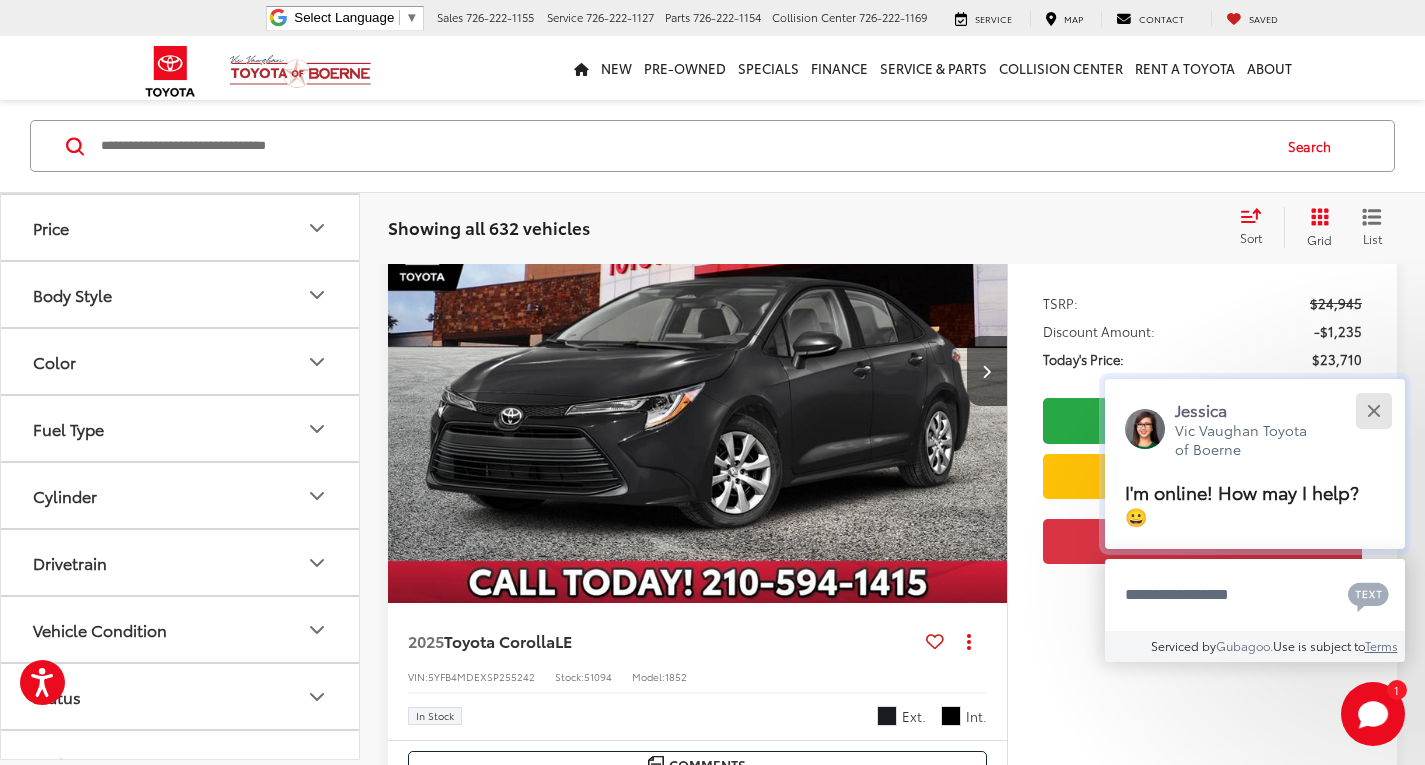 click at bounding box center (1373, 410) 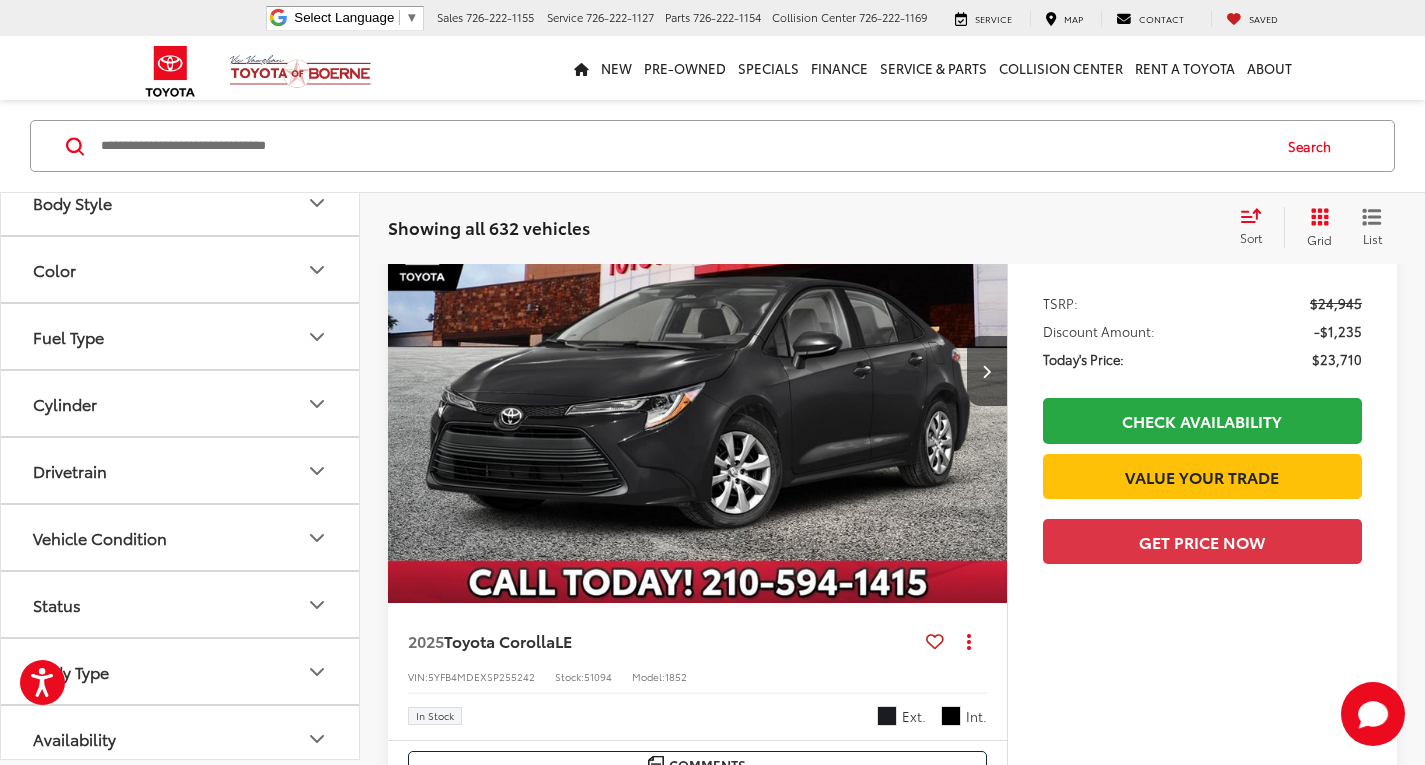 scroll, scrollTop: 372, scrollLeft: 0, axis: vertical 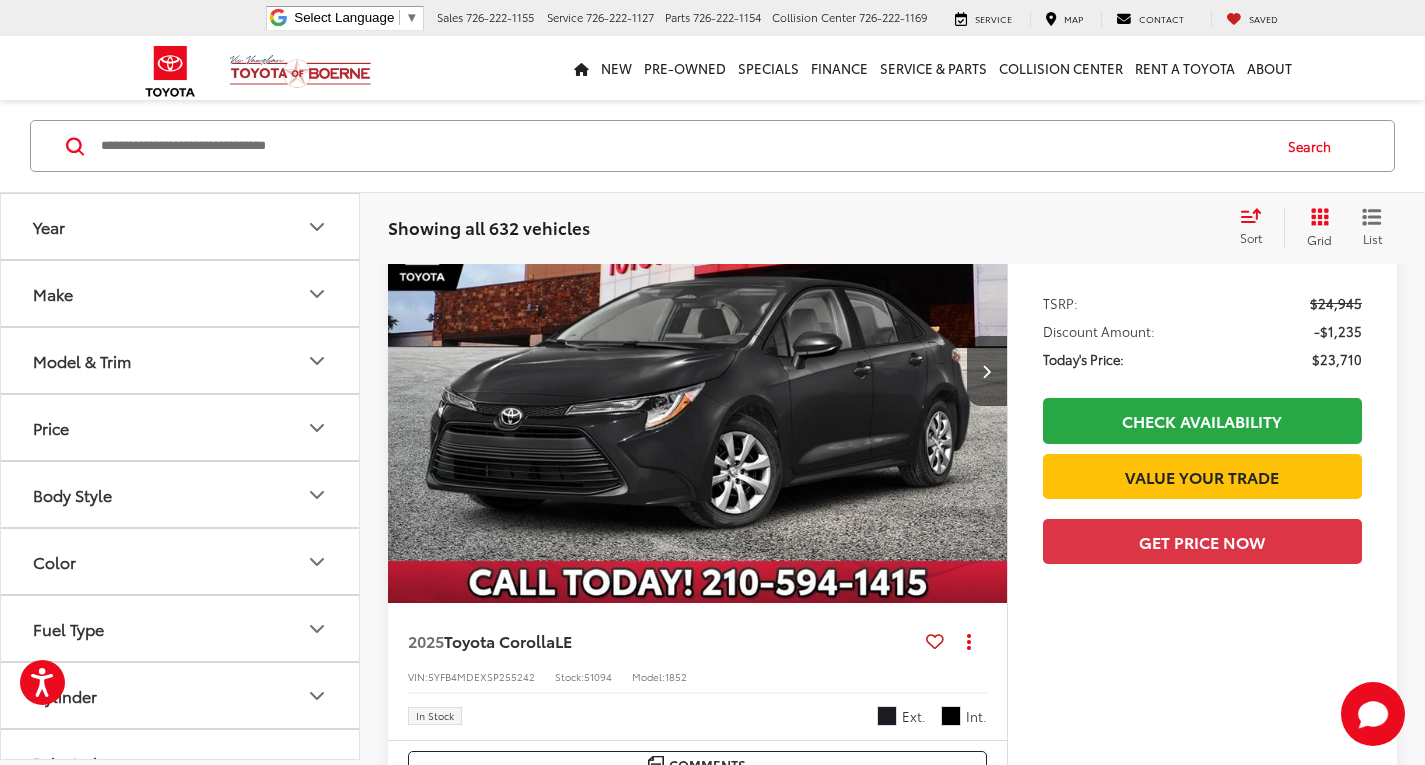 click on "Model & Trim" at bounding box center [181, 360] 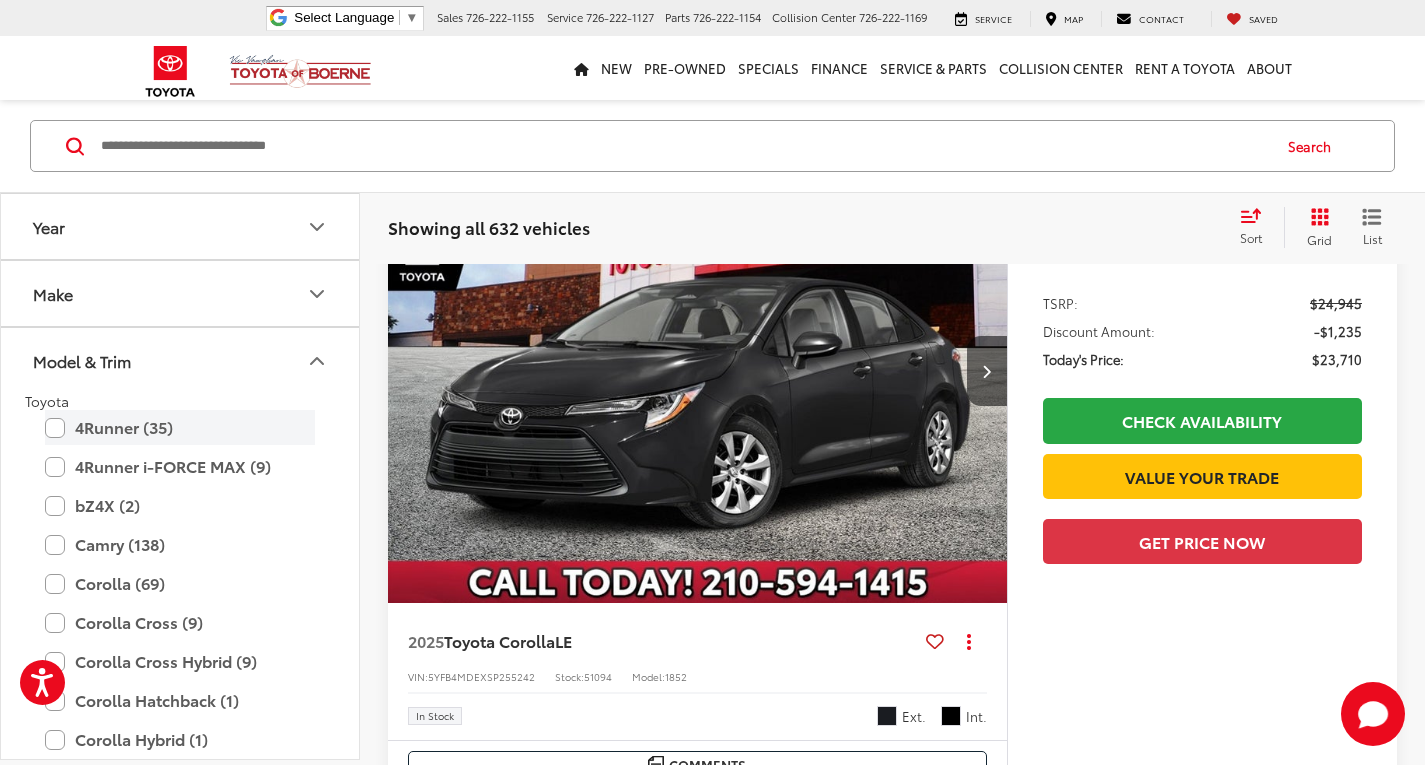 click on "4Runner (35)" at bounding box center [180, 427] 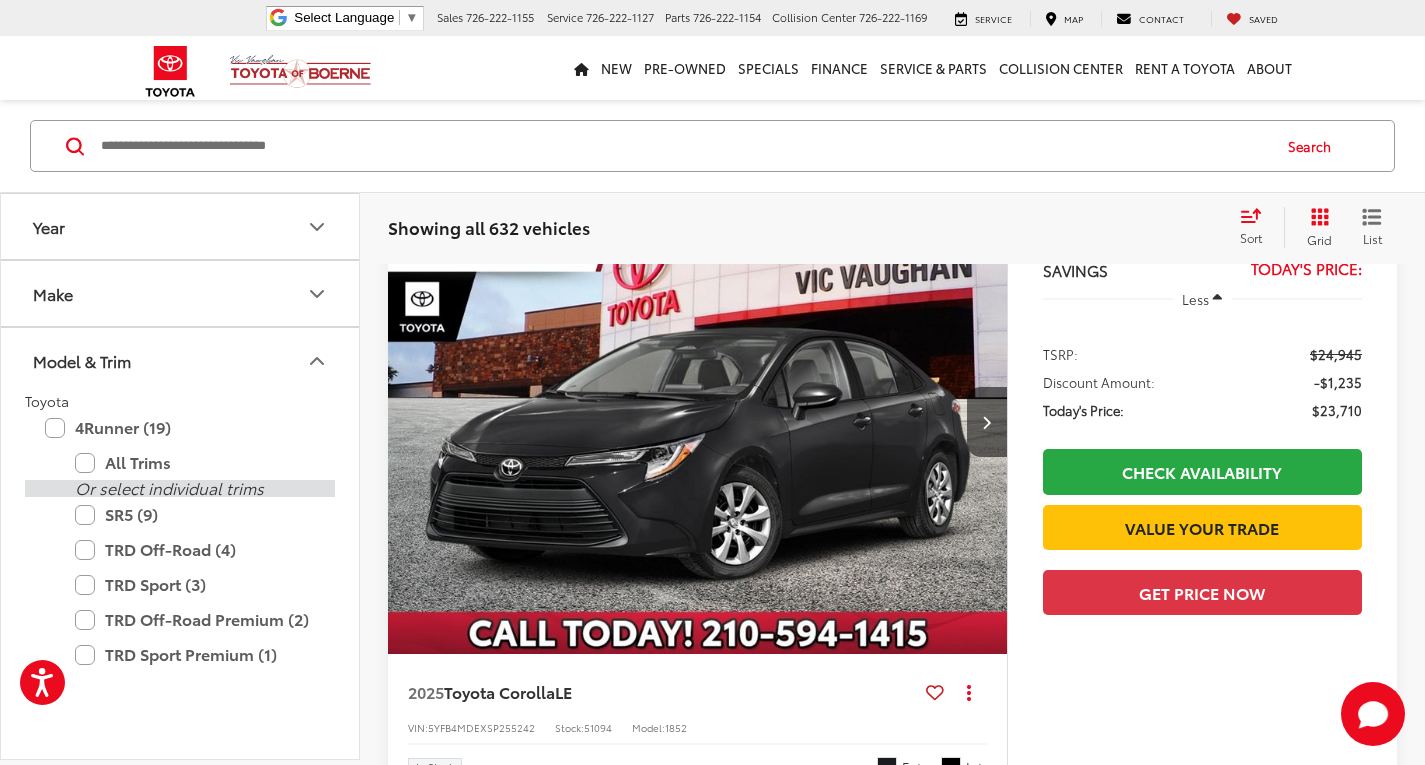 scroll, scrollTop: 173, scrollLeft: 0, axis: vertical 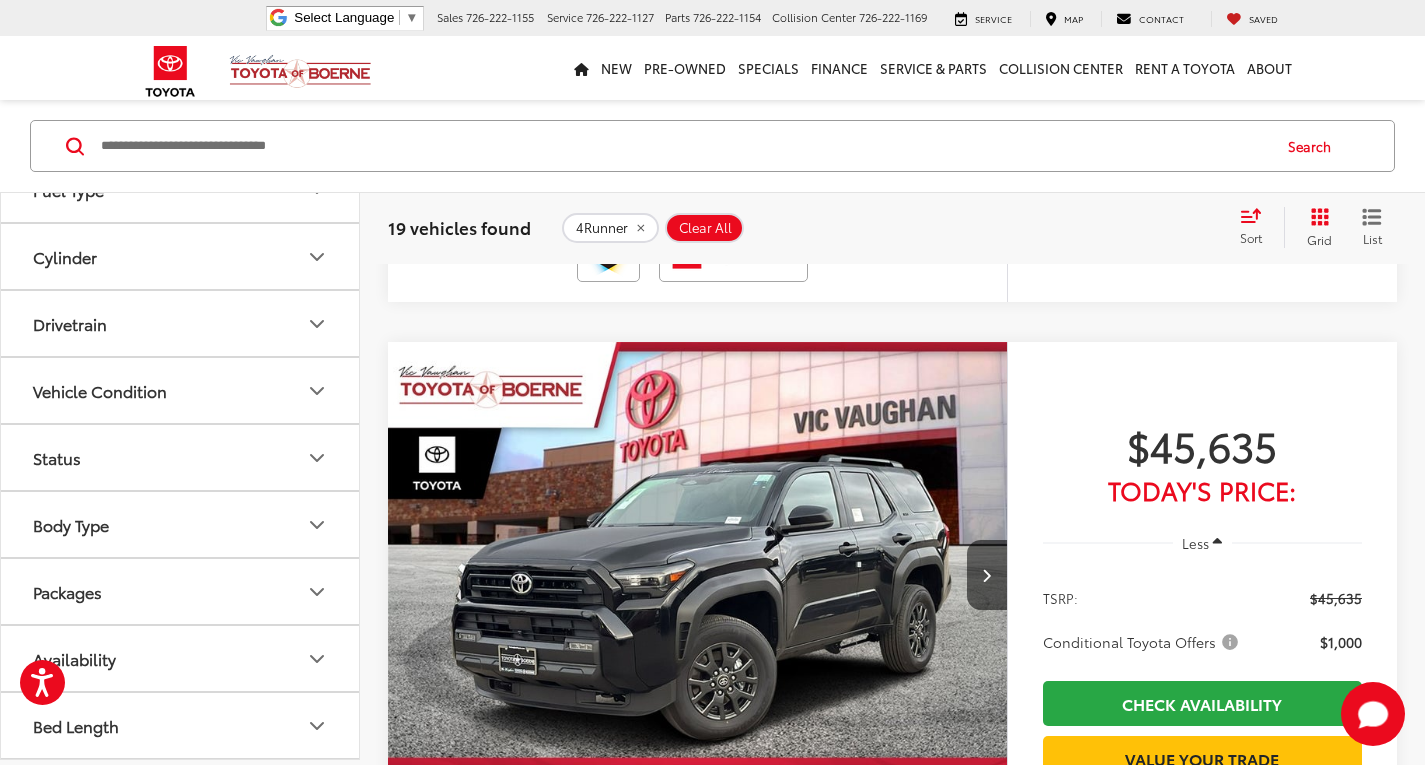 click on "Bed Length" at bounding box center [181, 725] 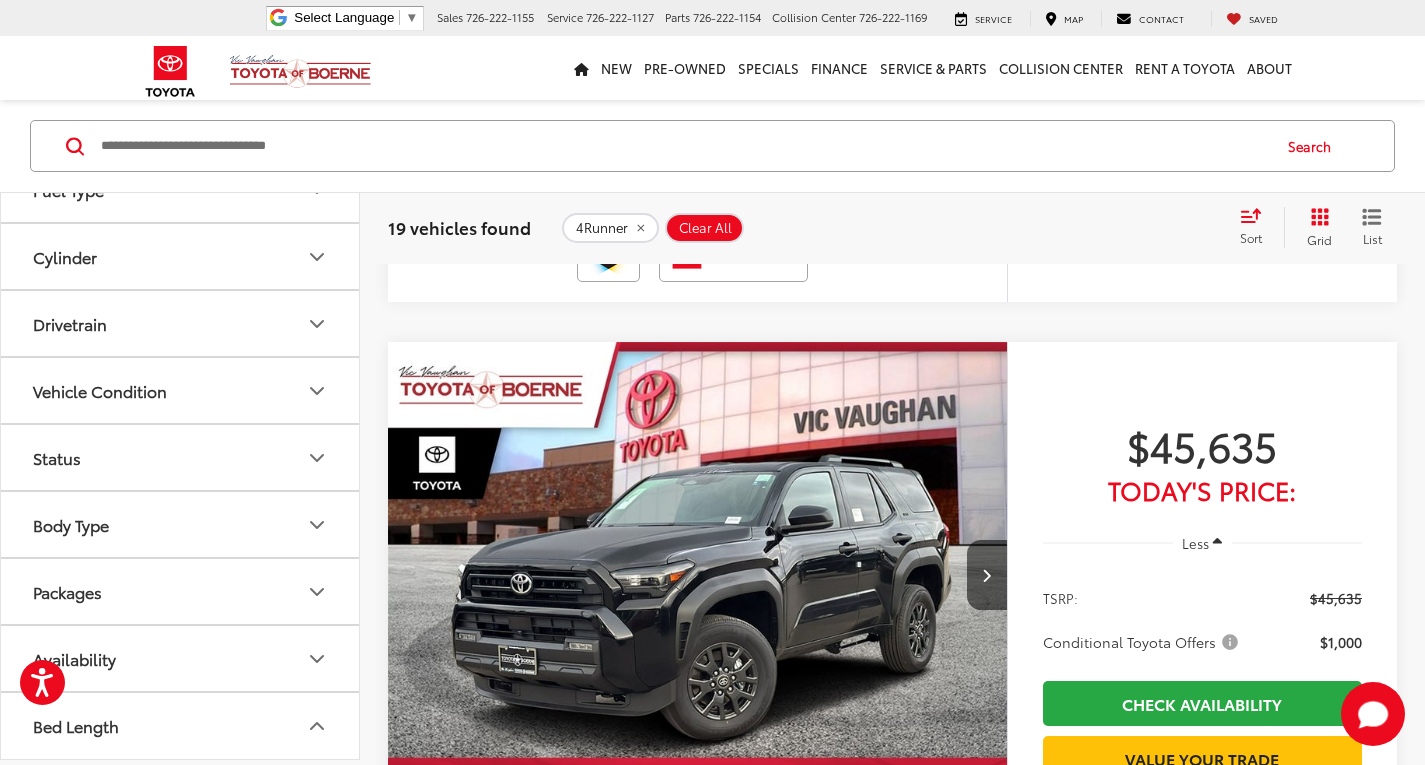 drag, startPoint x: 200, startPoint y: 658, endPoint x: 218, endPoint y: 650, distance: 19.697716 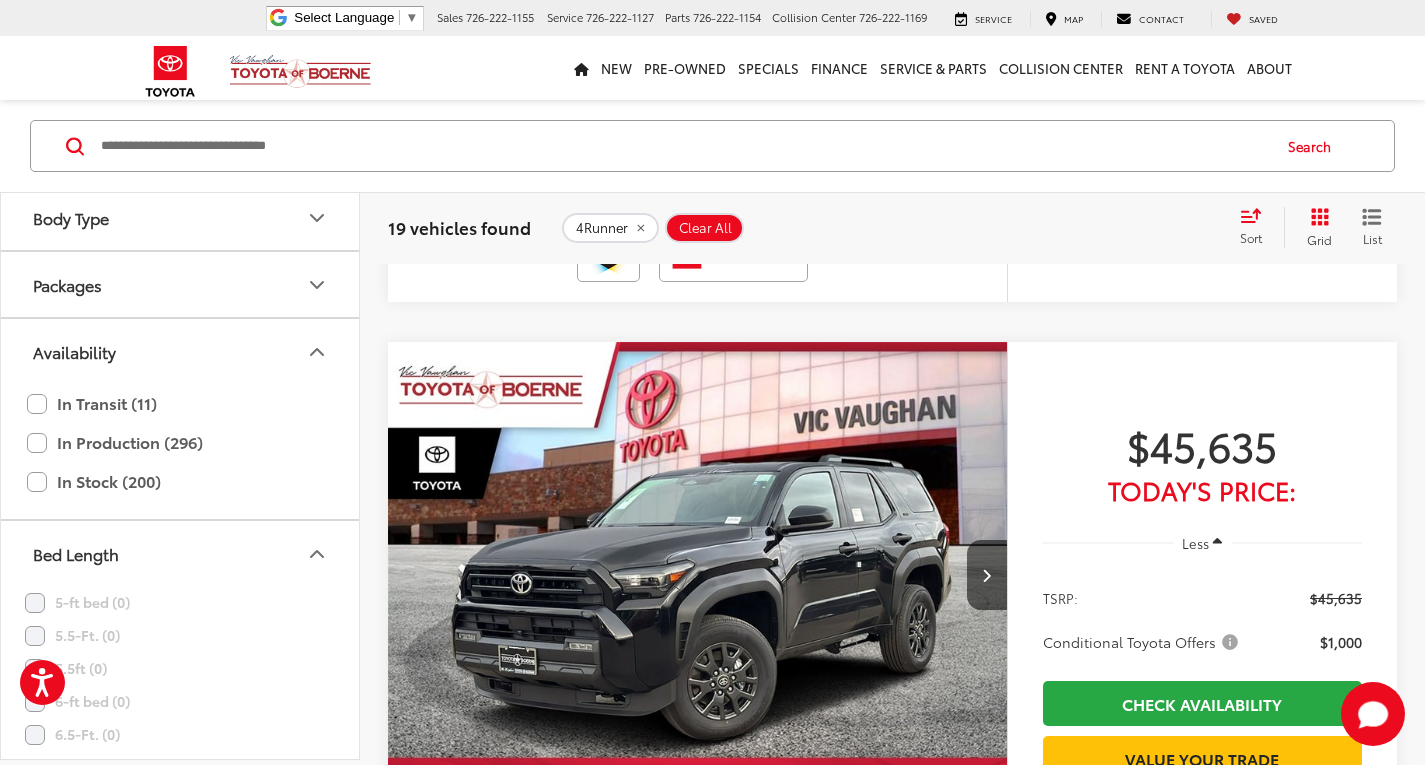 scroll, scrollTop: 1845, scrollLeft: 0, axis: vertical 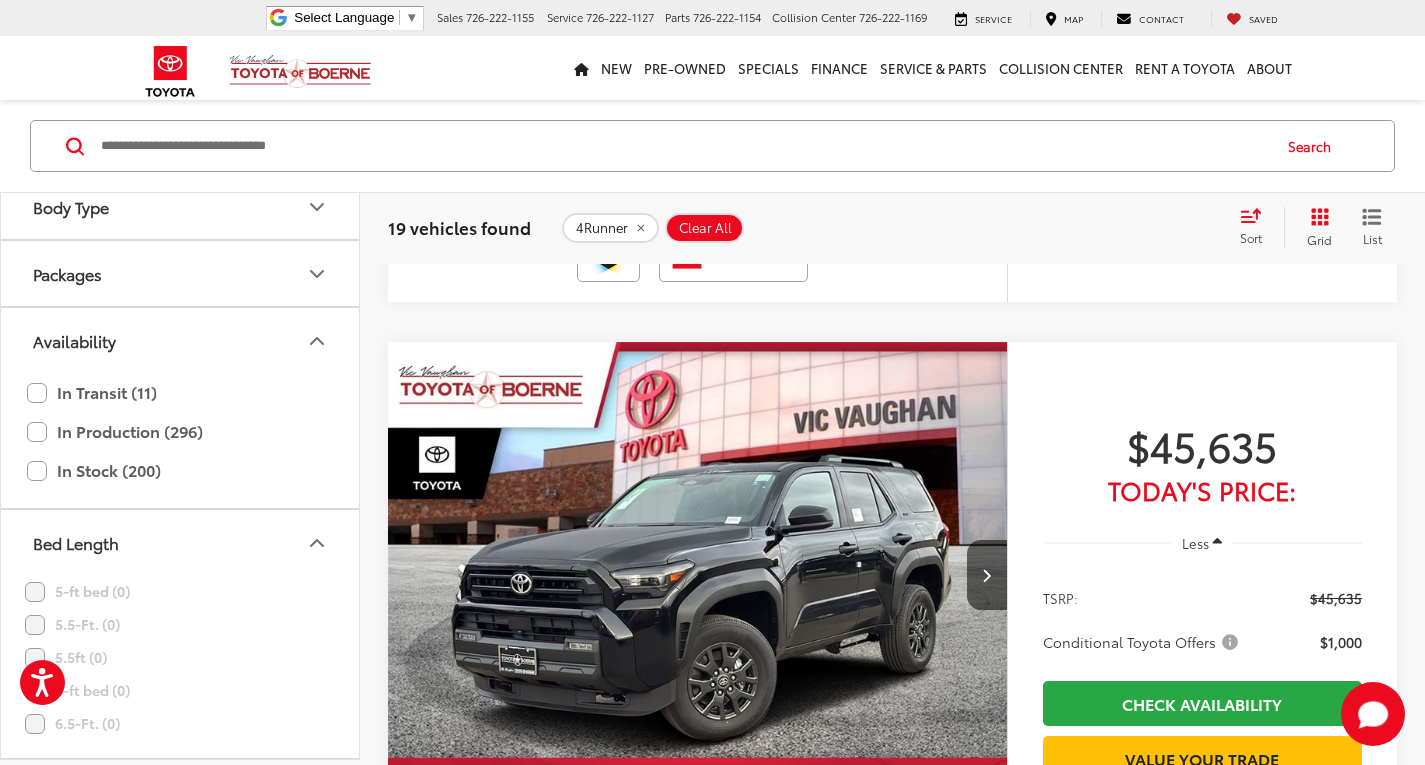 click on "Packages" at bounding box center (67, 273) 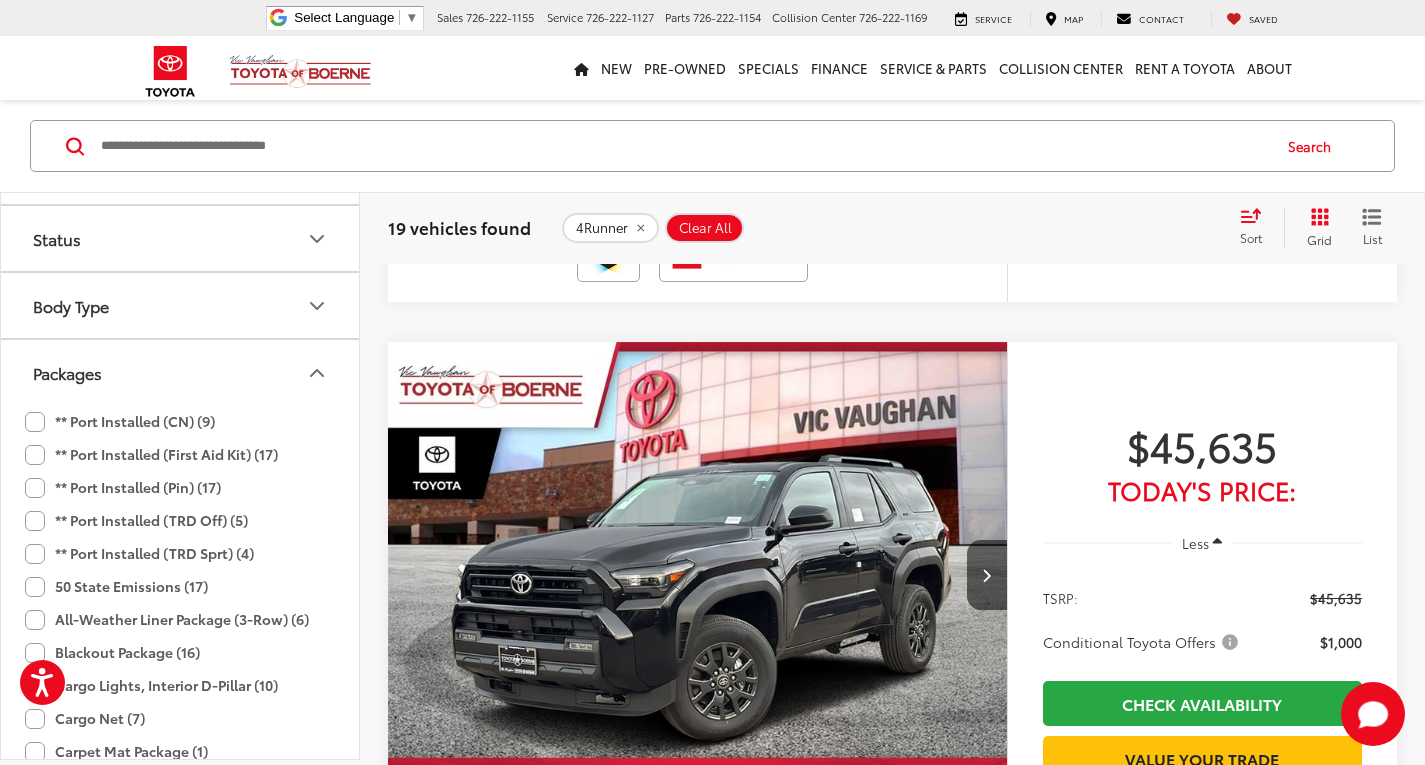 scroll, scrollTop: 1745, scrollLeft: 0, axis: vertical 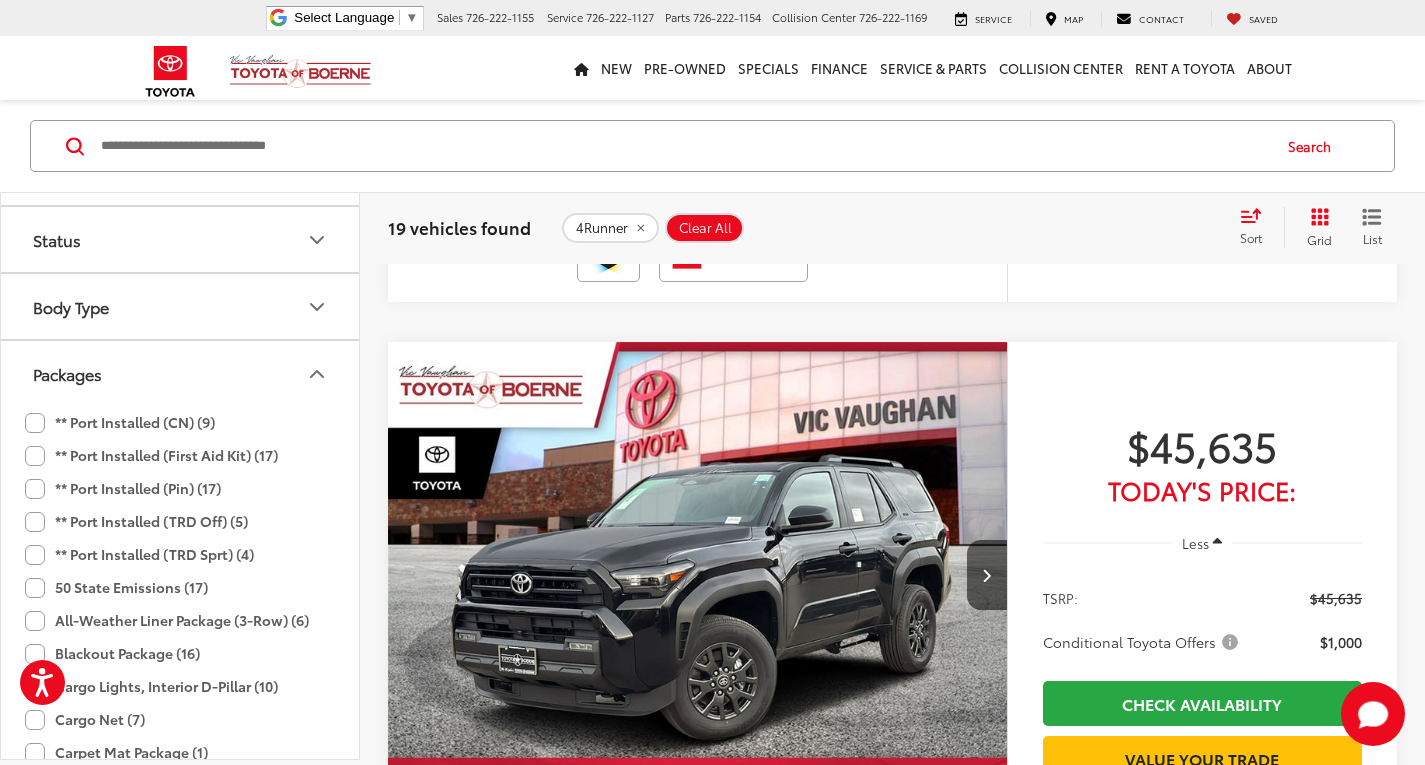 click on "Body Type" at bounding box center (181, 306) 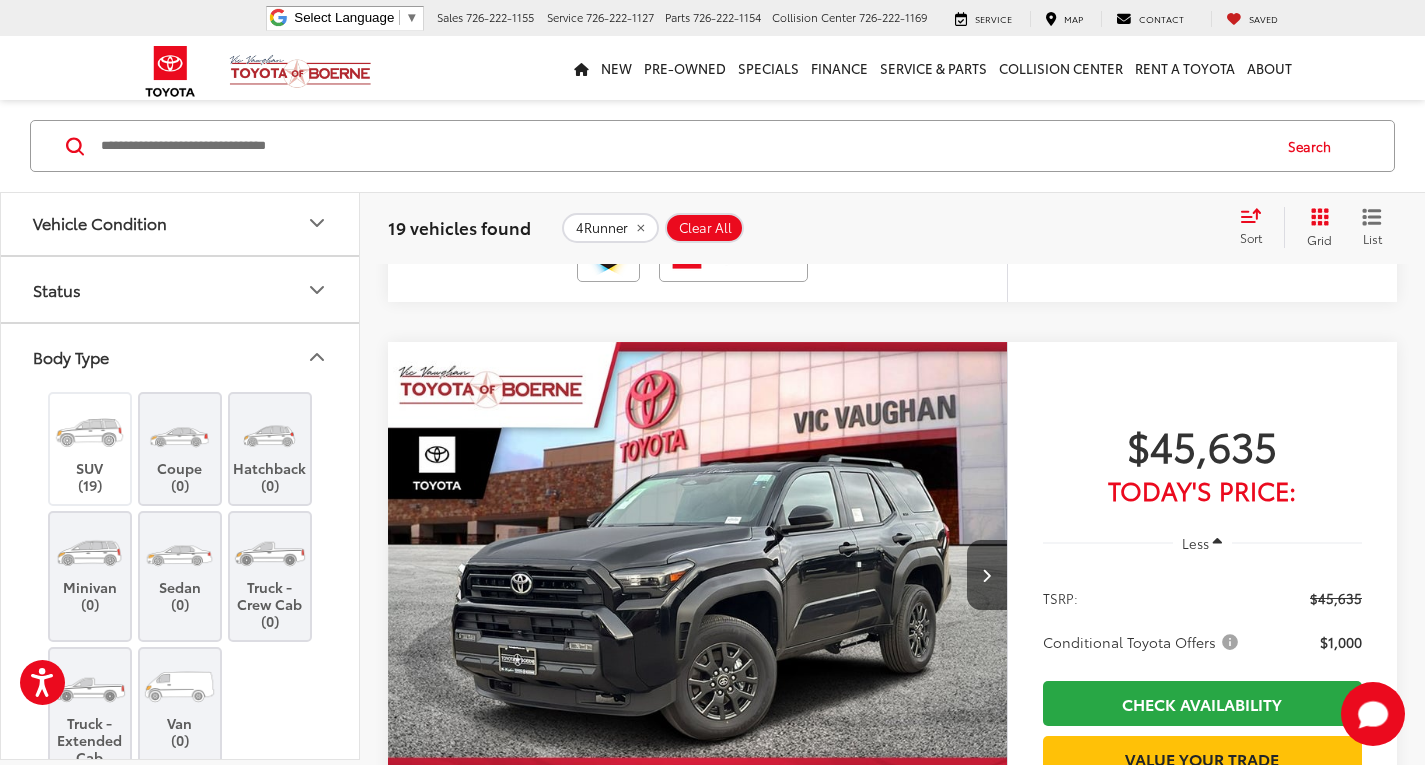scroll, scrollTop: 1445, scrollLeft: 0, axis: vertical 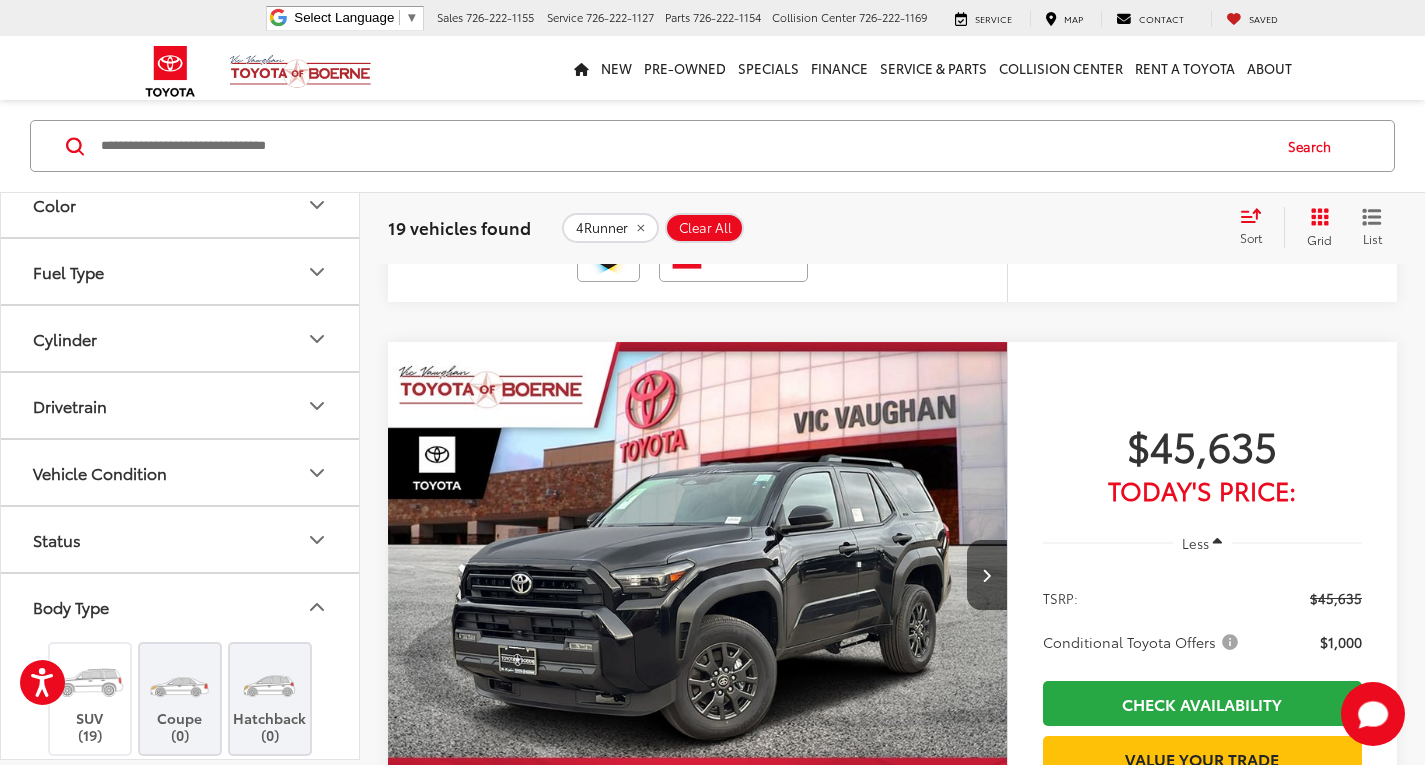 click on "Vehicle Condition" at bounding box center [181, 472] 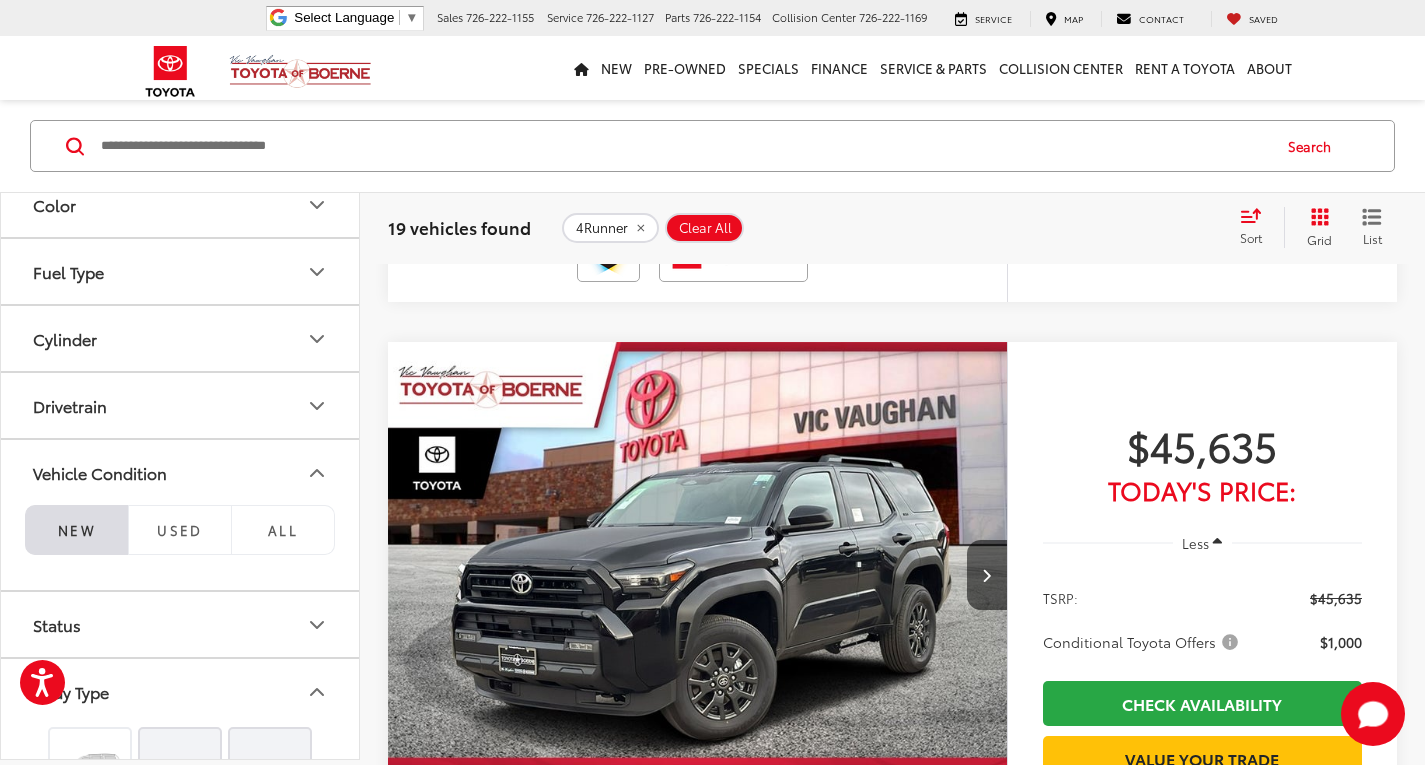 click on "Drivetrain" at bounding box center [181, 405] 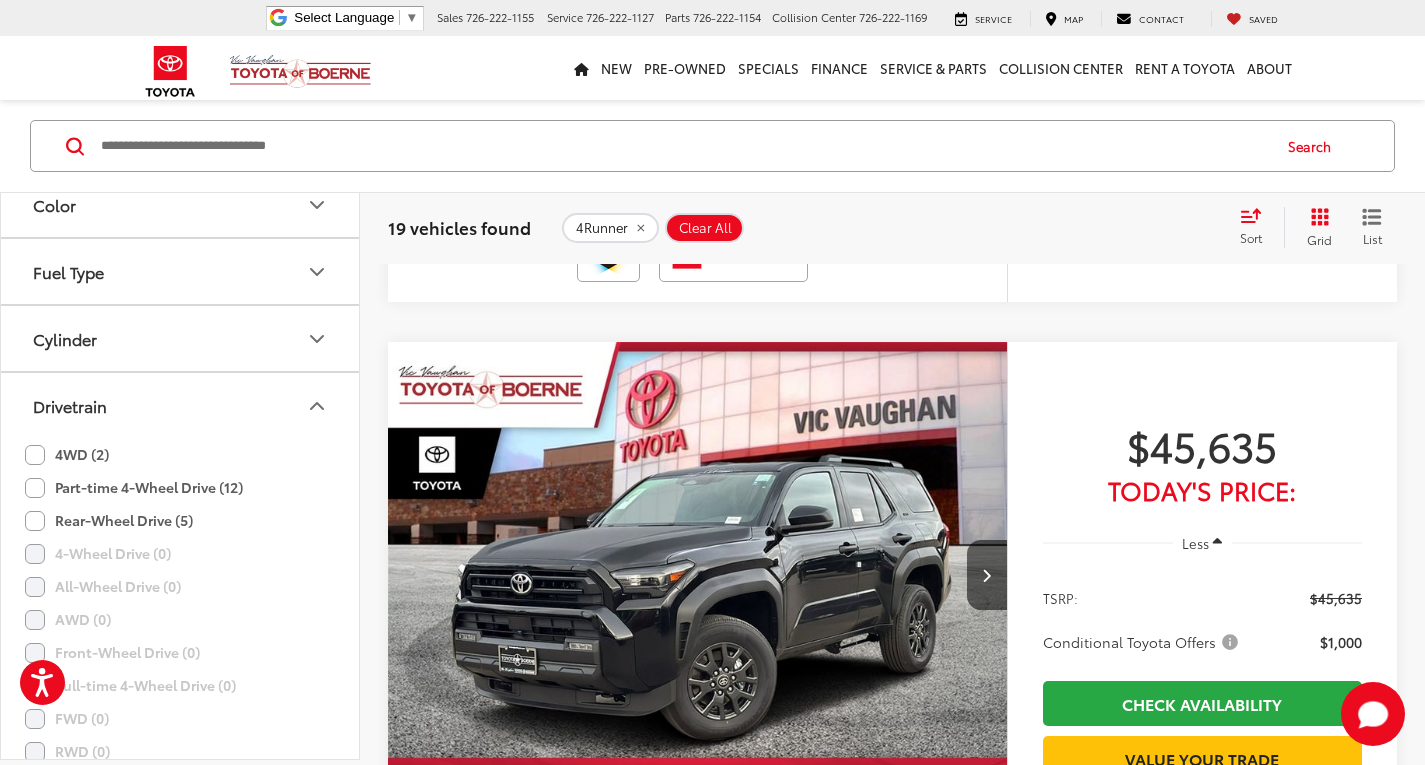 click on "Cylinder" at bounding box center (181, 338) 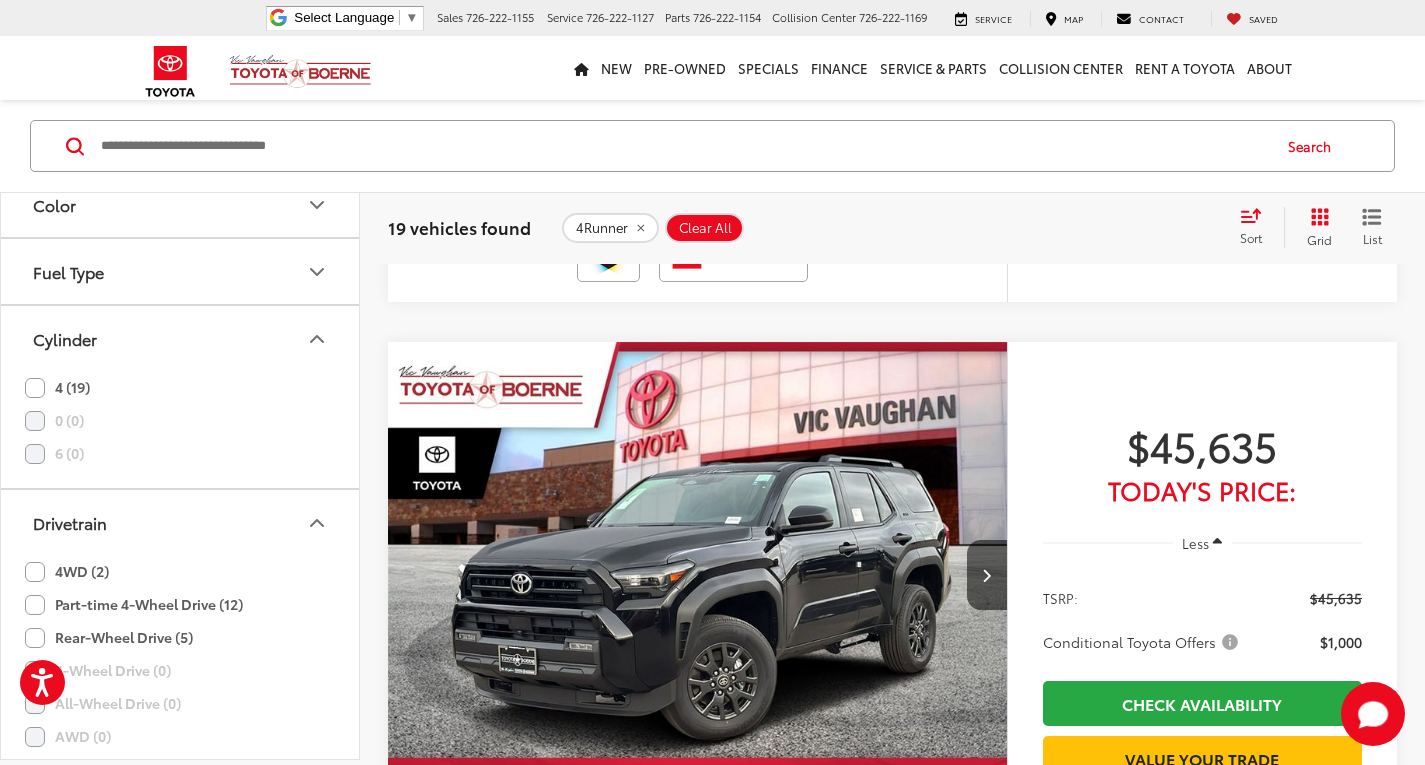 click on "Fuel Type" at bounding box center [181, 271] 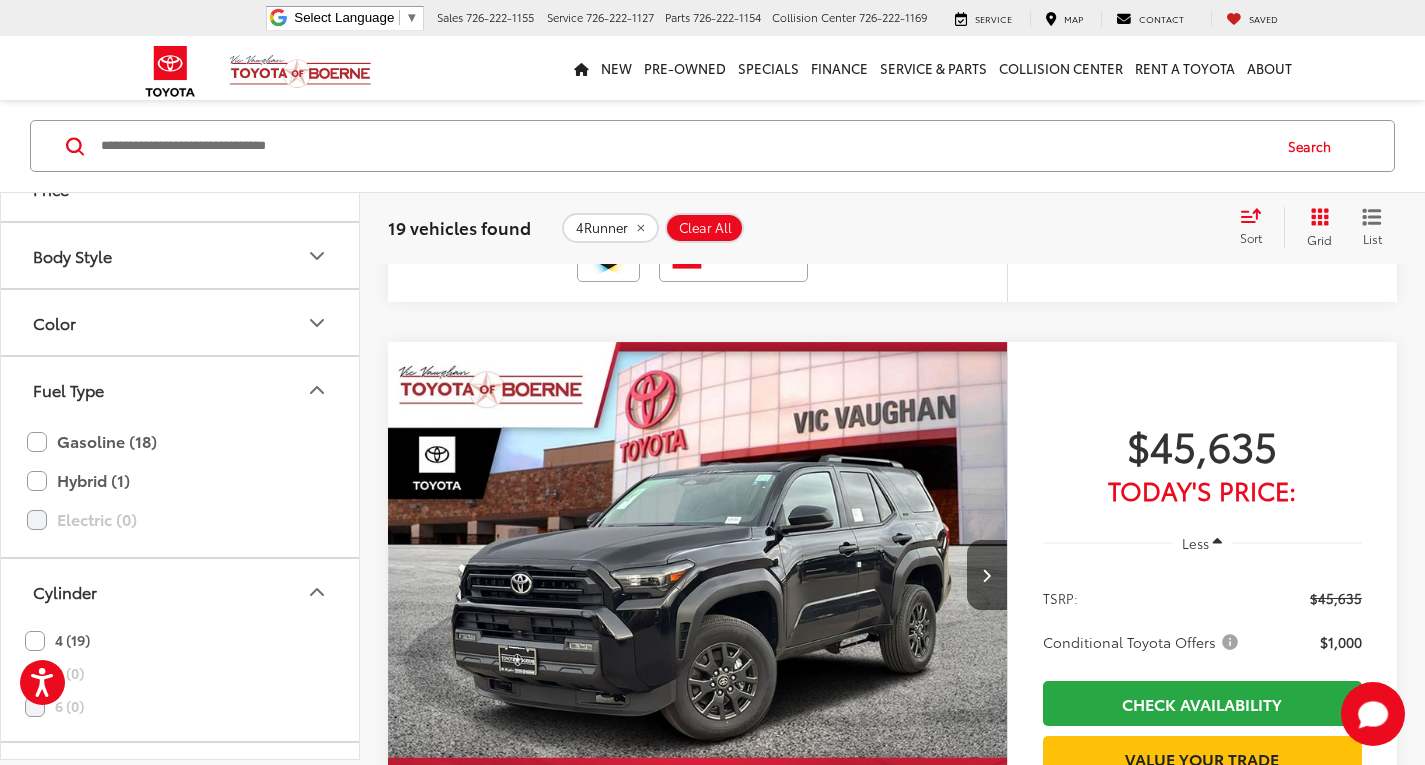 scroll, scrollTop: 1145, scrollLeft: 0, axis: vertical 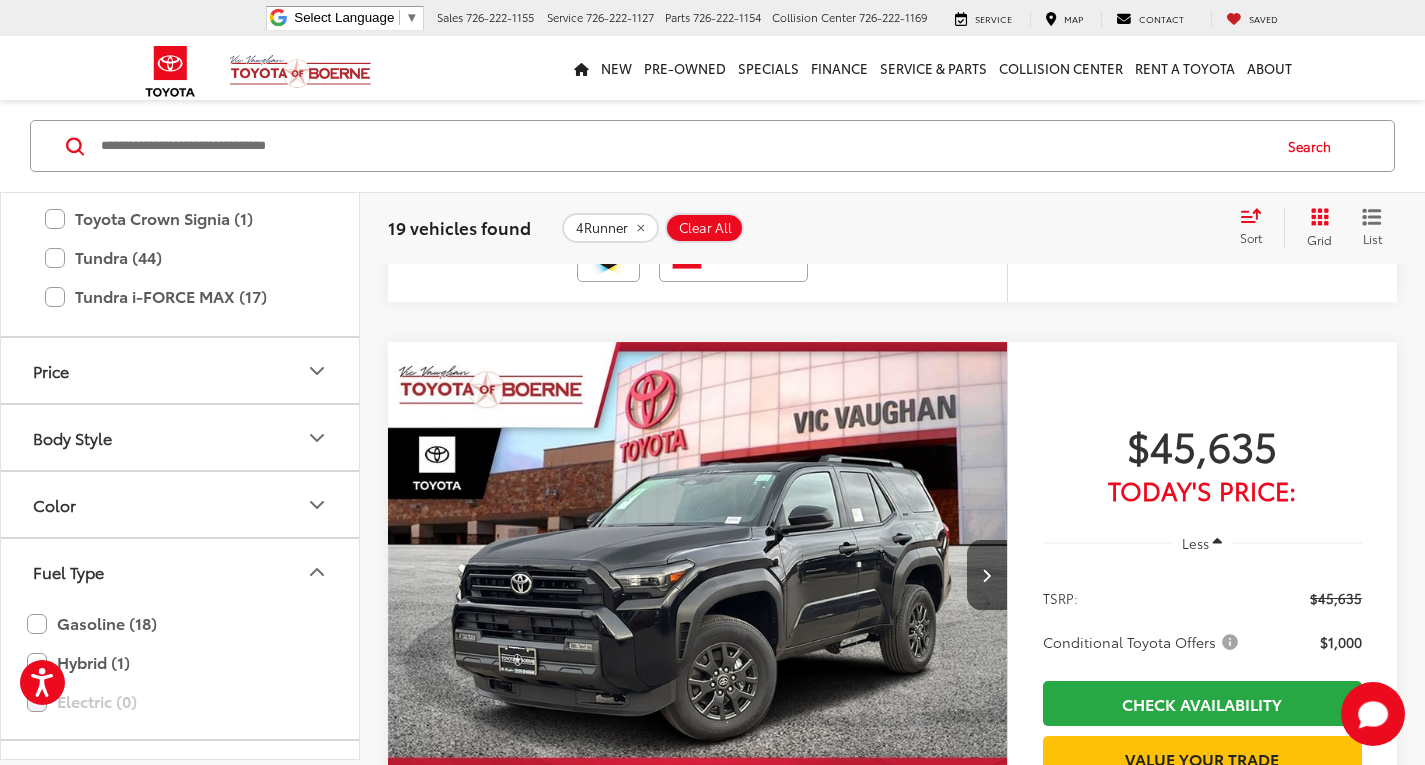 click on "Color" at bounding box center (181, 504) 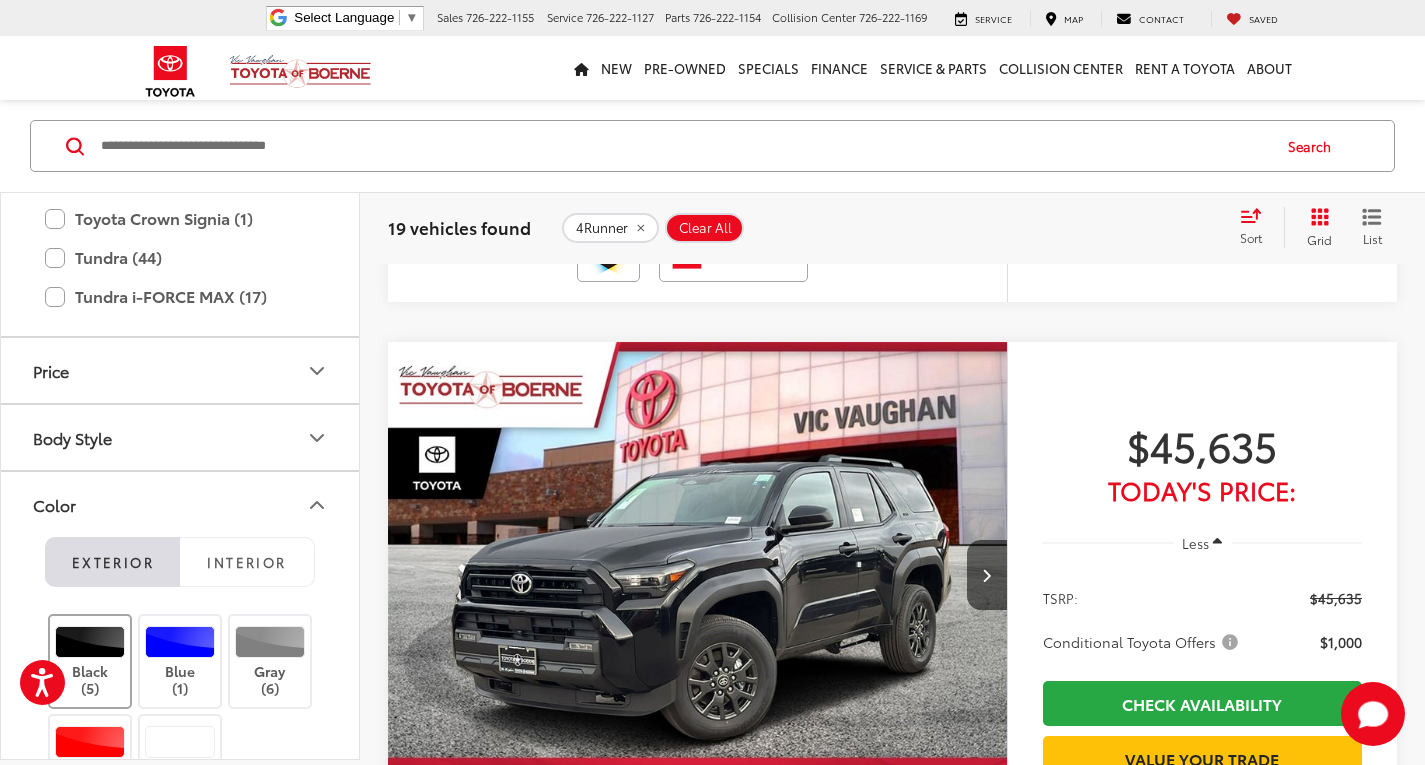 click at bounding box center [90, 642] 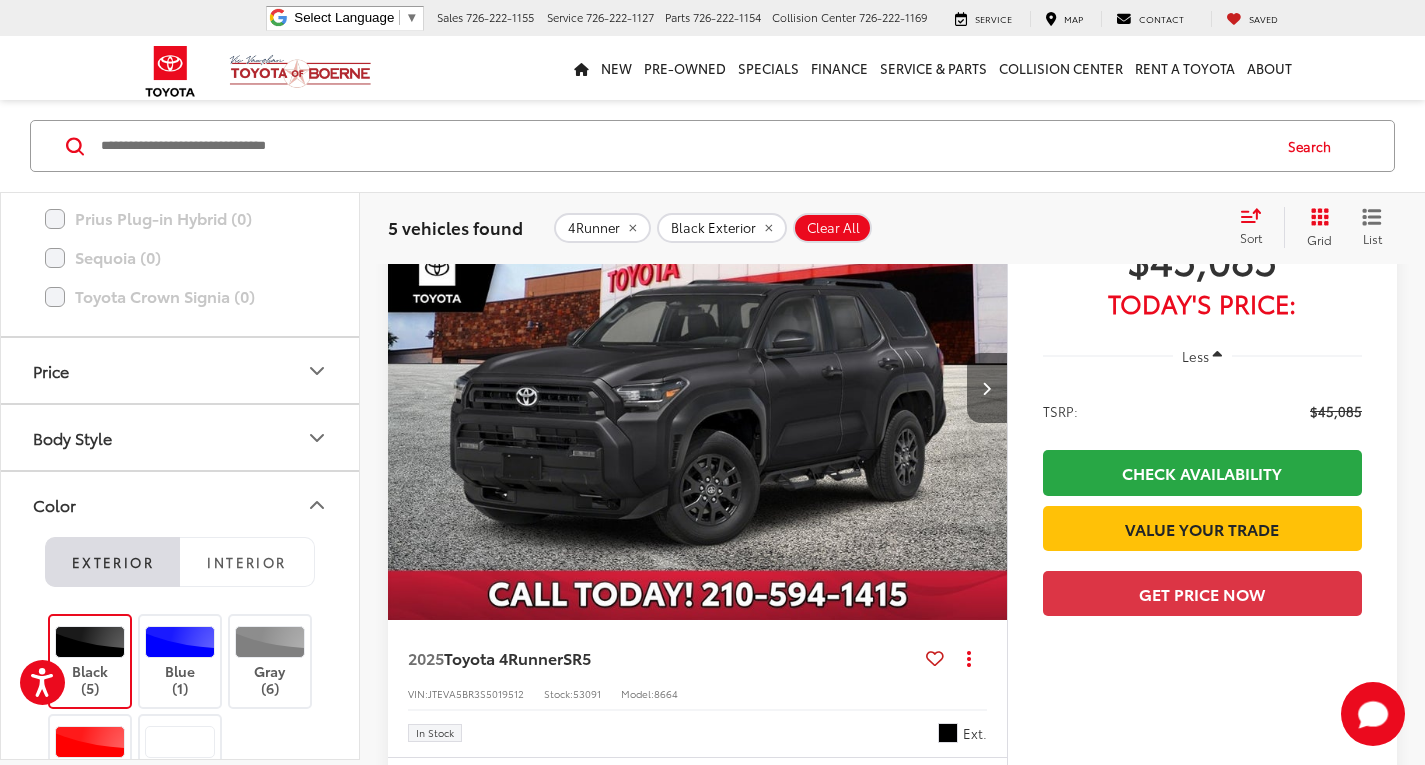 scroll, scrollTop: 400, scrollLeft: 0, axis: vertical 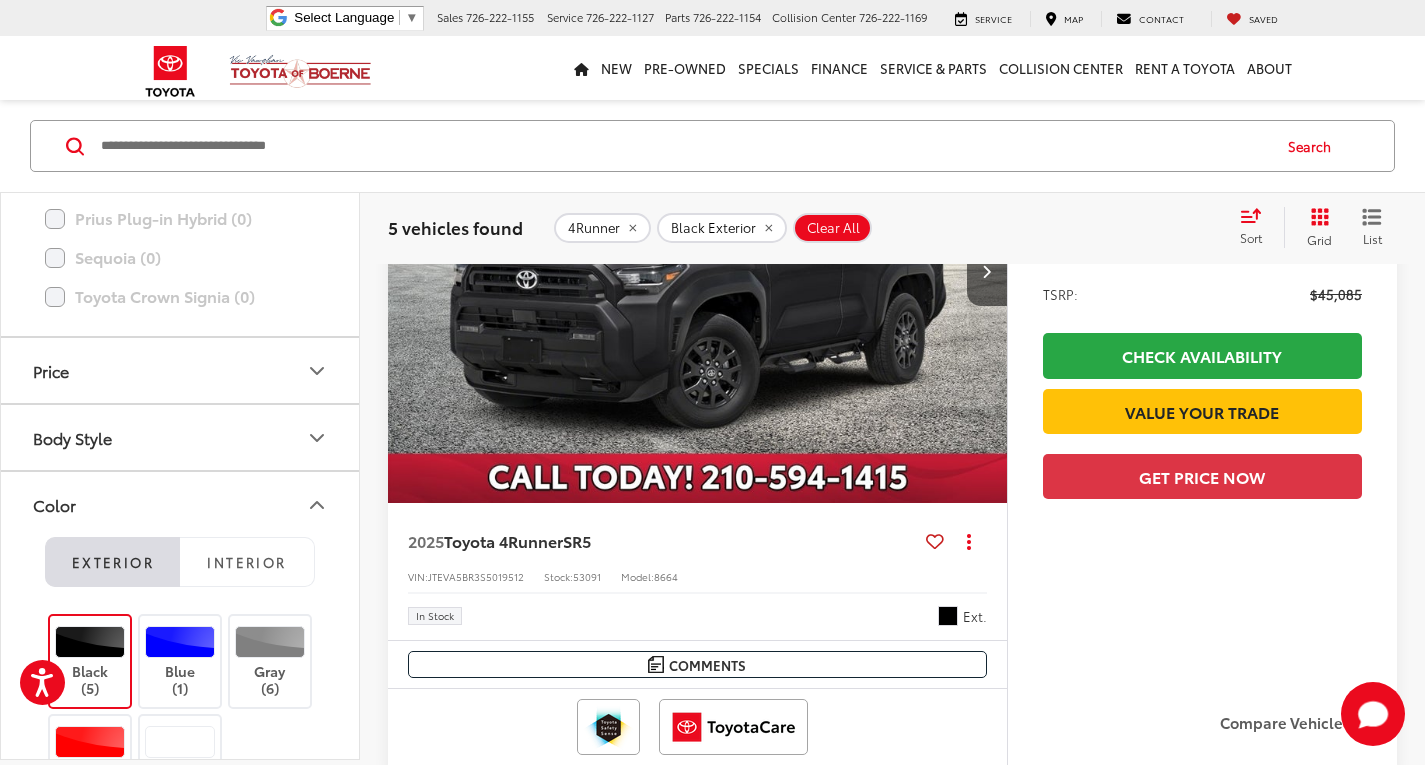 click at bounding box center (698, 271) 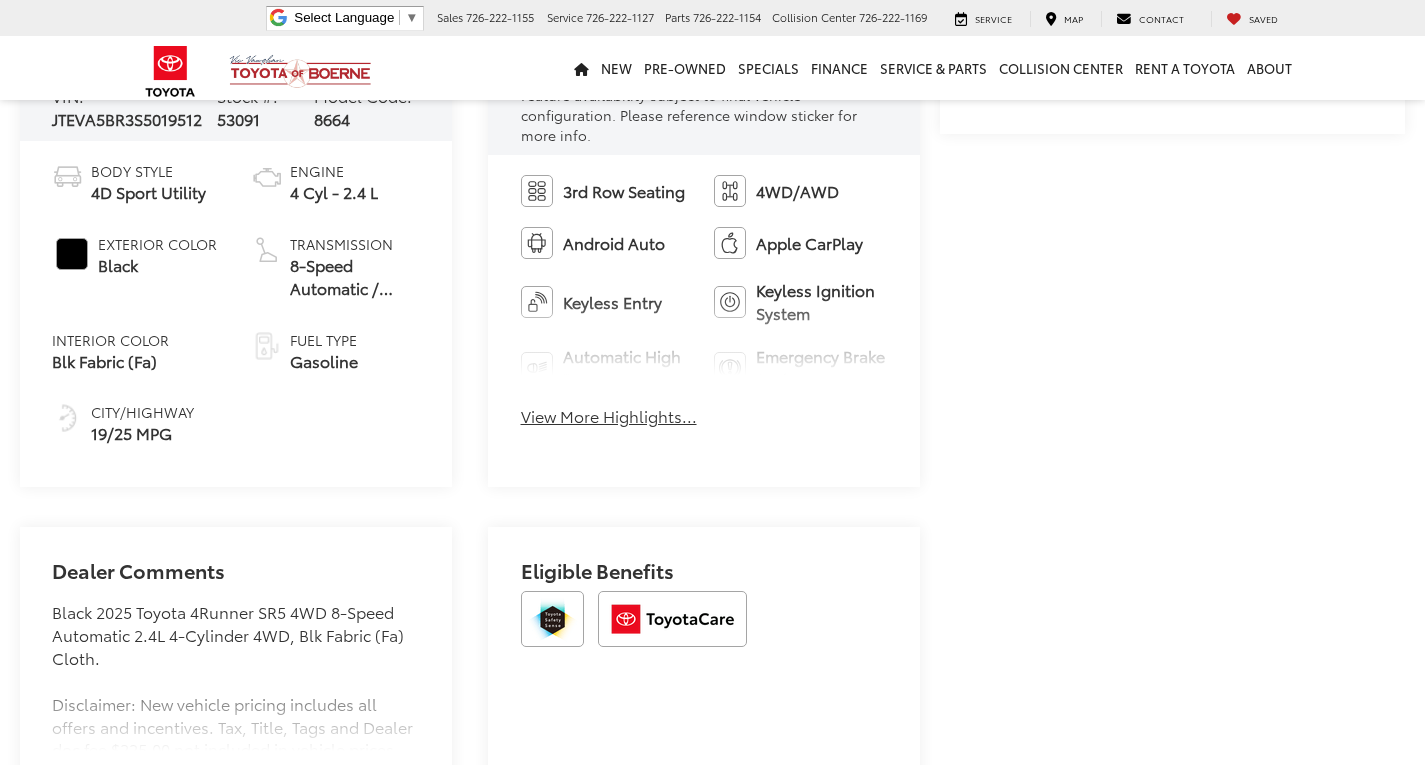 scroll, scrollTop: 875, scrollLeft: 0, axis: vertical 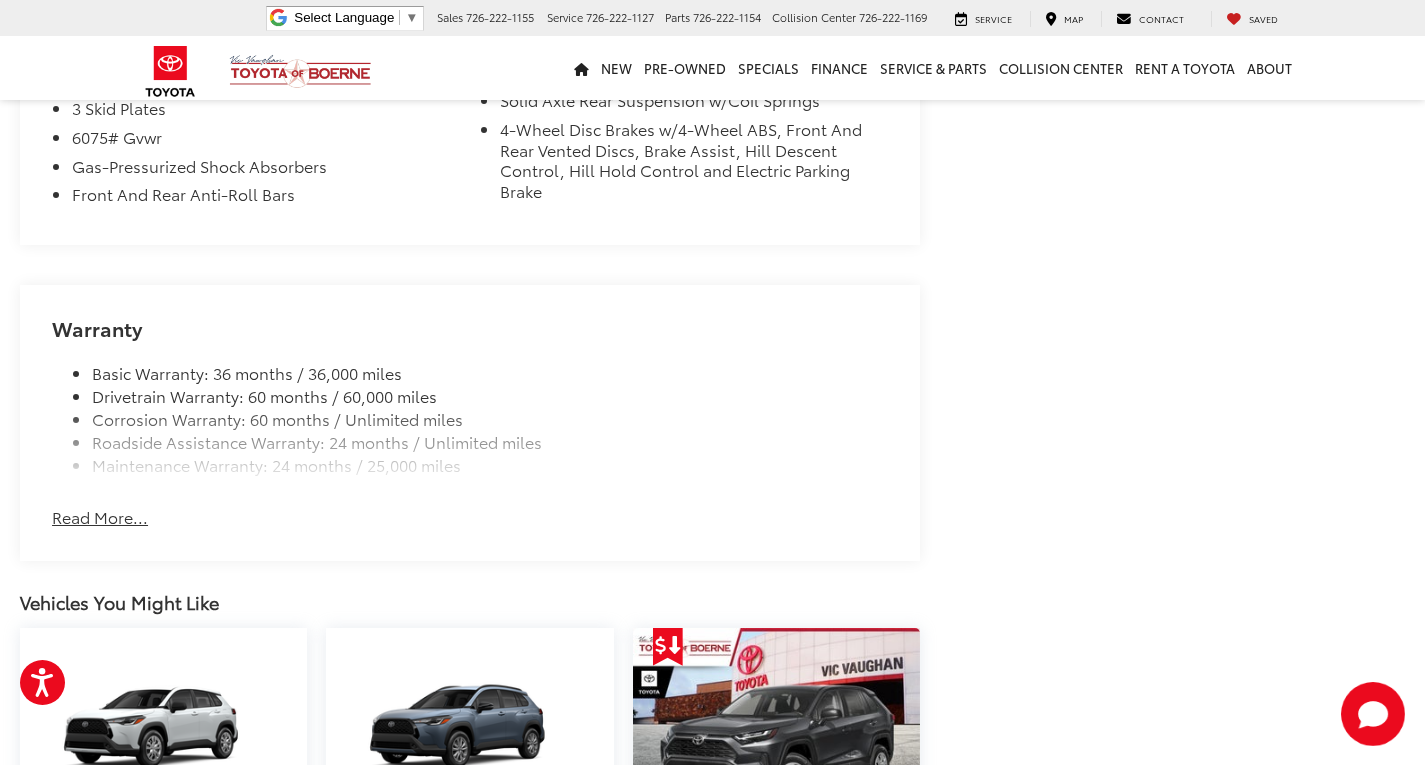 click on "Read More..." at bounding box center [100, 517] 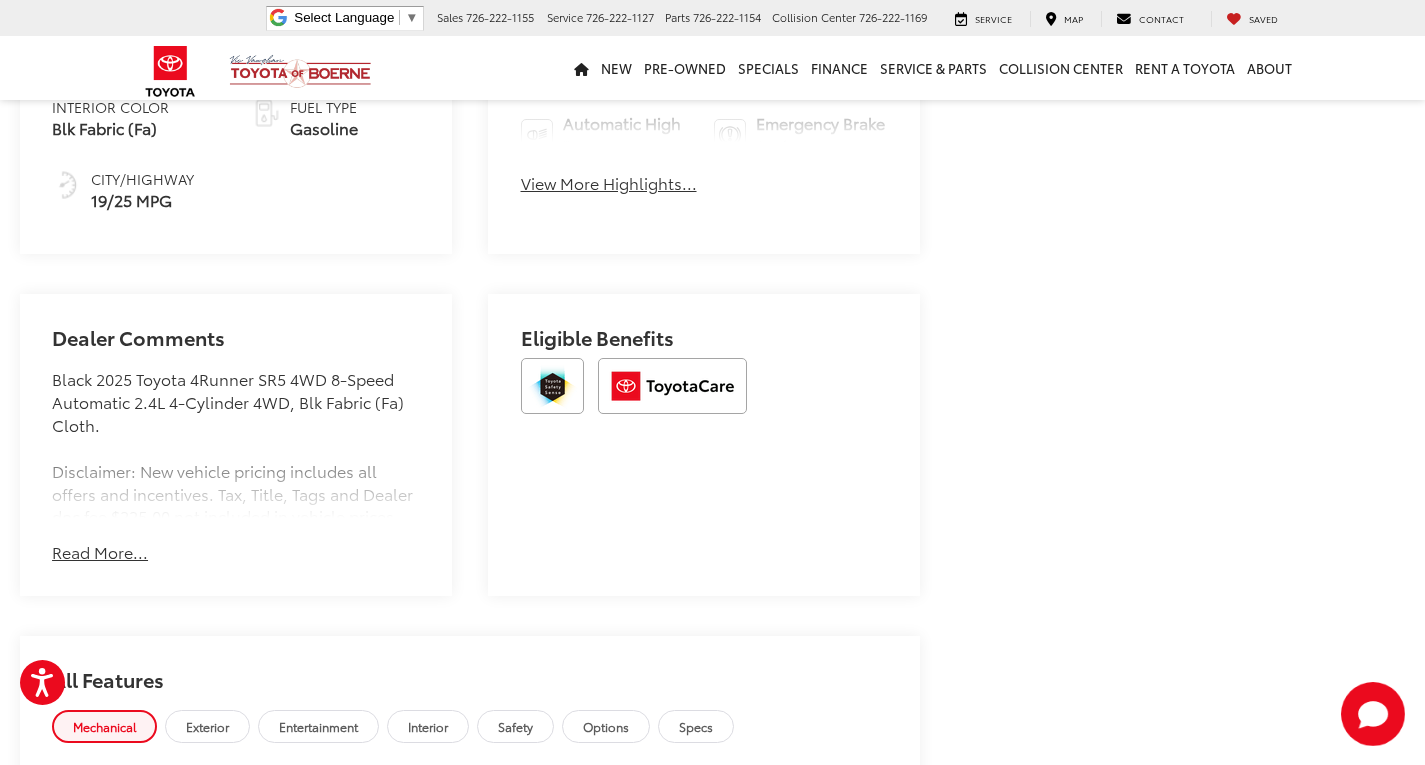 scroll, scrollTop: 1131, scrollLeft: 0, axis: vertical 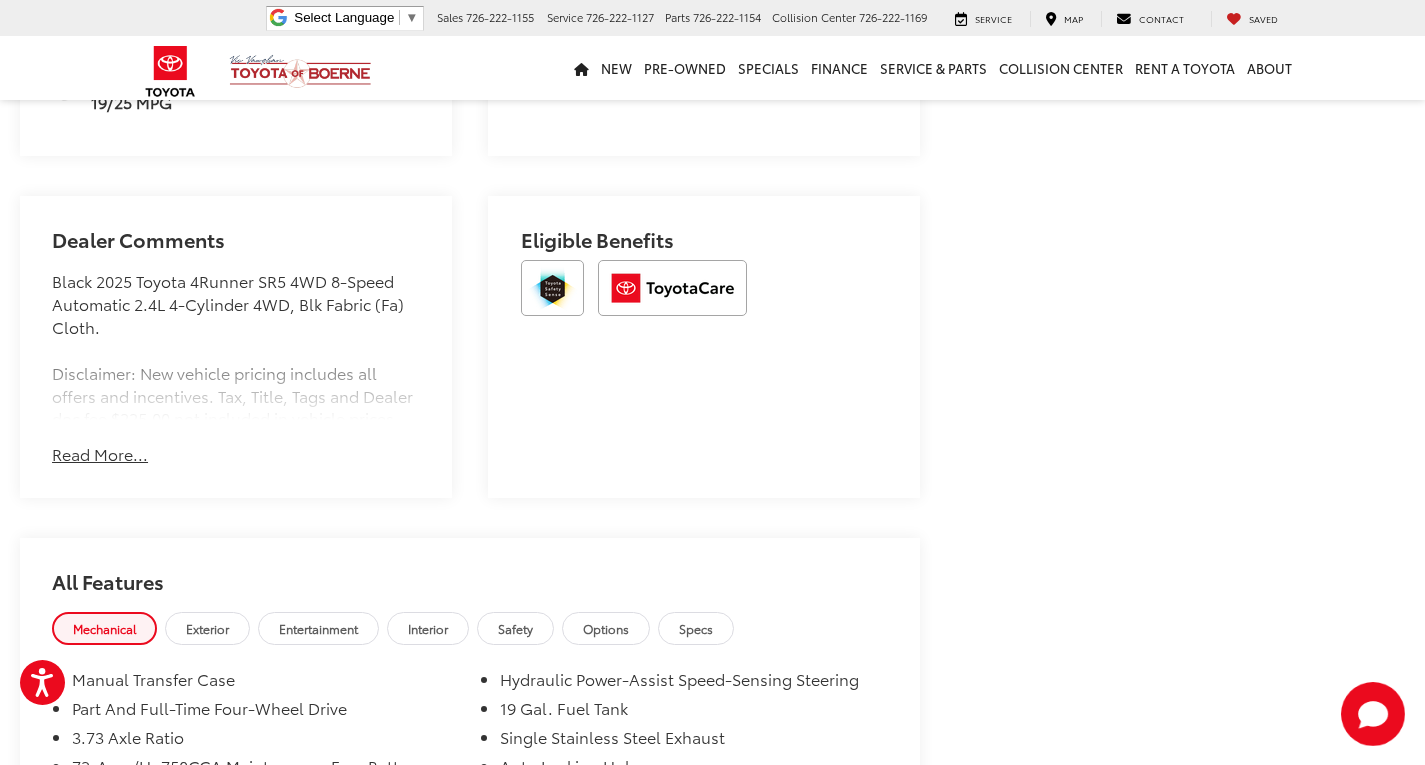 click on "Read More..." at bounding box center [100, 454] 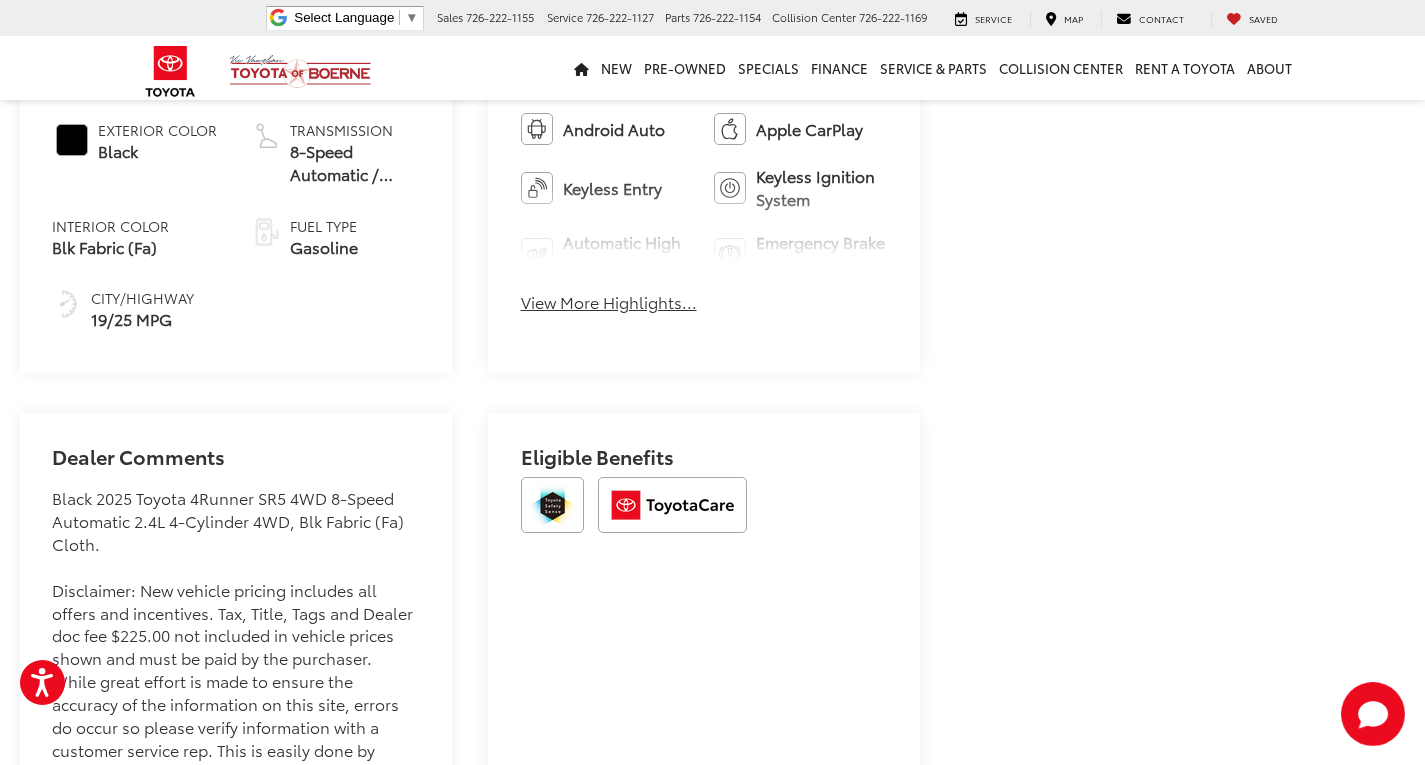 scroll, scrollTop: 731, scrollLeft: 0, axis: vertical 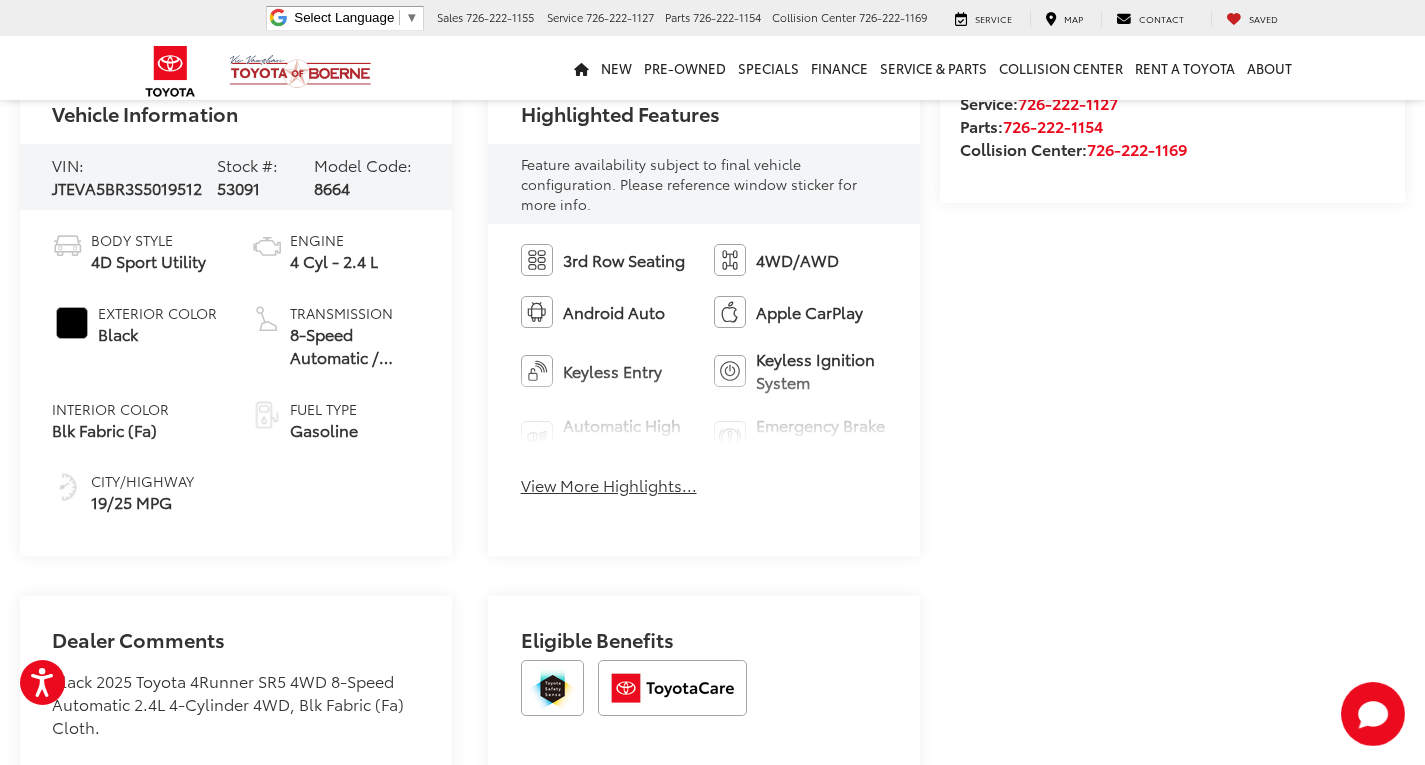 click on "View More Highlights..." at bounding box center [609, 485] 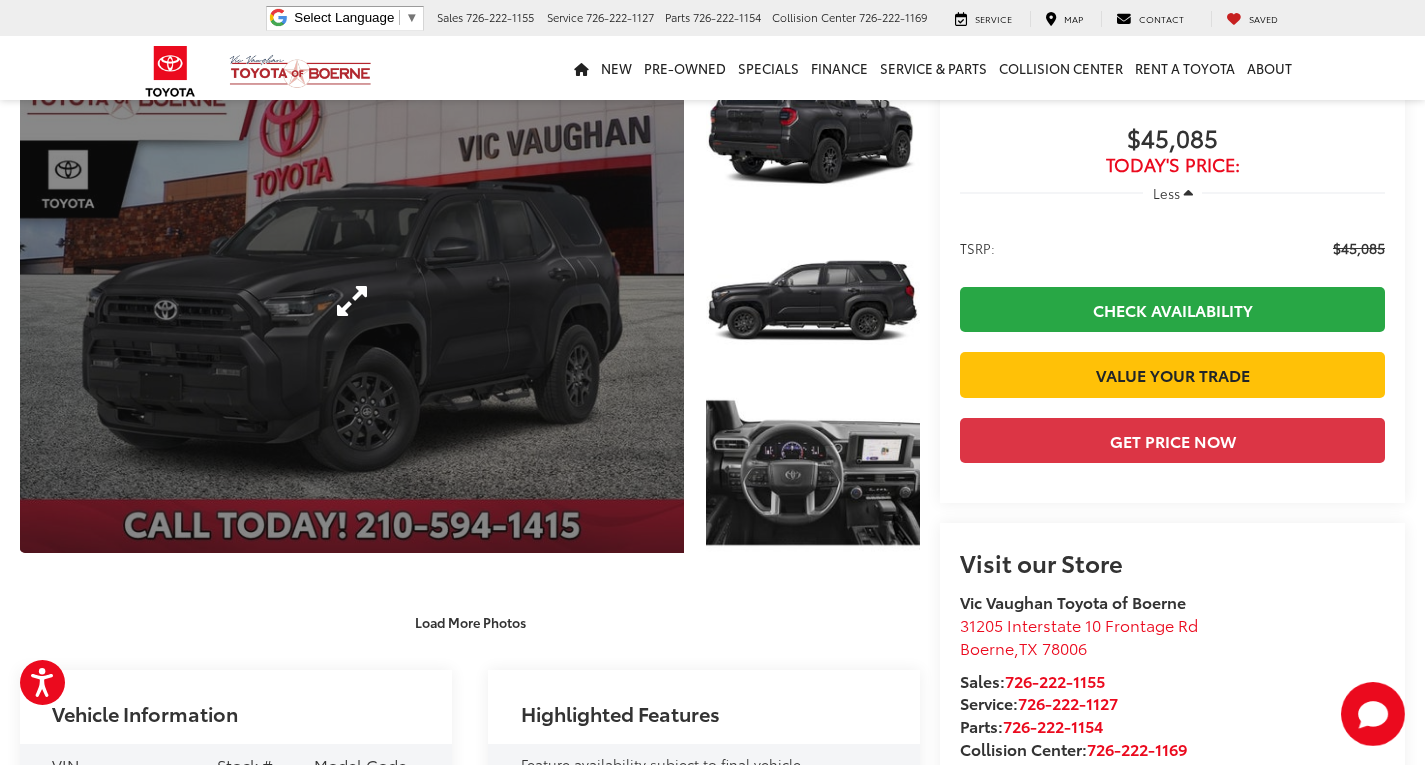 scroll, scrollTop: 0, scrollLeft: 0, axis: both 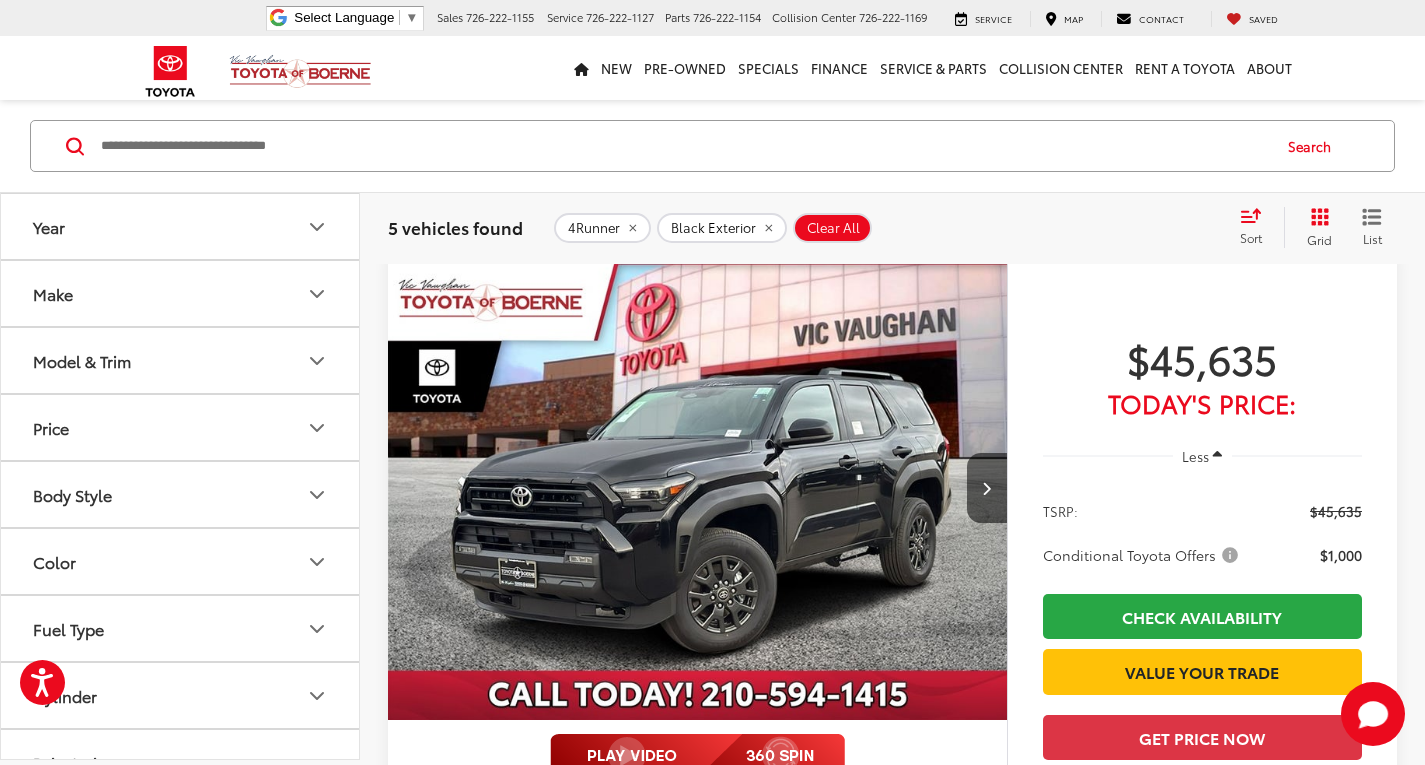 click at bounding box center [698, 488] 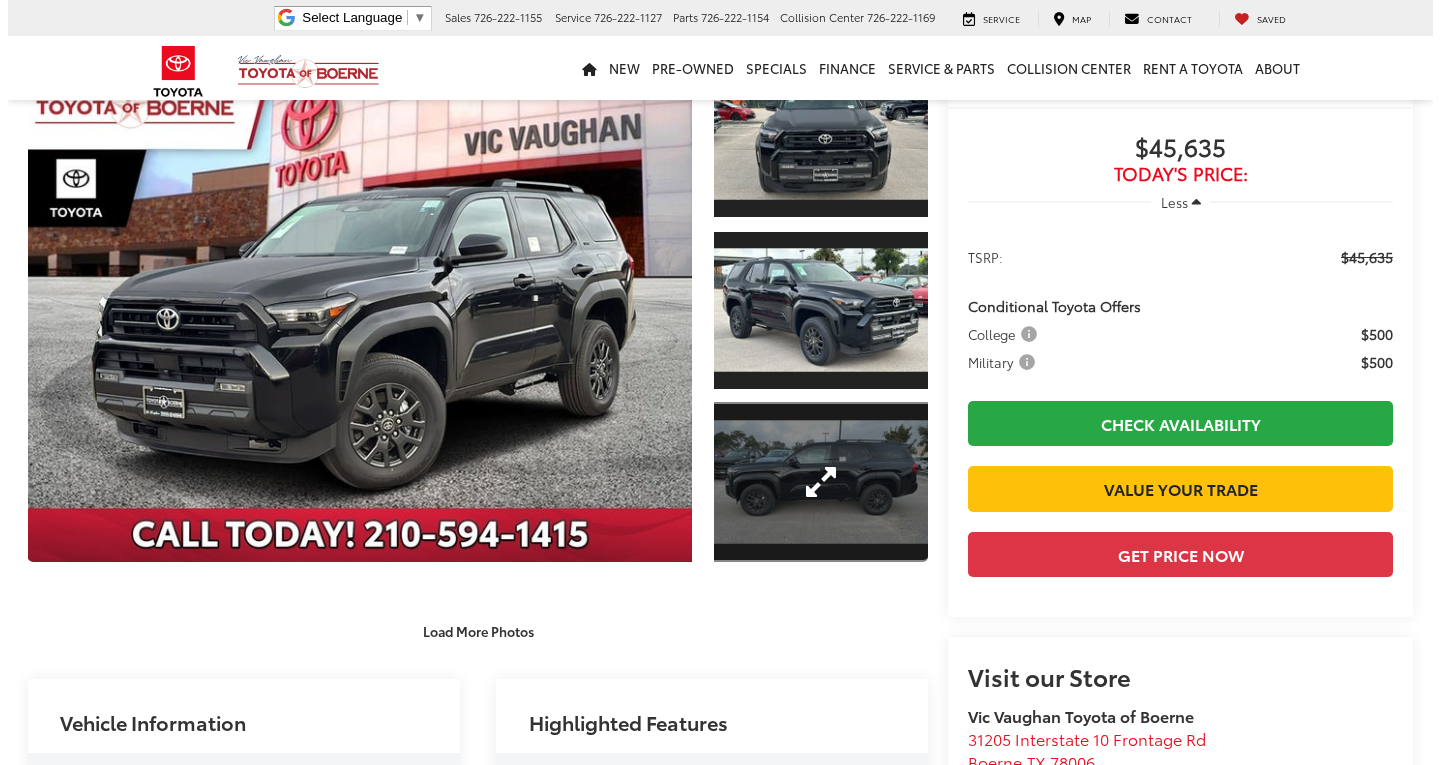 scroll, scrollTop: 200, scrollLeft: 0, axis: vertical 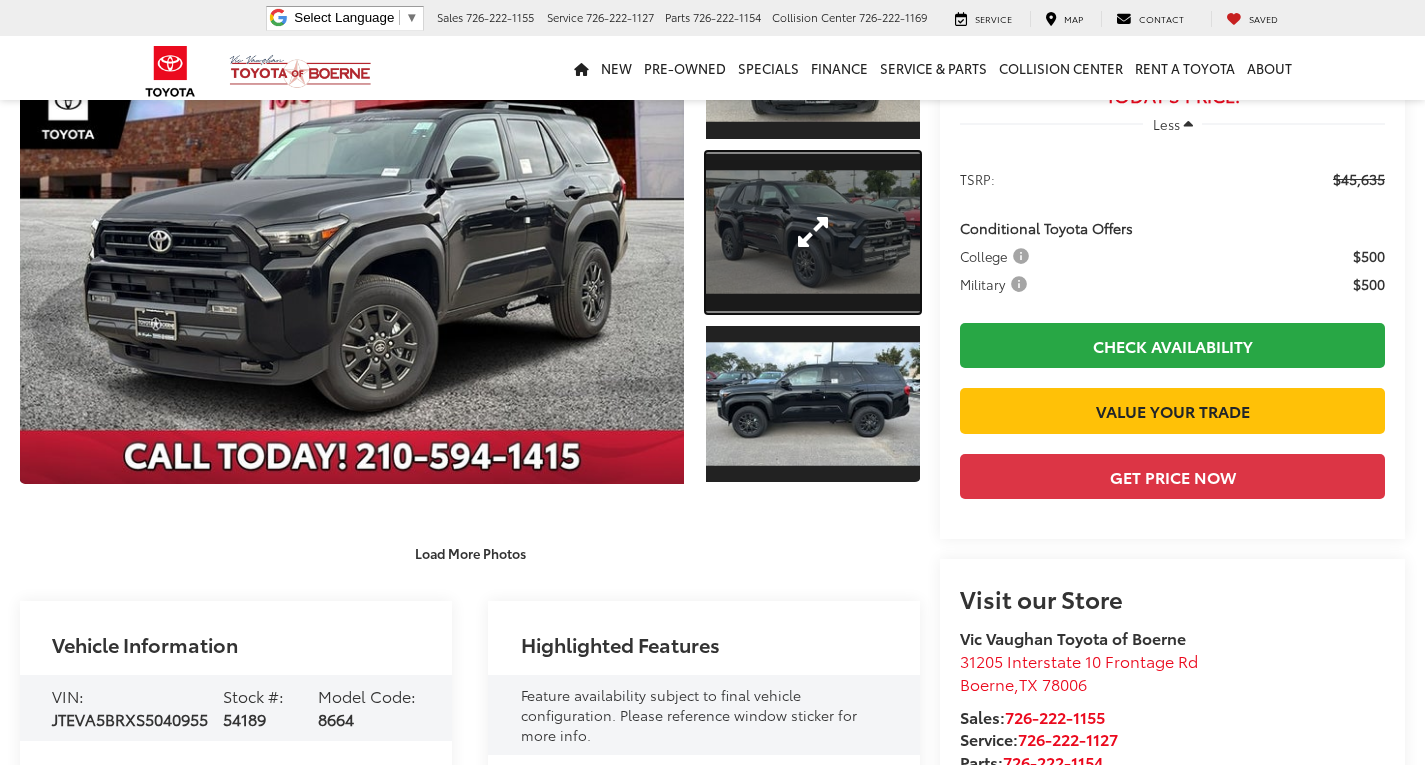 click at bounding box center [813, 232] 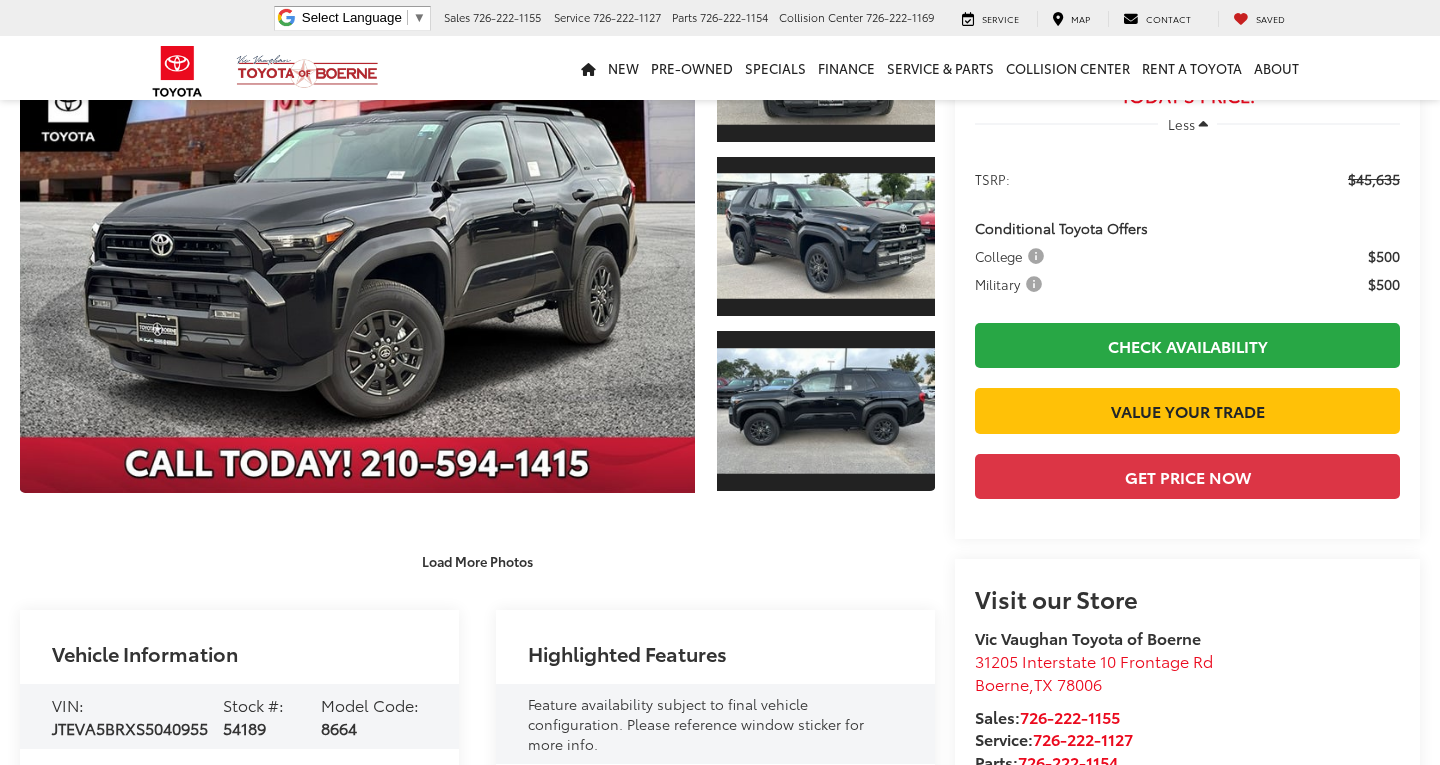 scroll, scrollTop: 0, scrollLeft: 0, axis: both 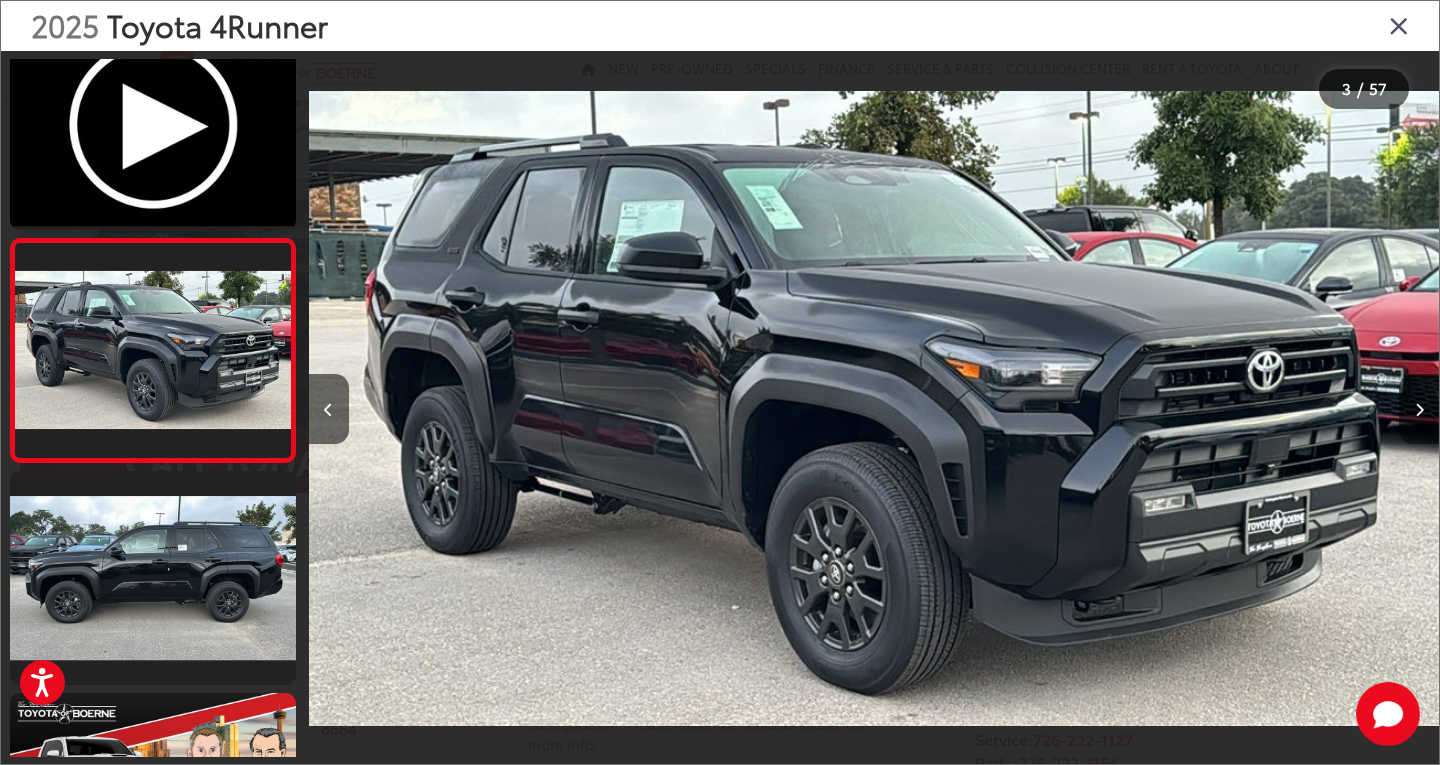 click at bounding box center [1419, 409] 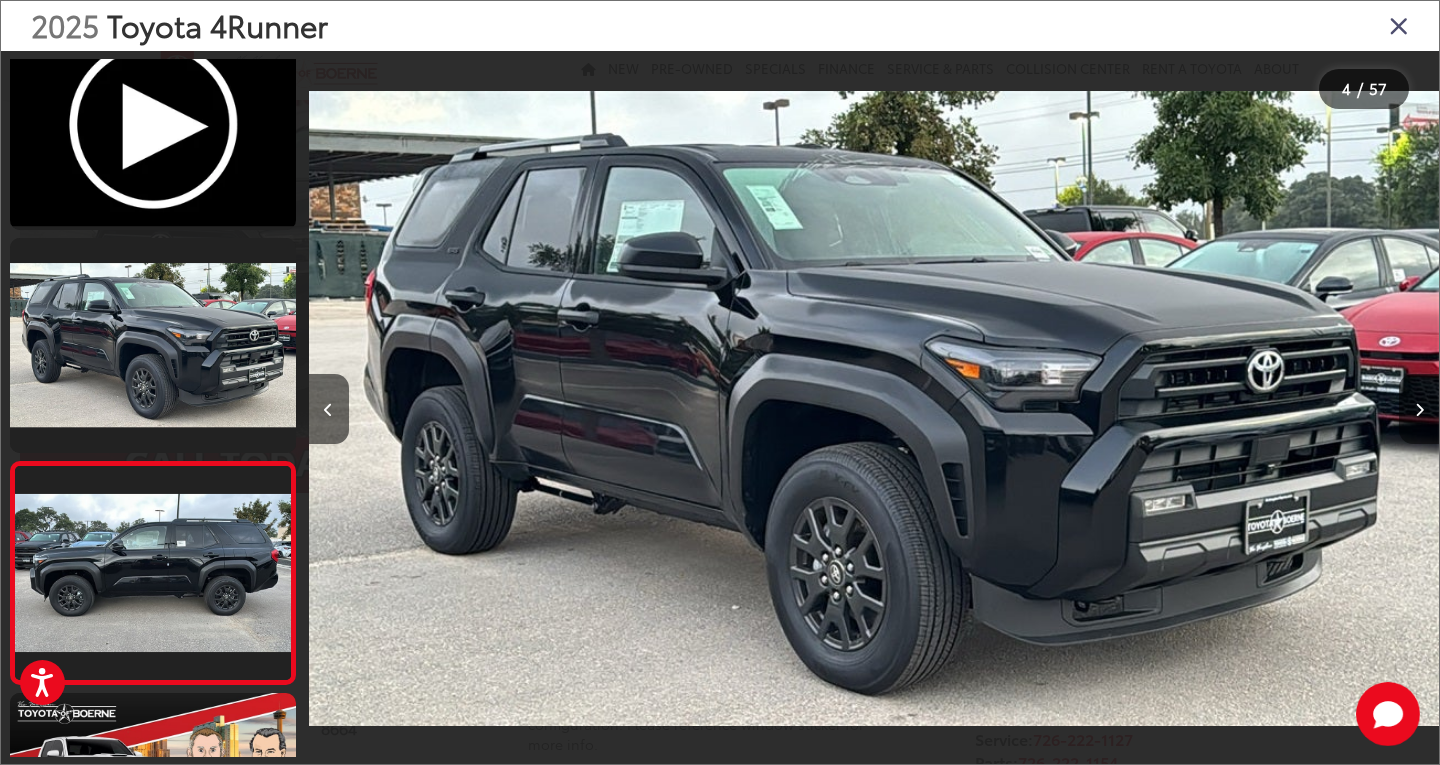 scroll, scrollTop: 0, scrollLeft: 2668, axis: horizontal 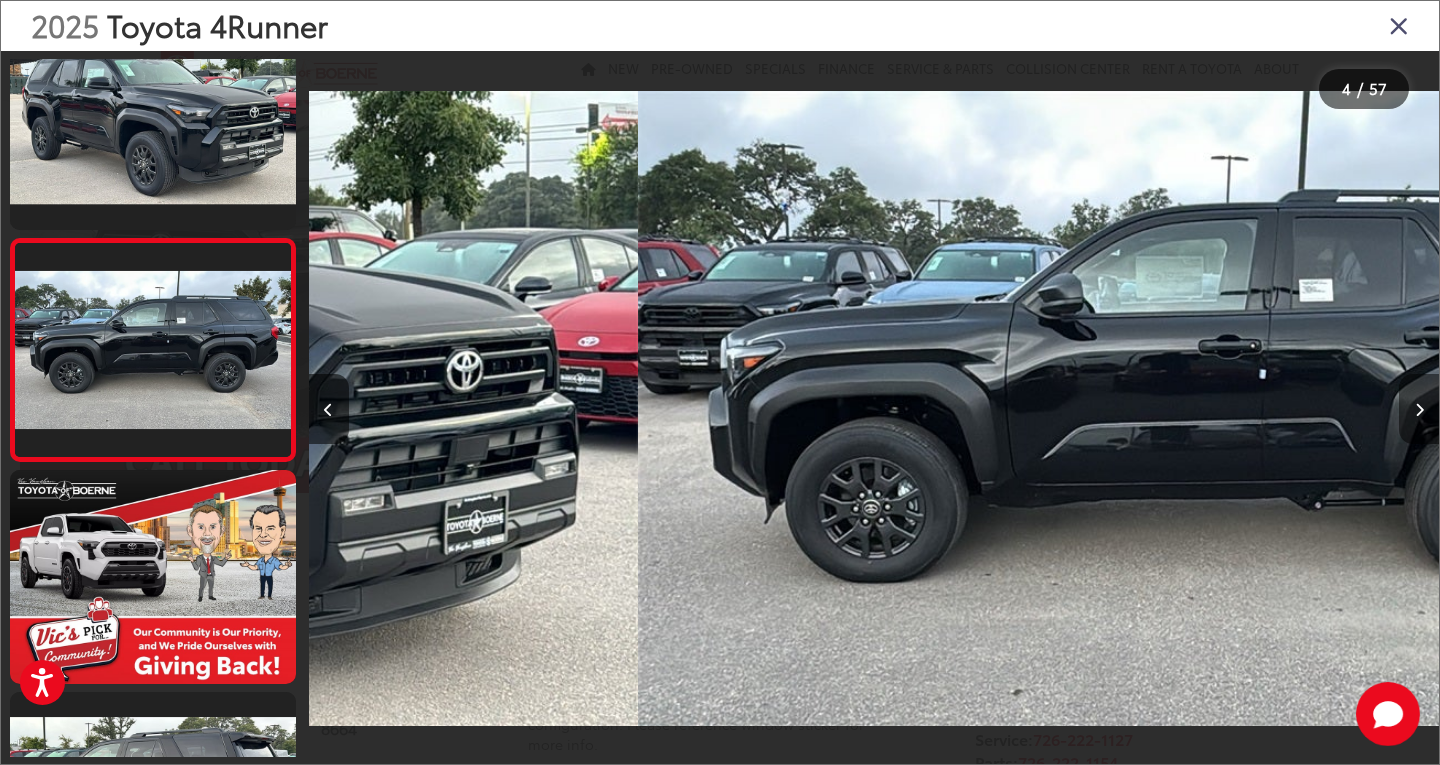 click at bounding box center [1419, 409] 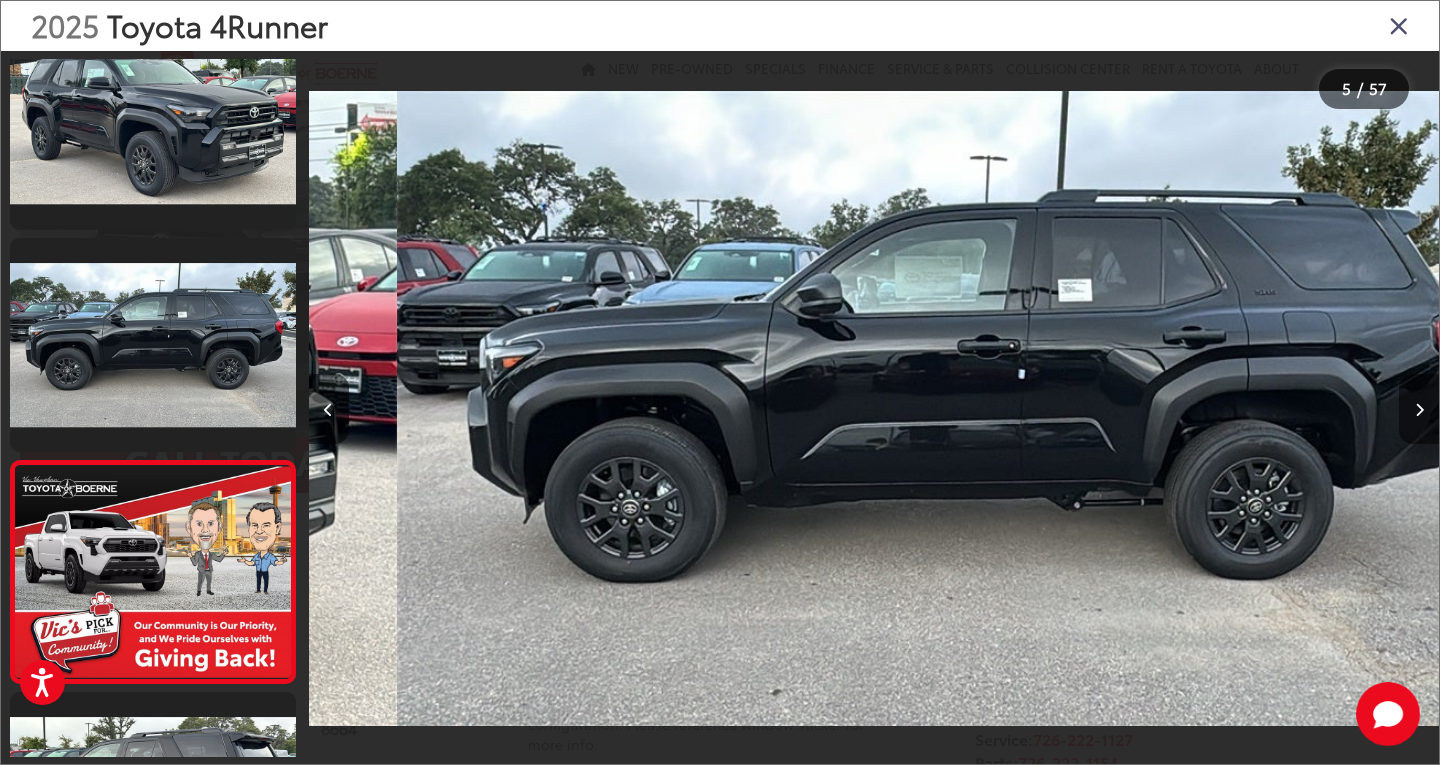 scroll, scrollTop: 0, scrollLeft: 3403, axis: horizontal 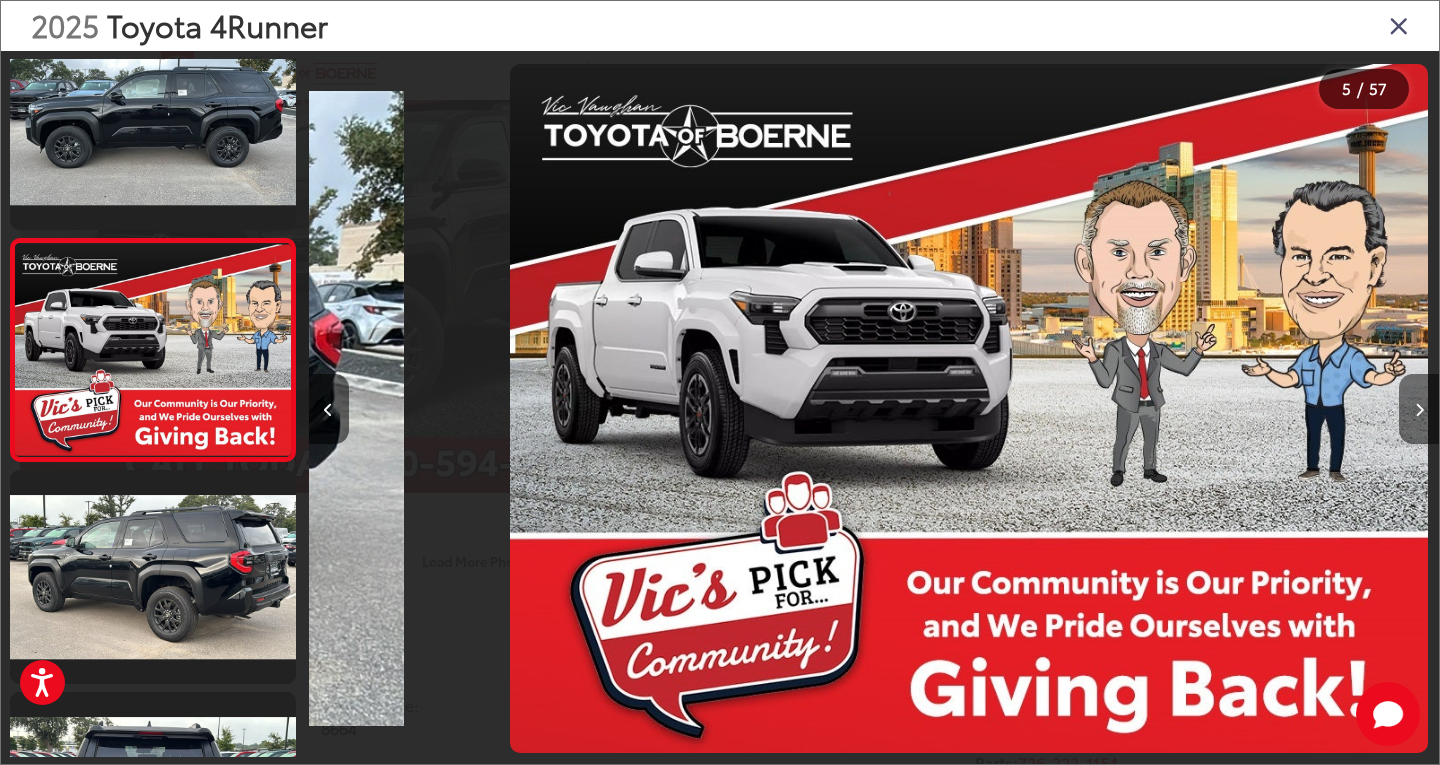 click at bounding box center [1419, 409] 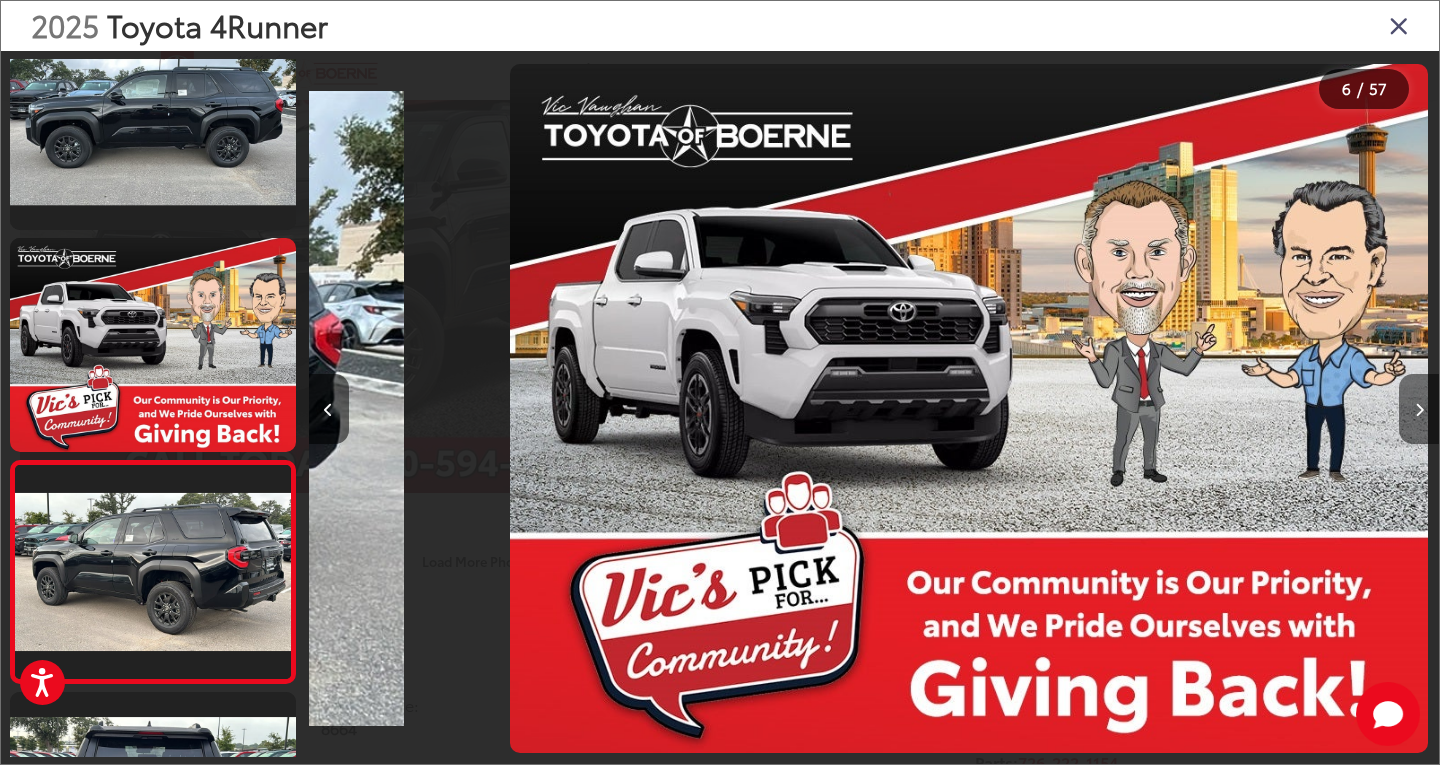scroll, scrollTop: 0, scrollLeft: 4524, axis: horizontal 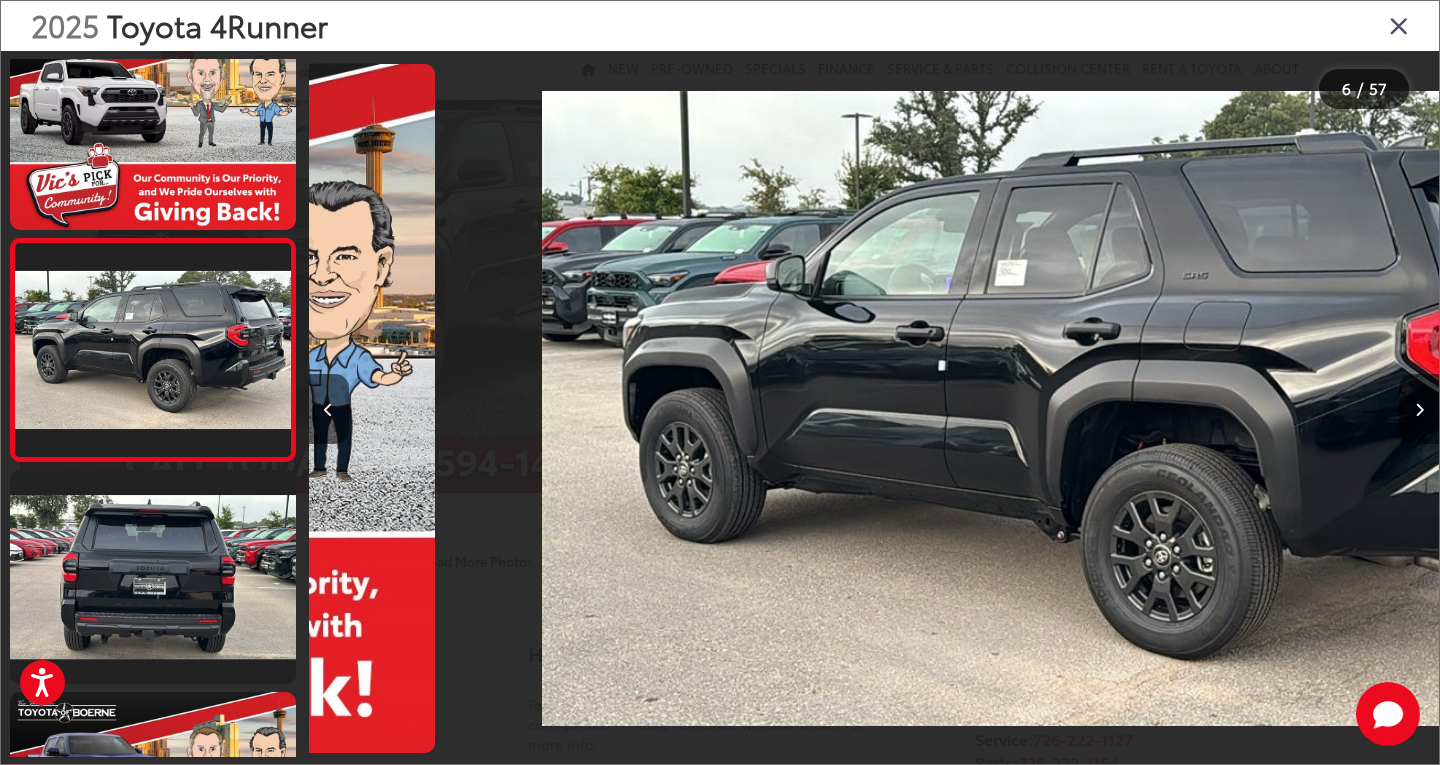 click at bounding box center (1419, 409) 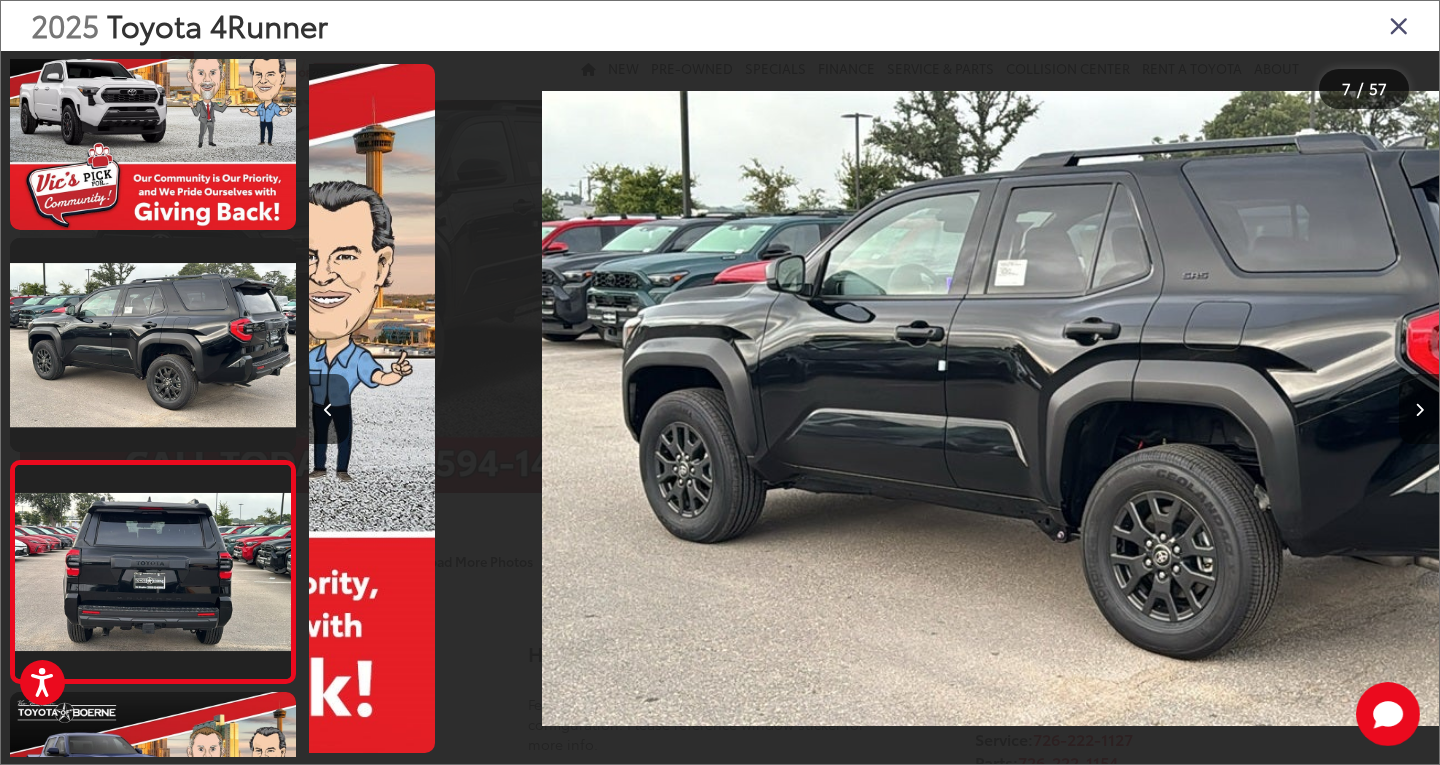 scroll, scrollTop: 0, scrollLeft: 5697, axis: horizontal 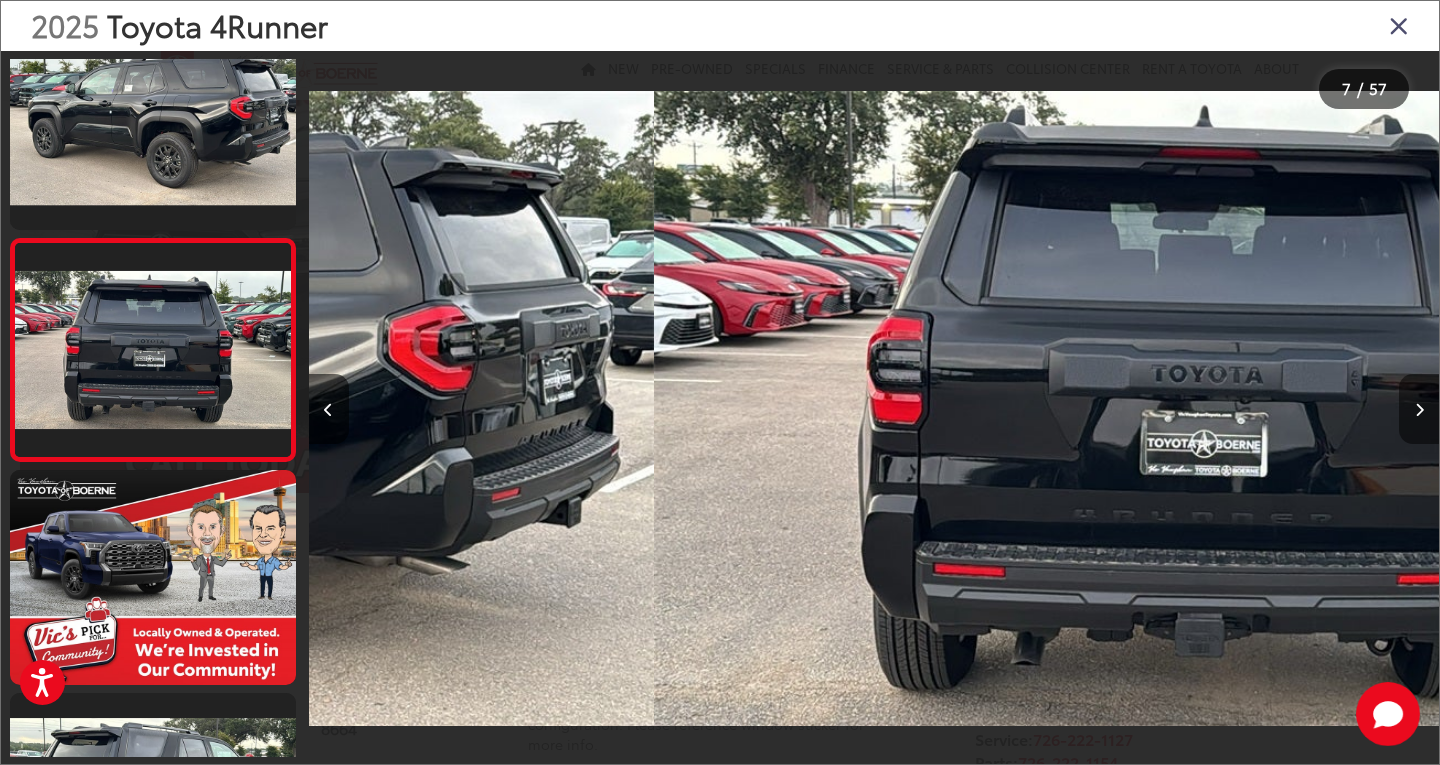 click at bounding box center (1419, 409) 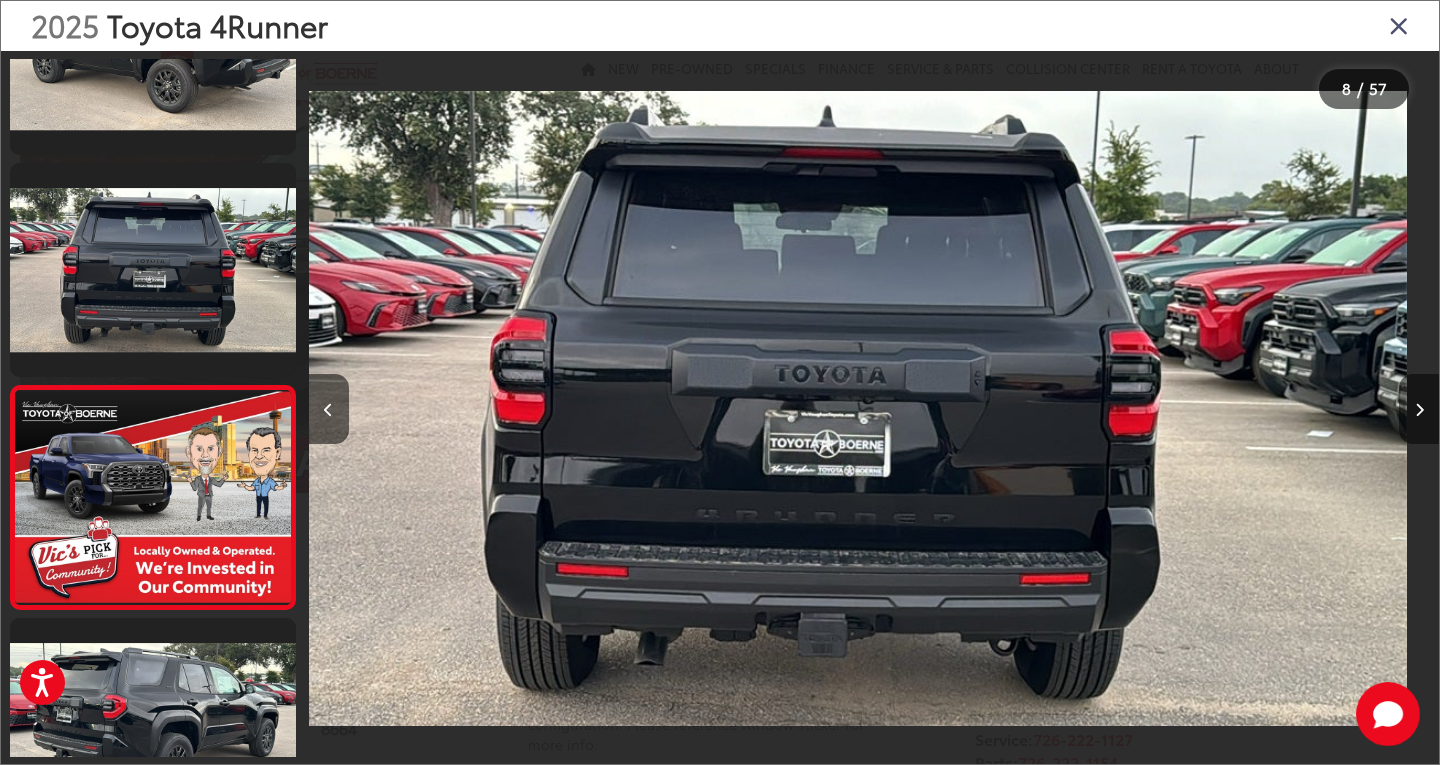 scroll, scrollTop: 1377, scrollLeft: 0, axis: vertical 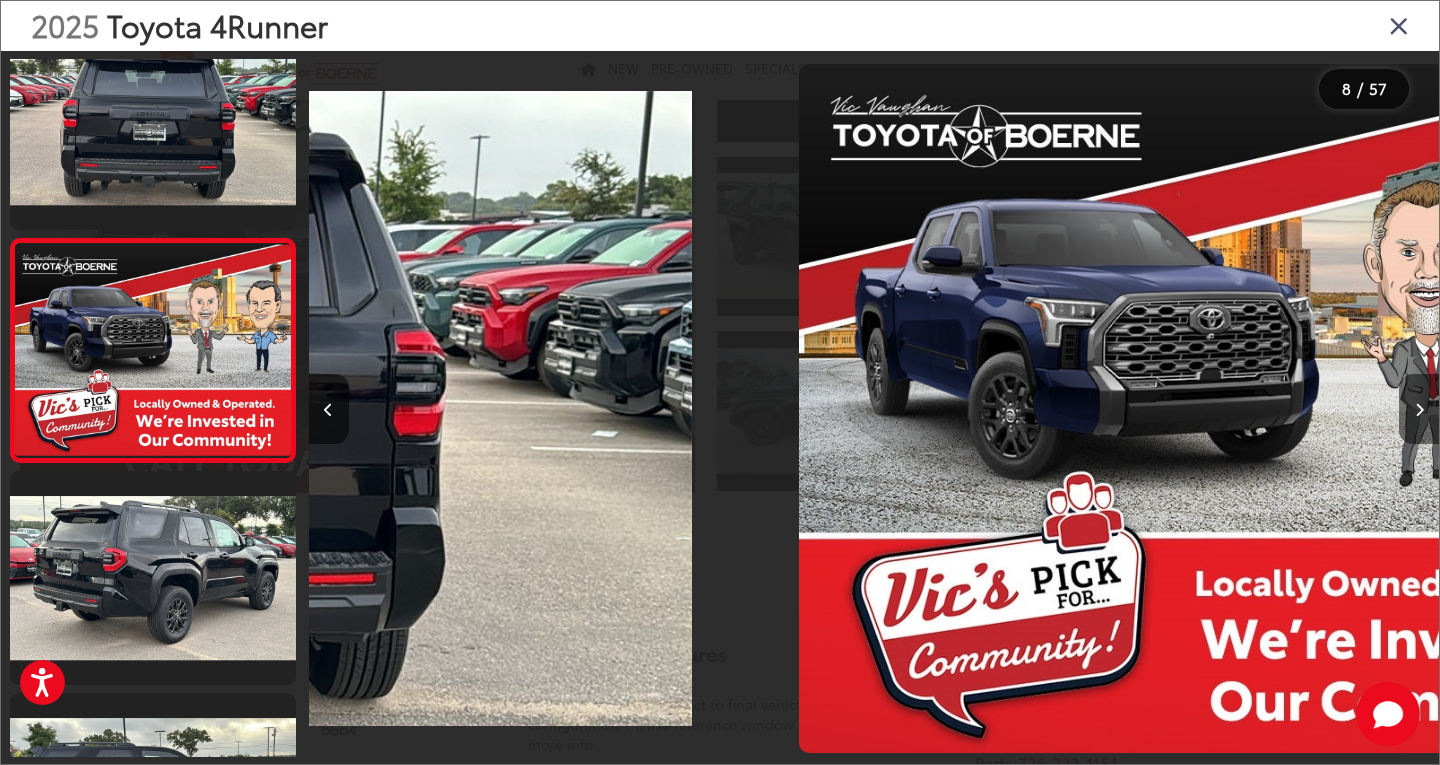 click at bounding box center [1419, 409] 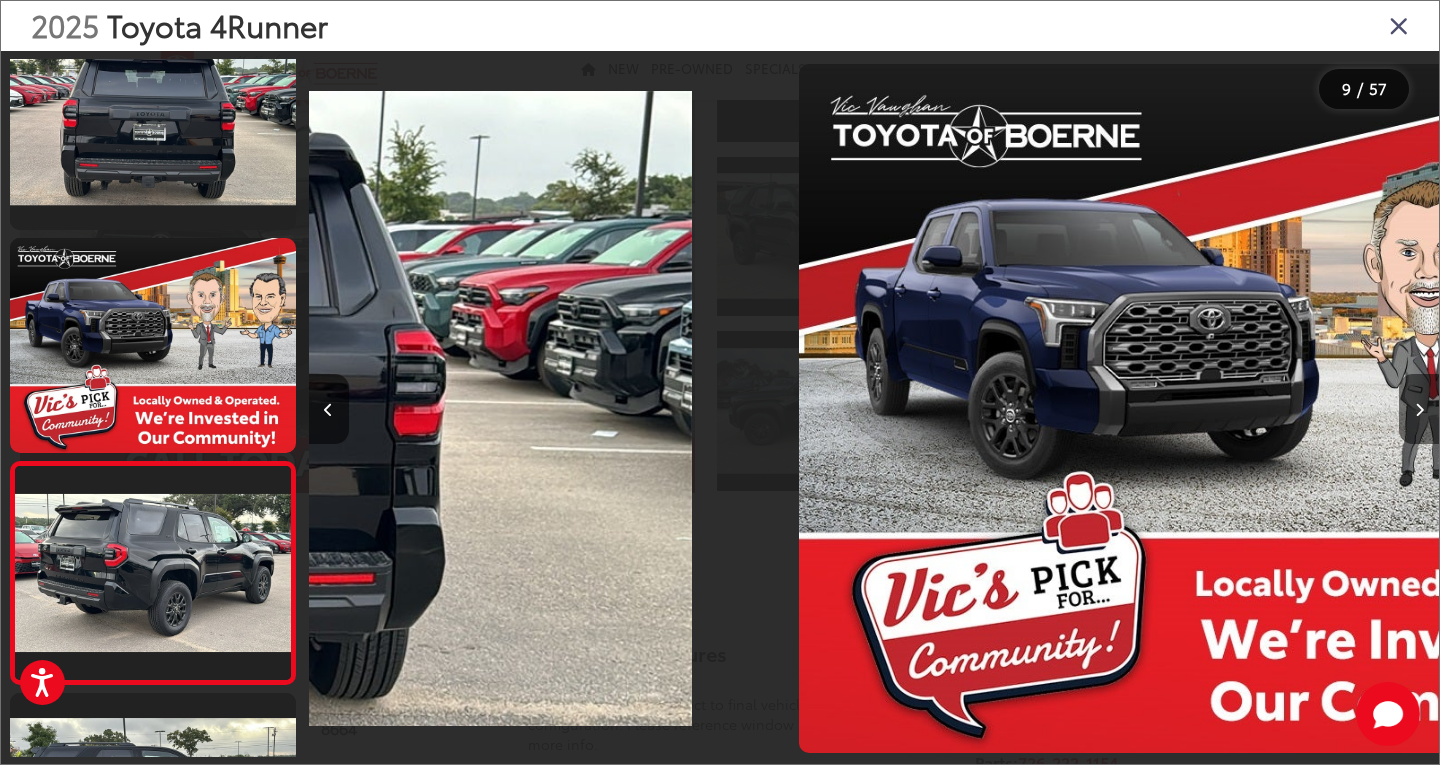 scroll, scrollTop: 0, scrollLeft: 7811, axis: horizontal 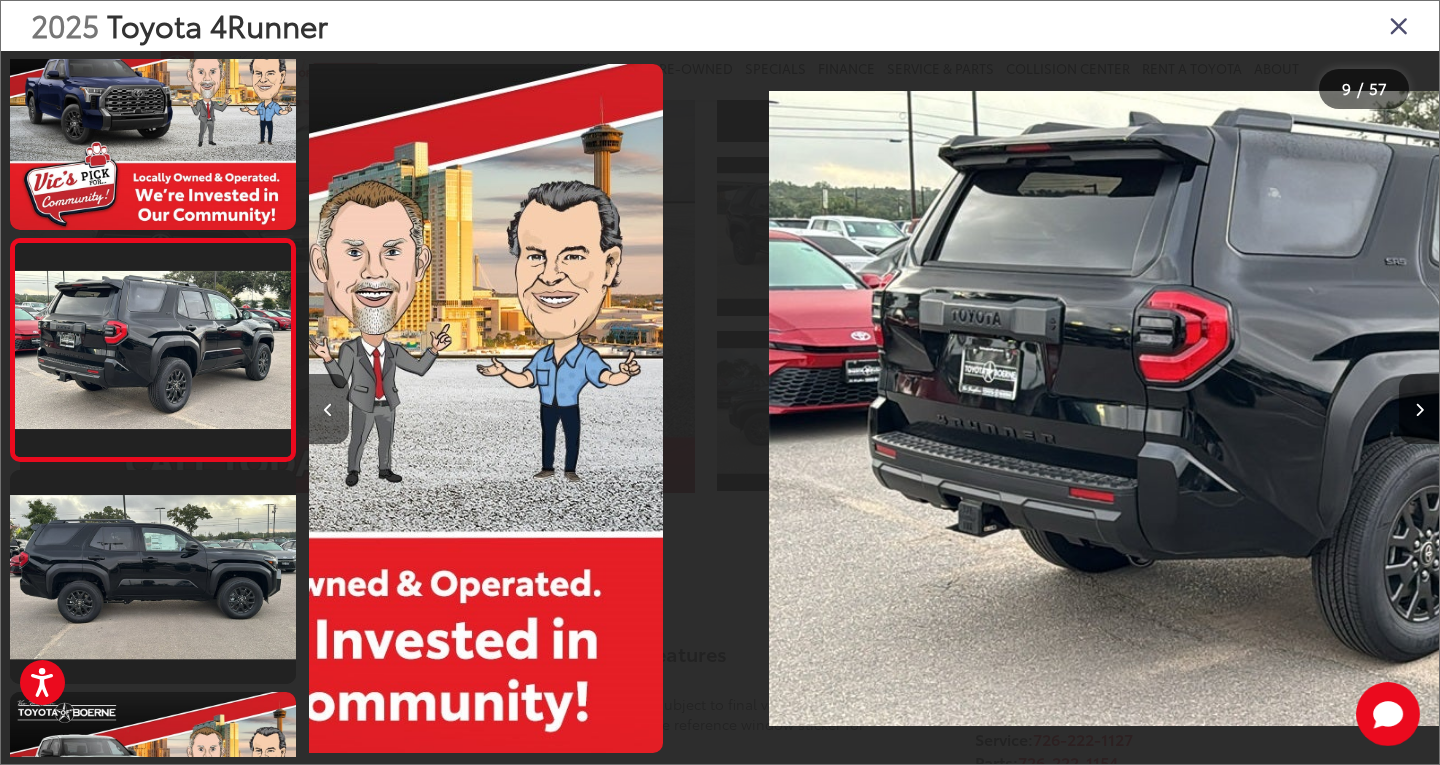 click at bounding box center [1419, 409] 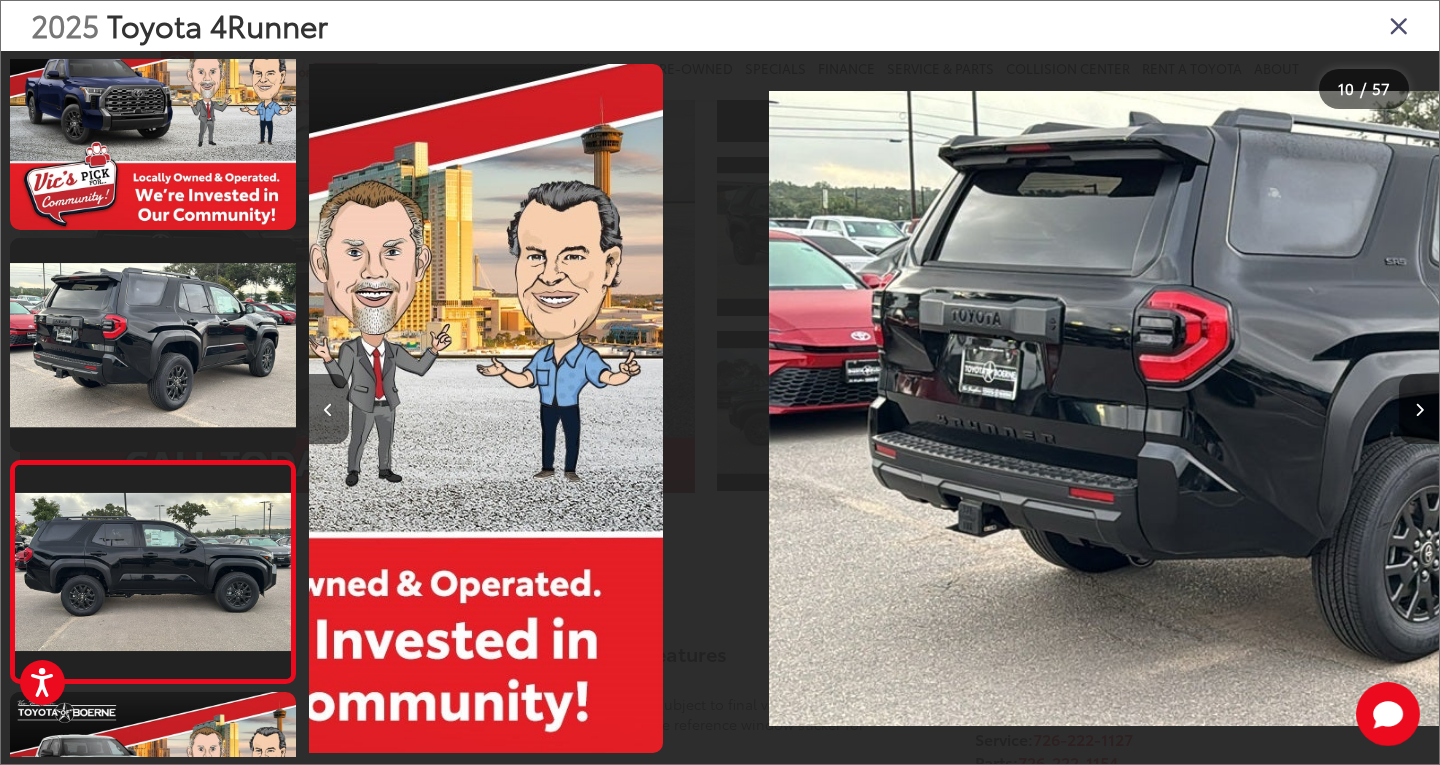 scroll, scrollTop: 0, scrollLeft: 9049, axis: horizontal 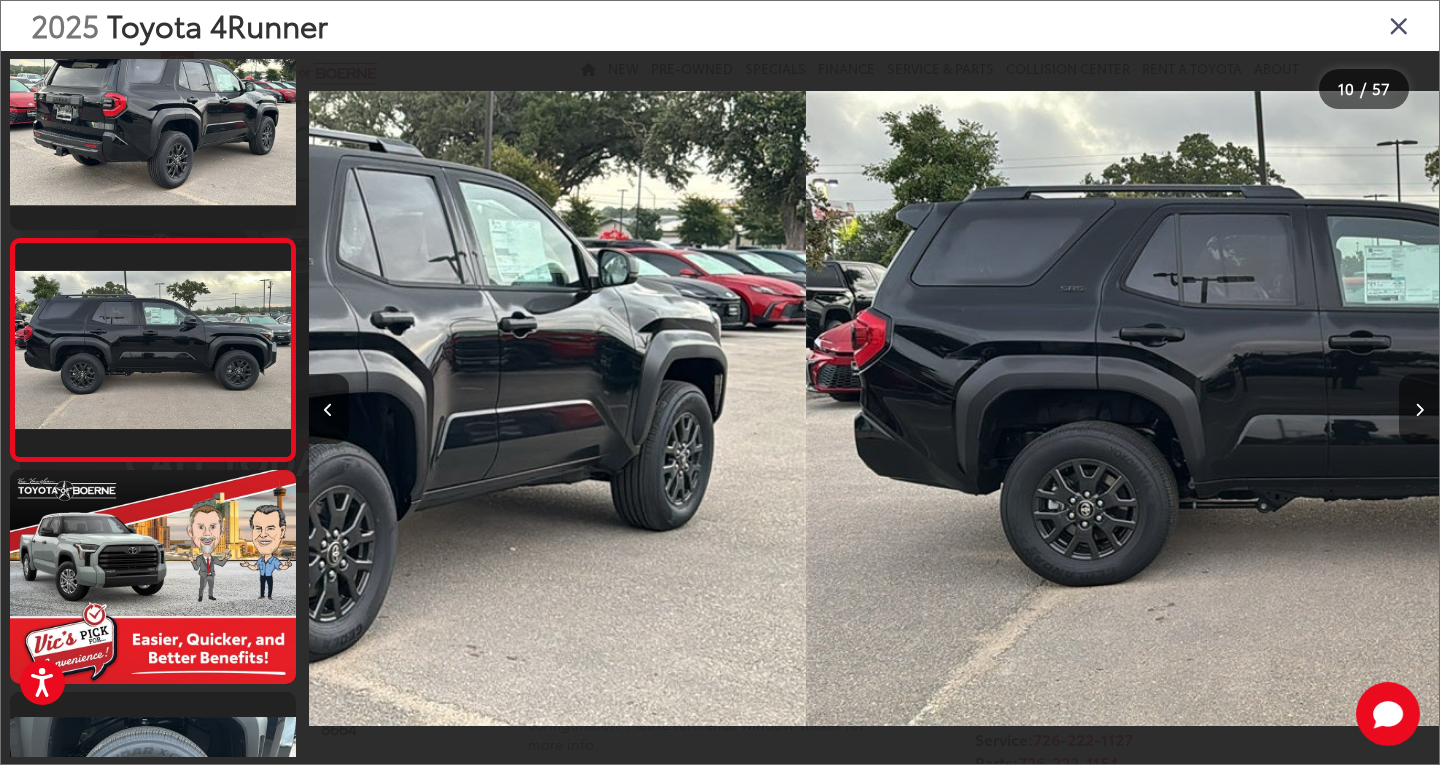 click at bounding box center [1419, 409] 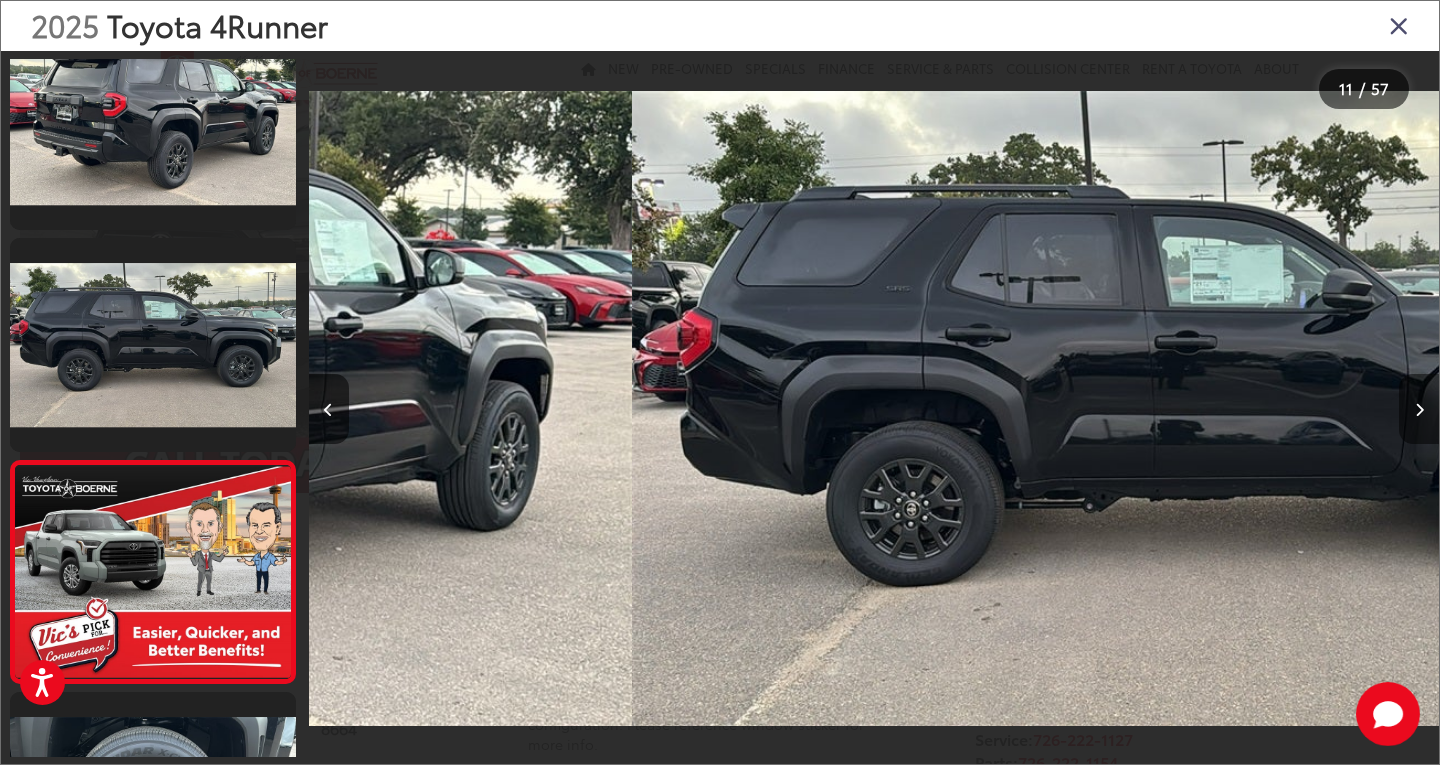 scroll, scrollTop: 0, scrollLeft: 10381, axis: horizontal 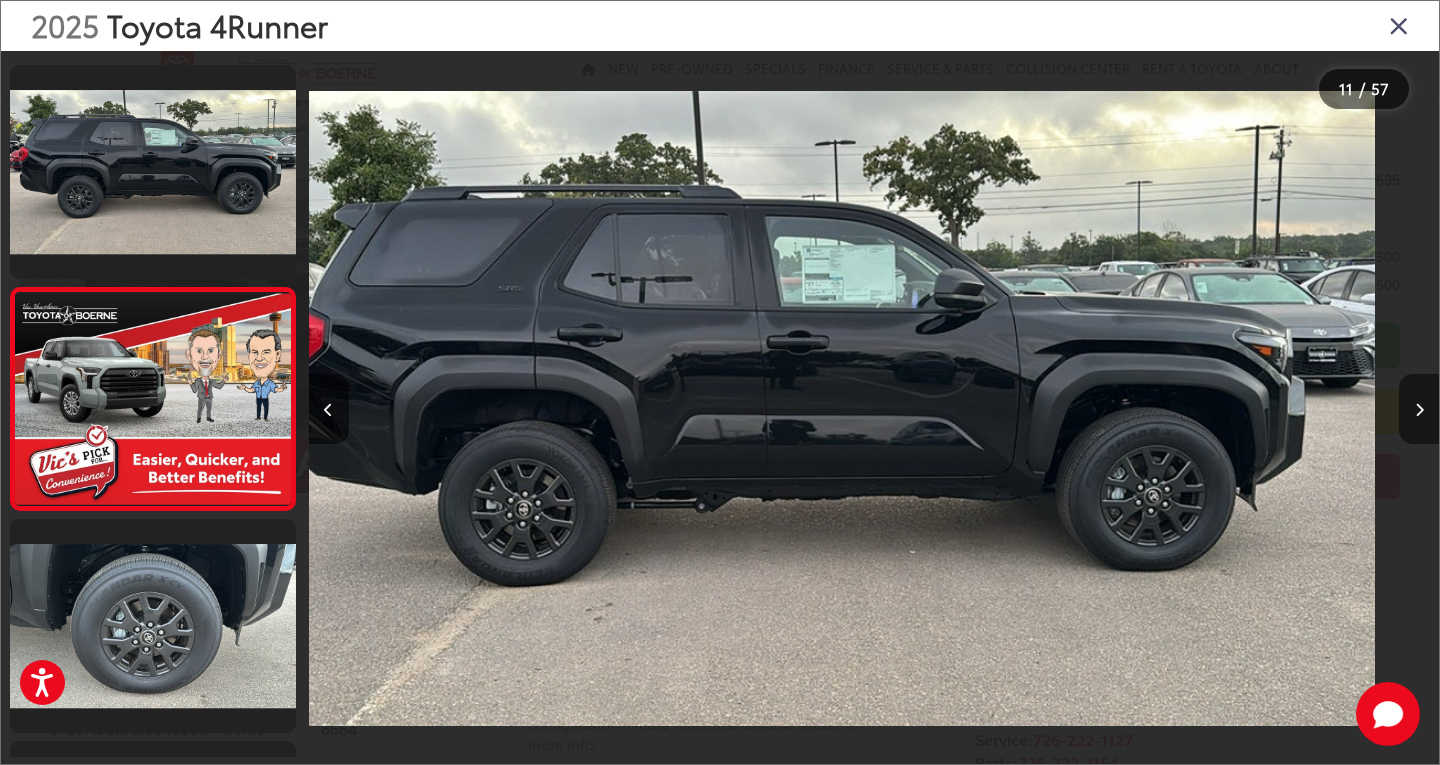 click at bounding box center [1419, 409] 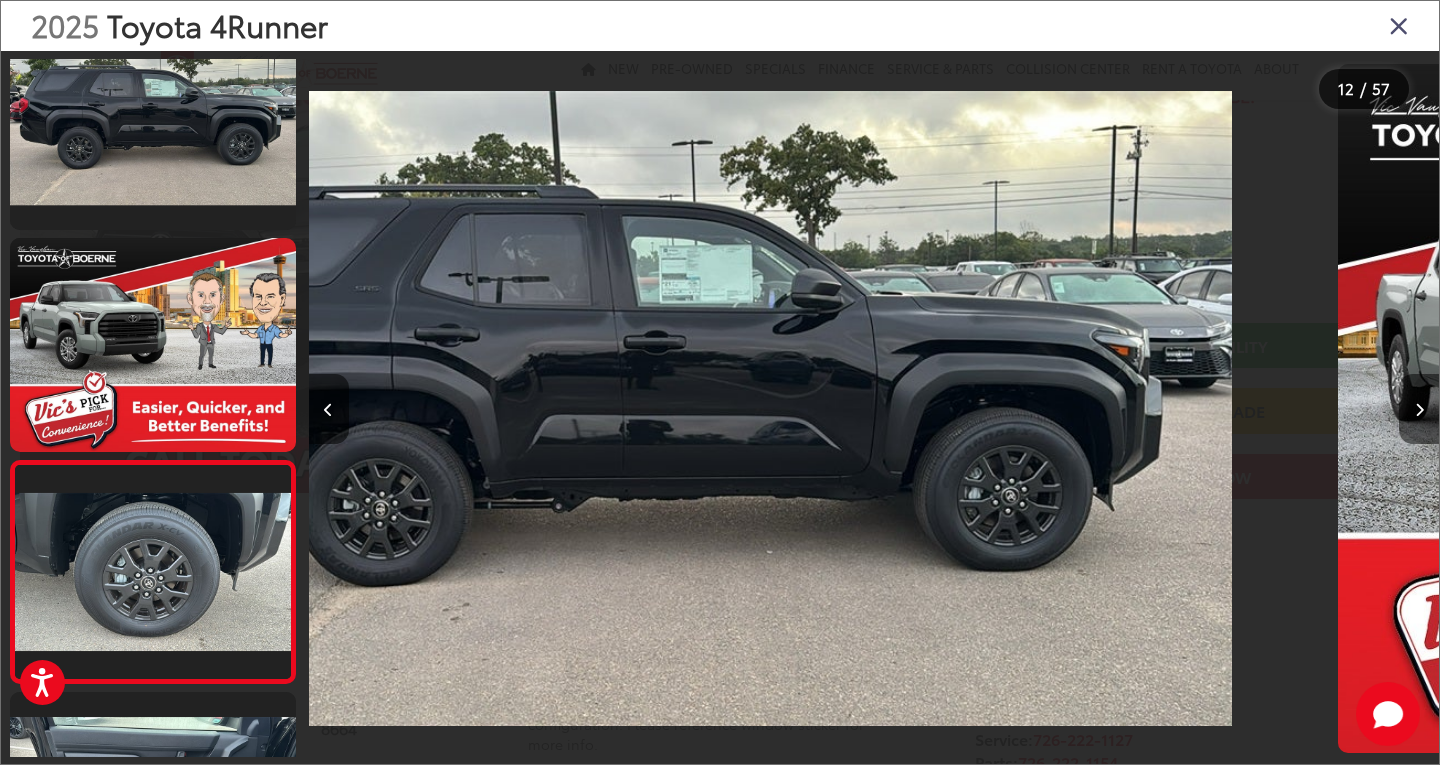 scroll, scrollTop: 0, scrollLeft: 10497, axis: horizontal 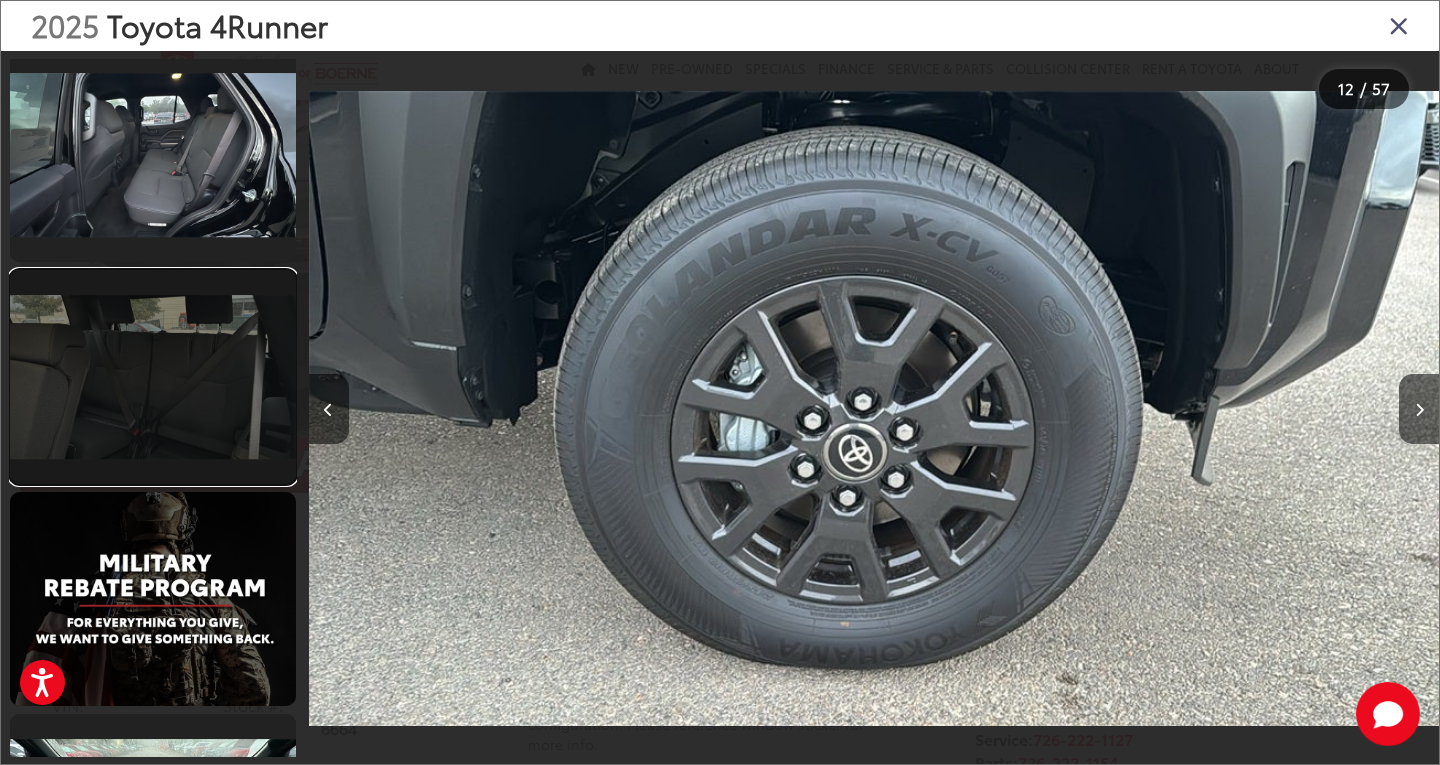 click at bounding box center [153, 377] 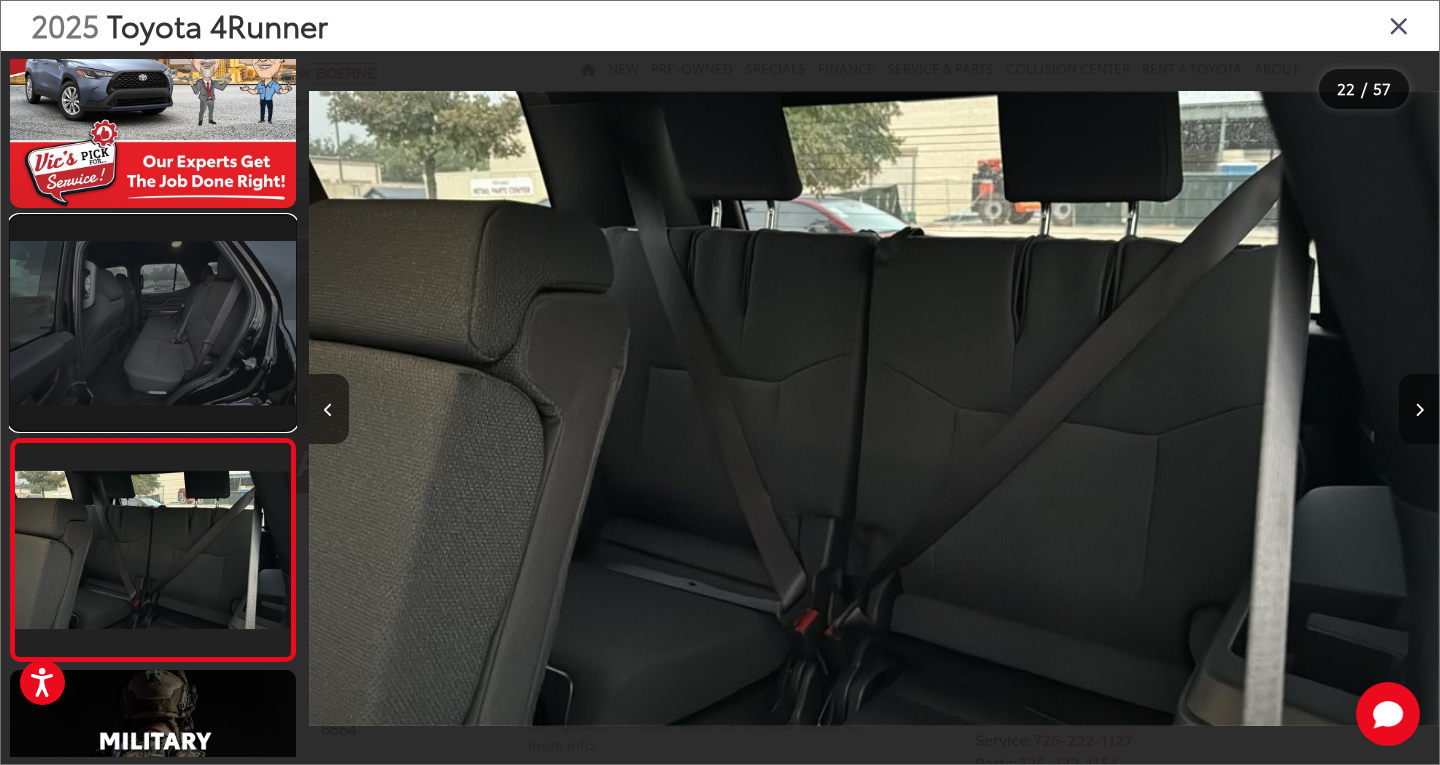 click at bounding box center [153, 323] 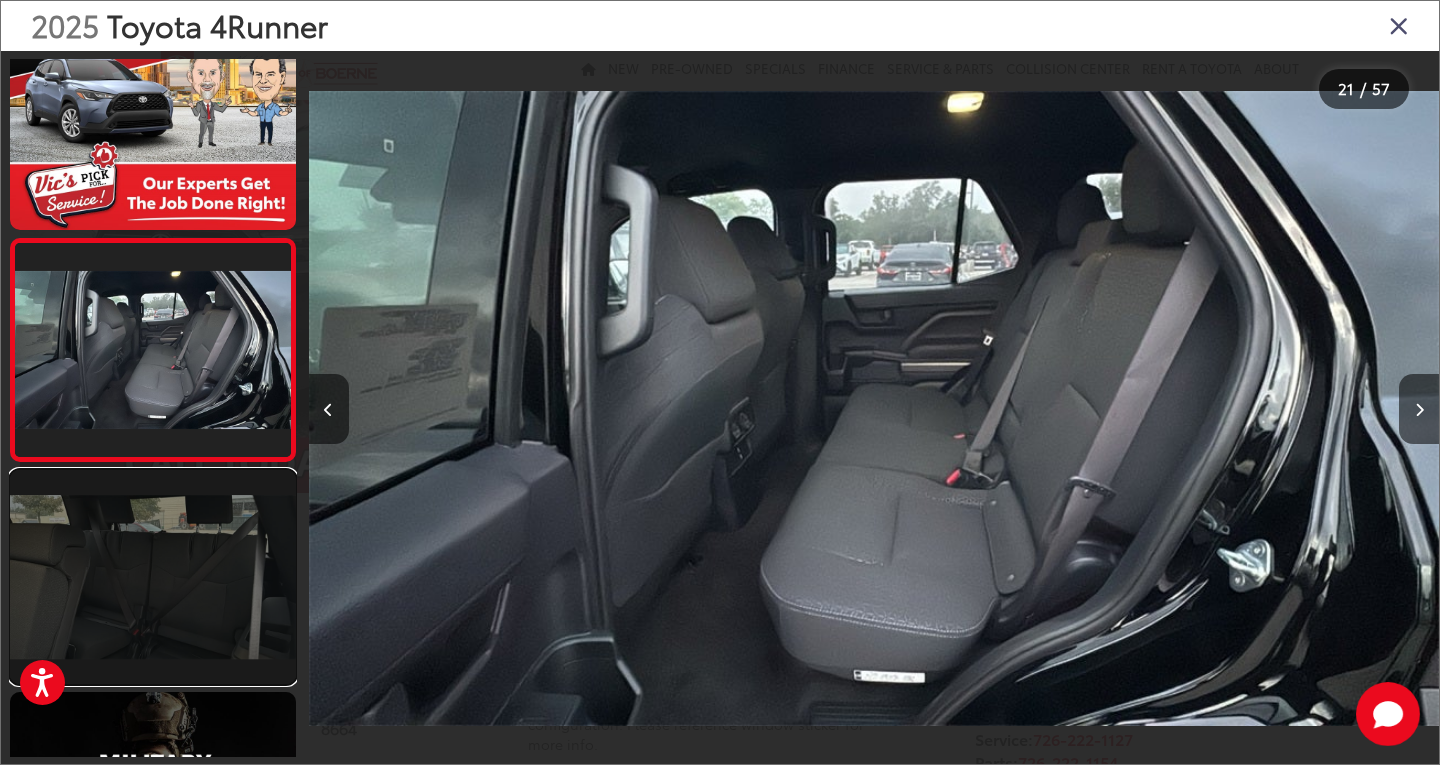 click at bounding box center (153, 577) 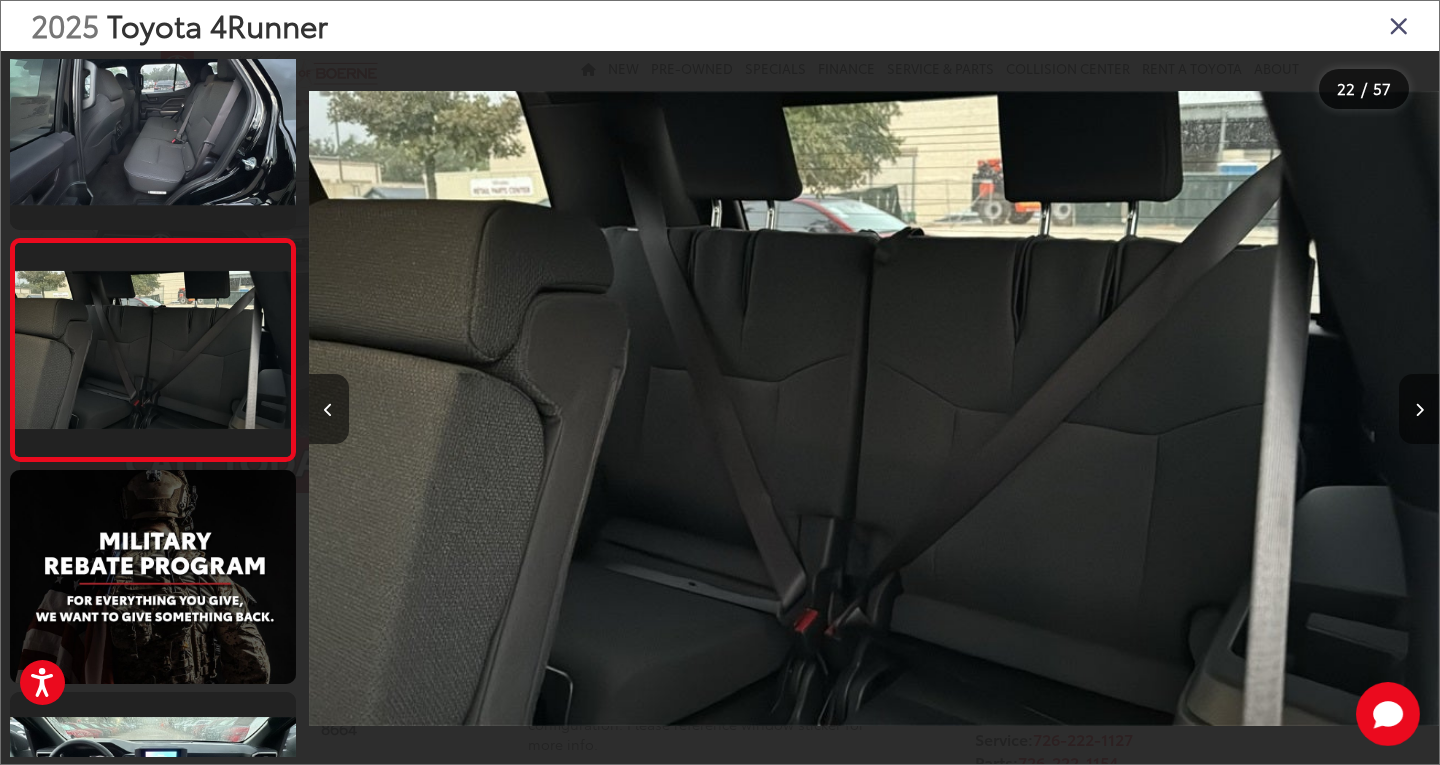 click at bounding box center [1399, 25] 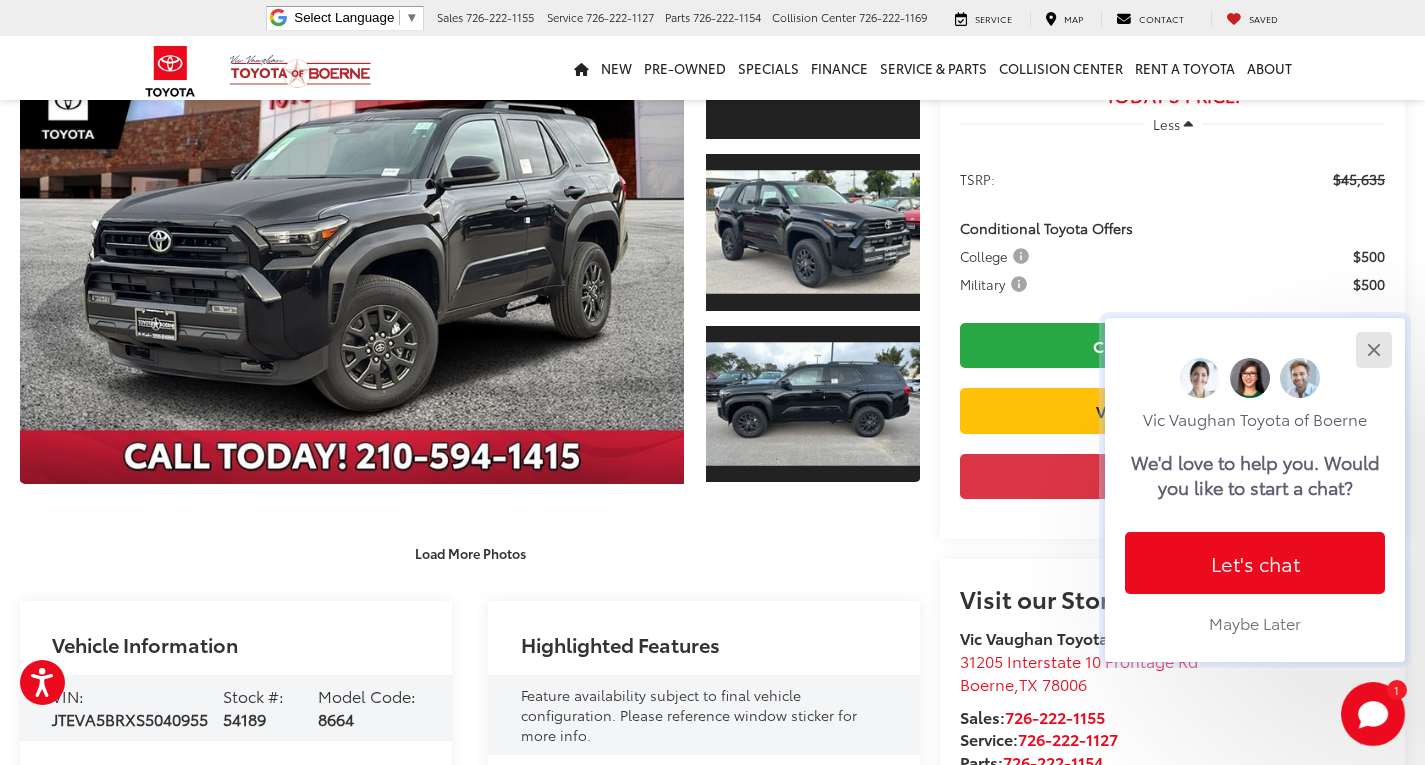 click at bounding box center (1373, 349) 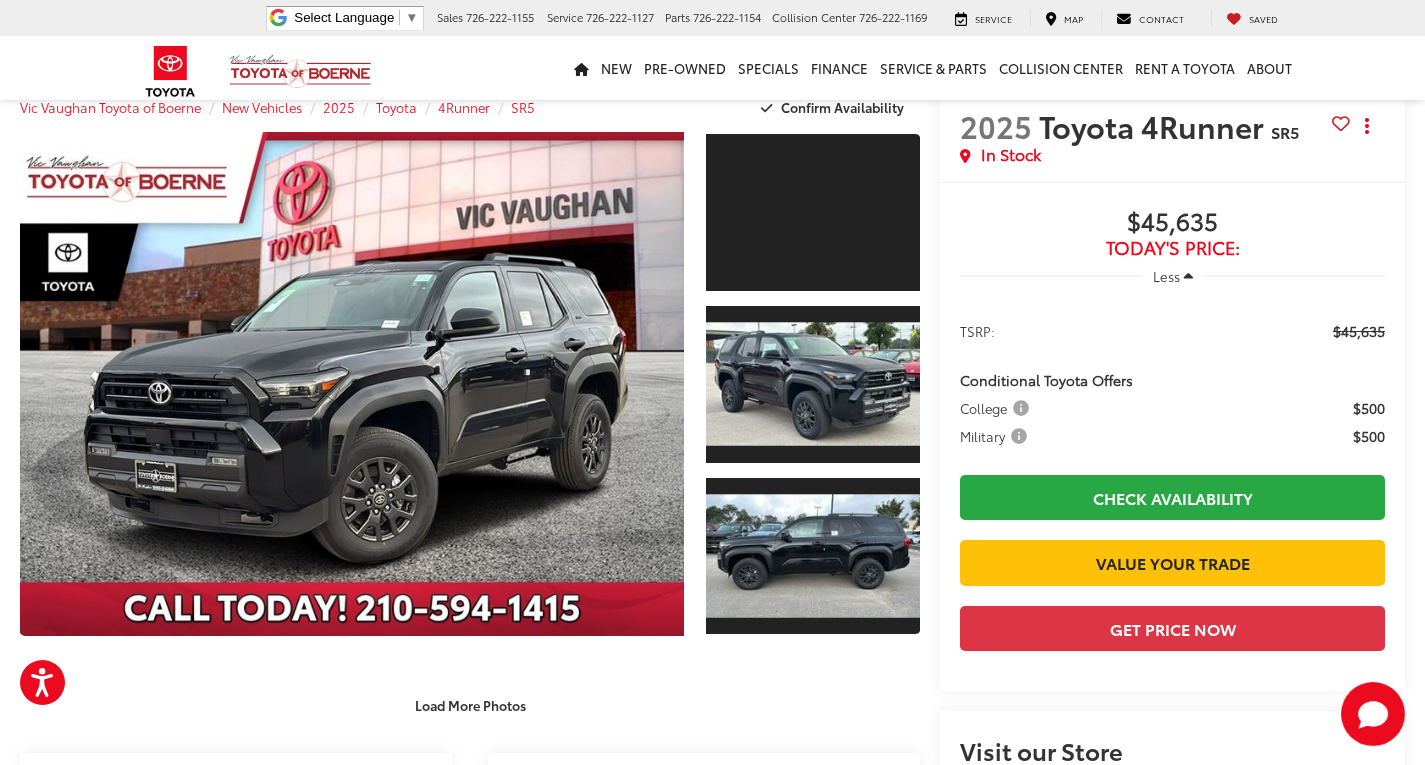 scroll, scrollTop: 0, scrollLeft: 0, axis: both 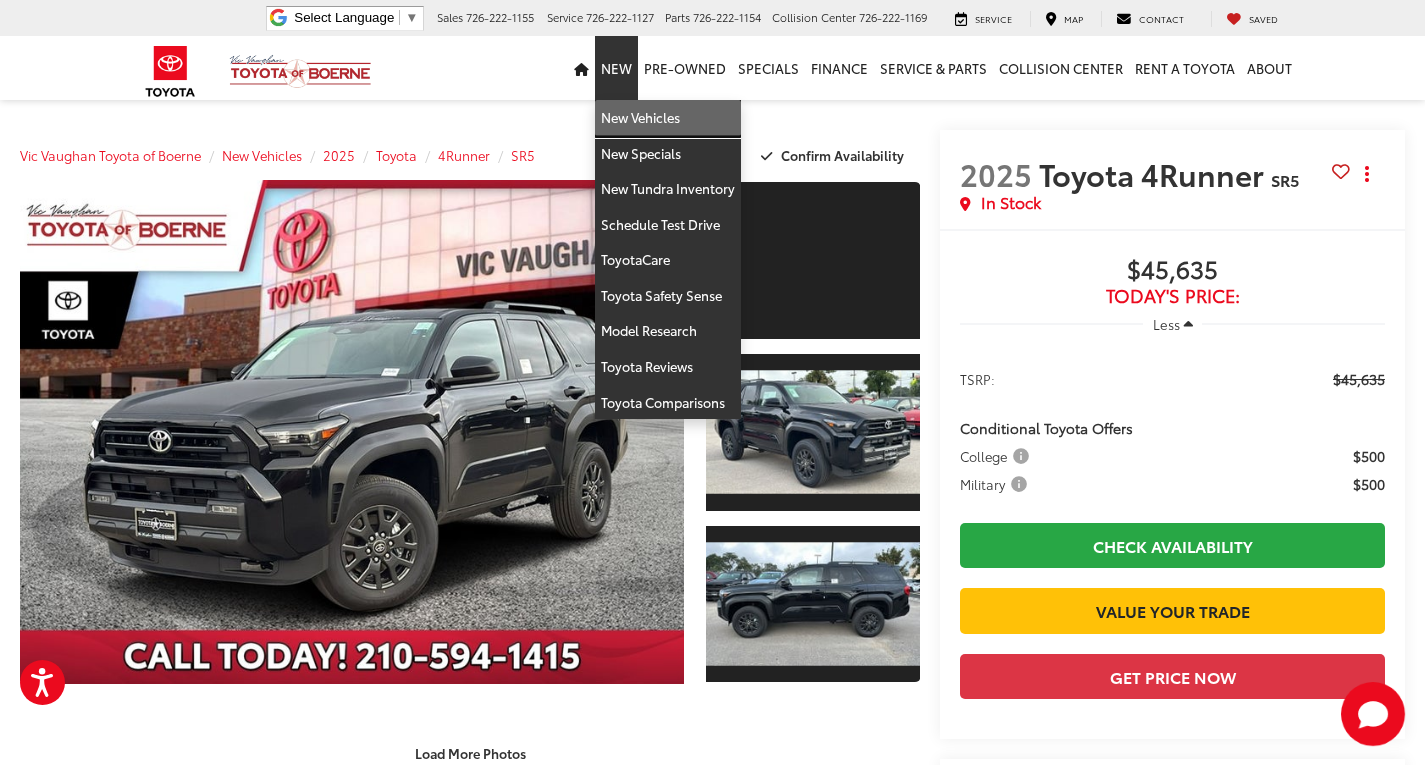 click on "New Vehicles" at bounding box center [668, 118] 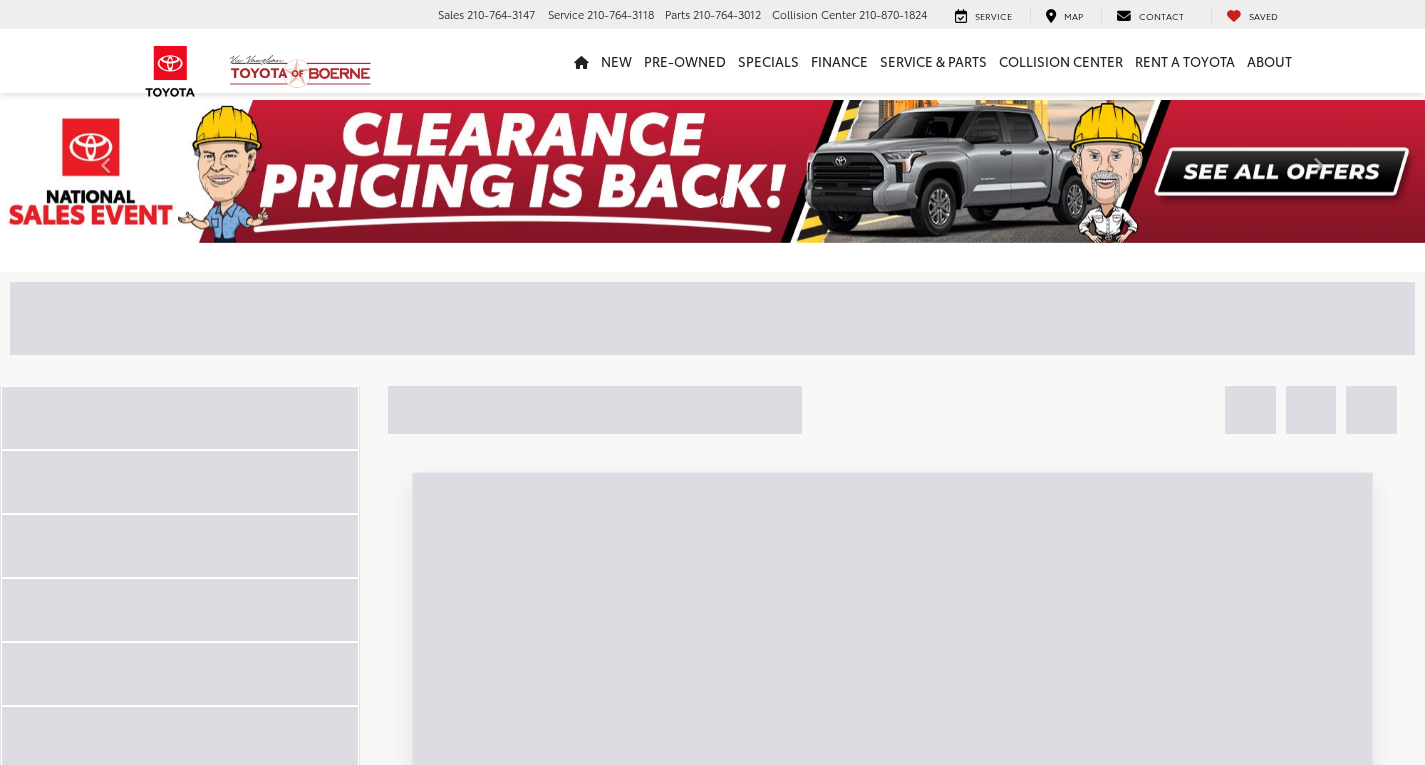 scroll, scrollTop: 0, scrollLeft: 0, axis: both 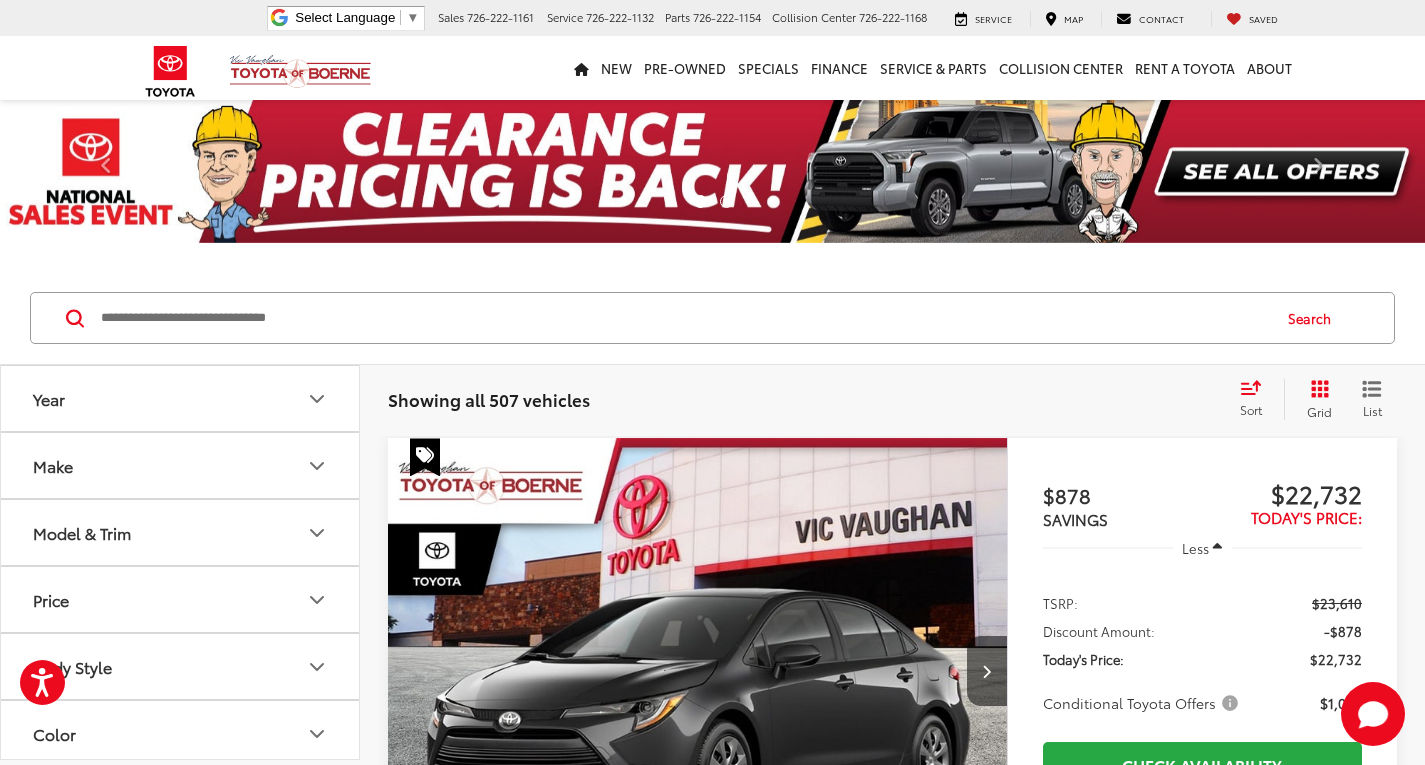 click on "Make" at bounding box center [181, 465] 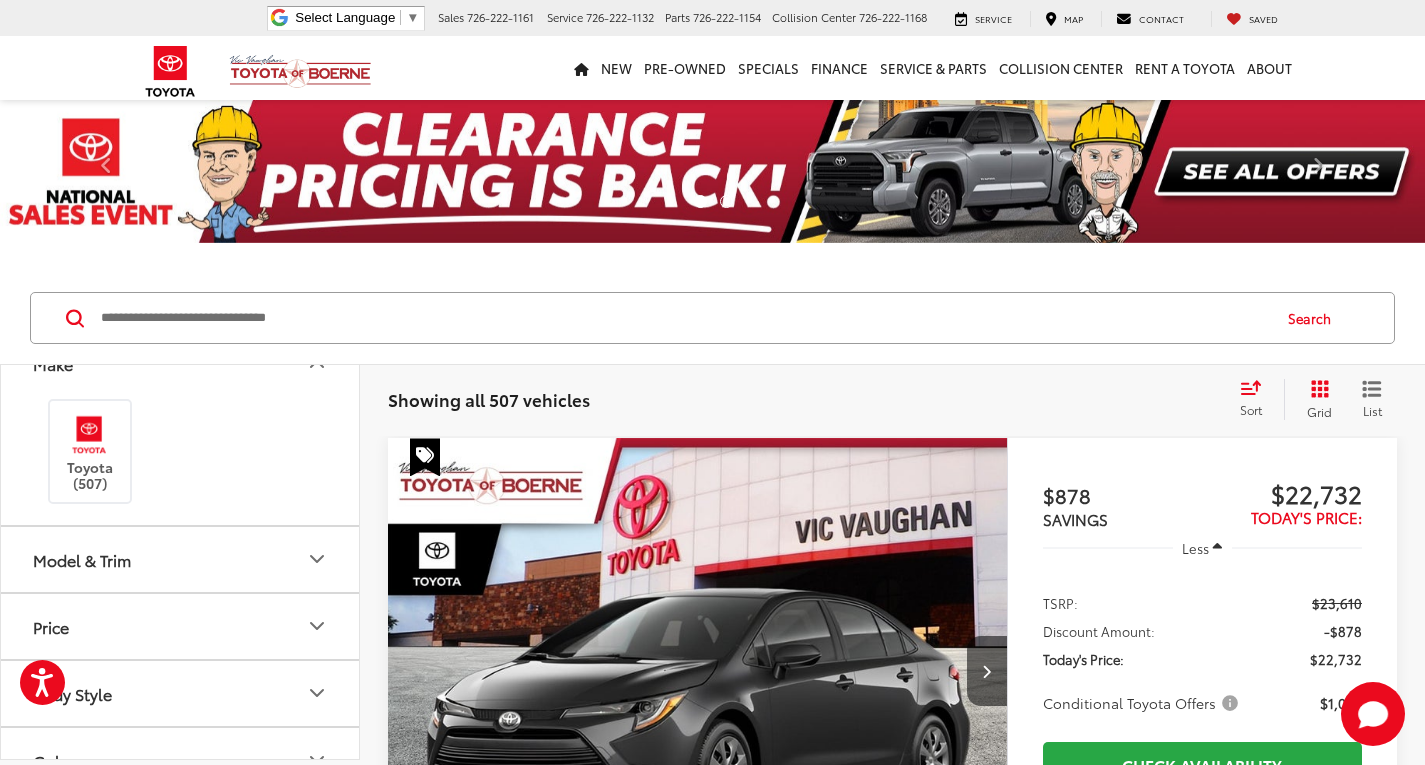 scroll, scrollTop: 200, scrollLeft: 0, axis: vertical 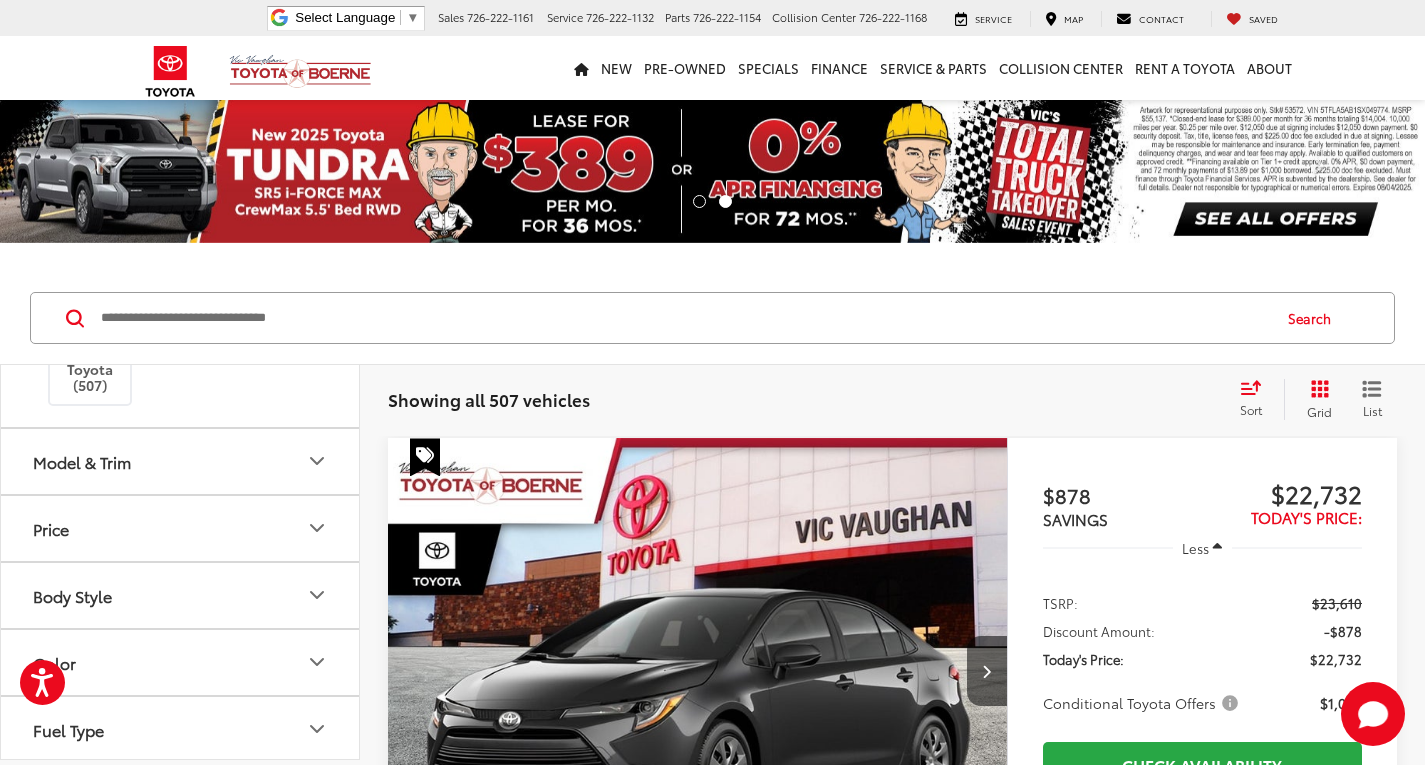 drag, startPoint x: 151, startPoint y: 462, endPoint x: 152, endPoint y: 472, distance: 10.049875 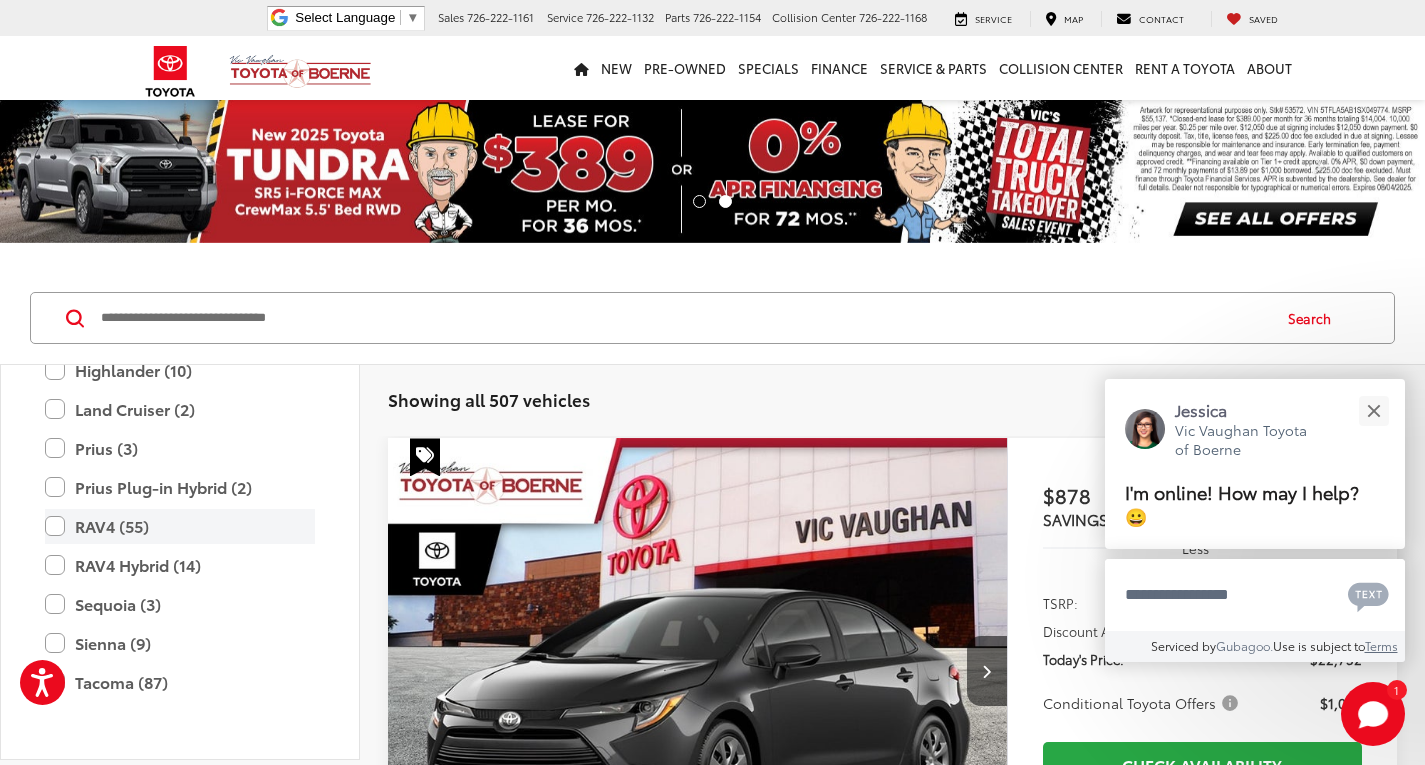 scroll, scrollTop: 900, scrollLeft: 0, axis: vertical 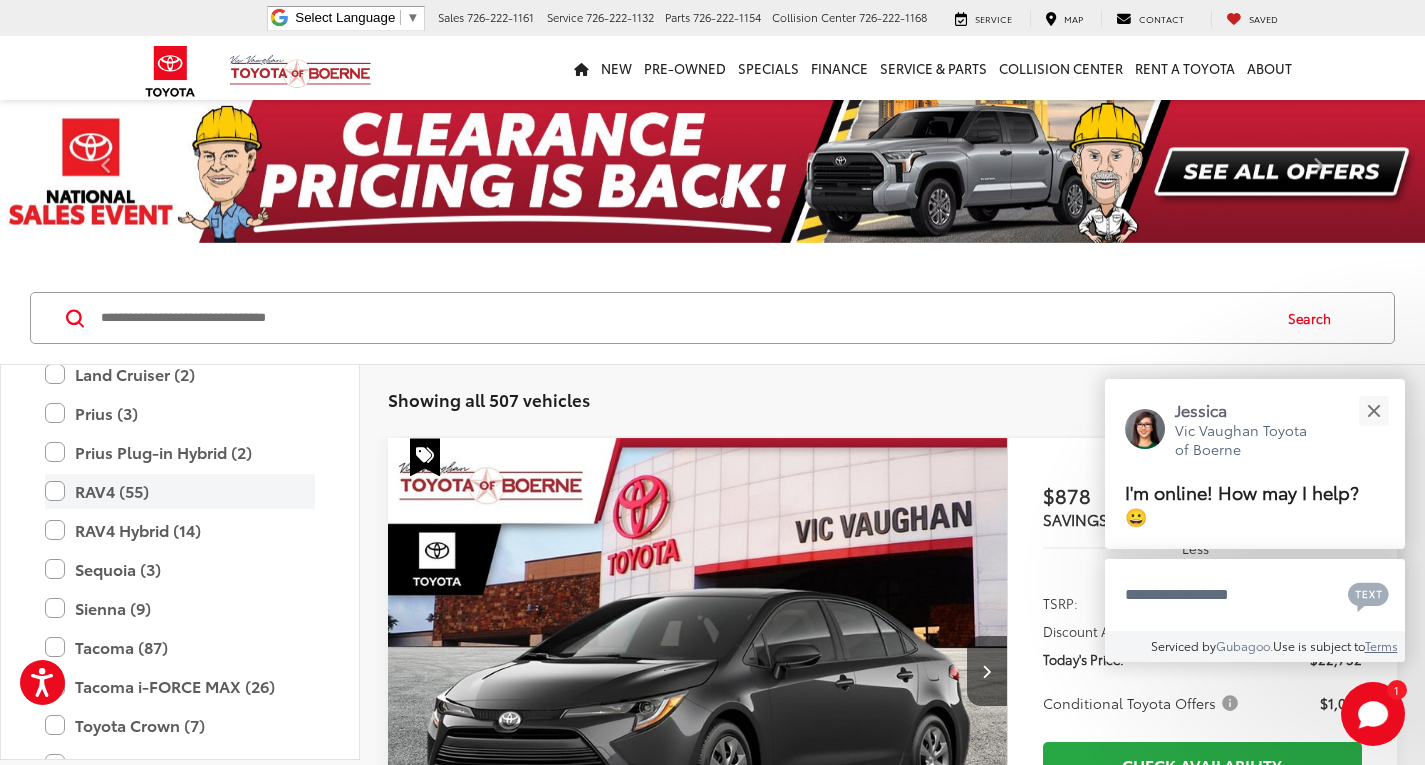 click on "RAV4 (55)" at bounding box center (180, 491) 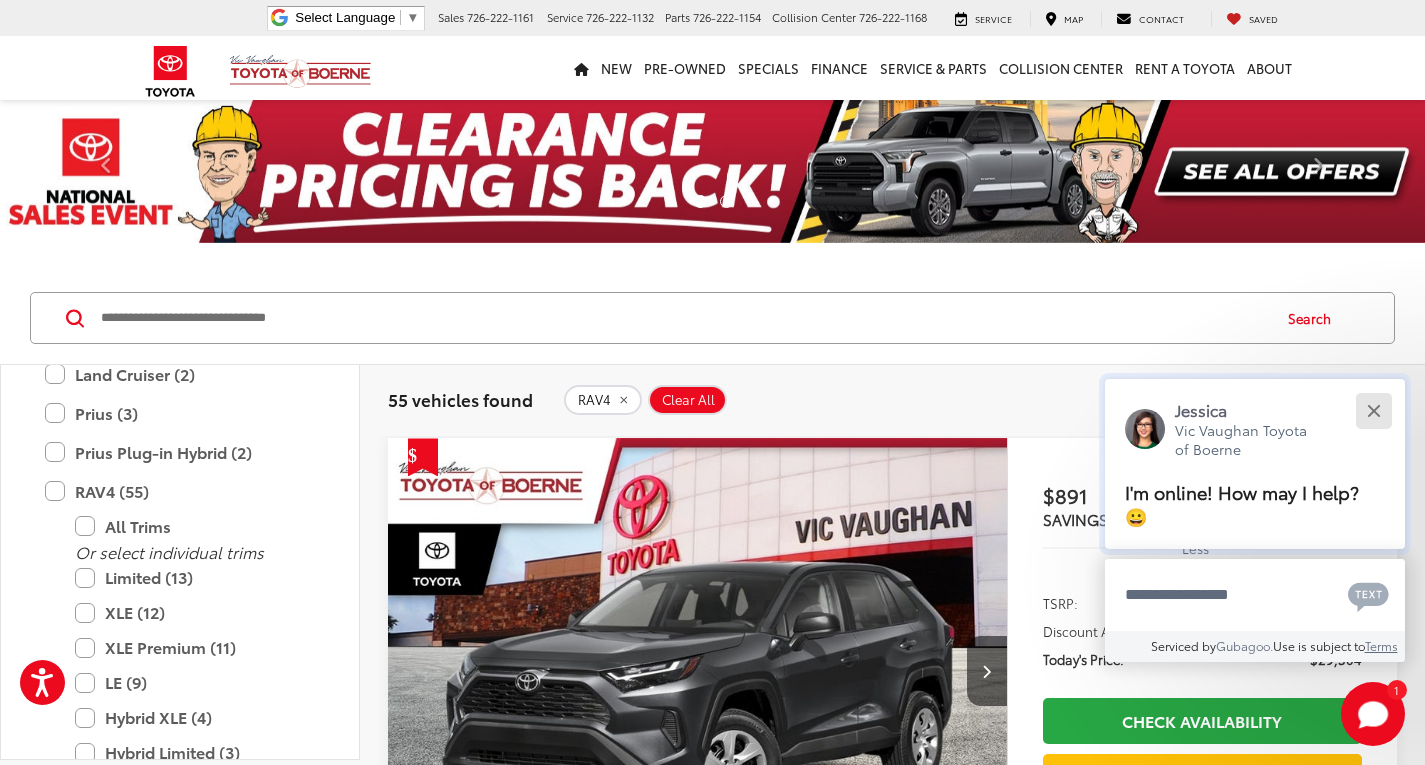 click at bounding box center [1373, 410] 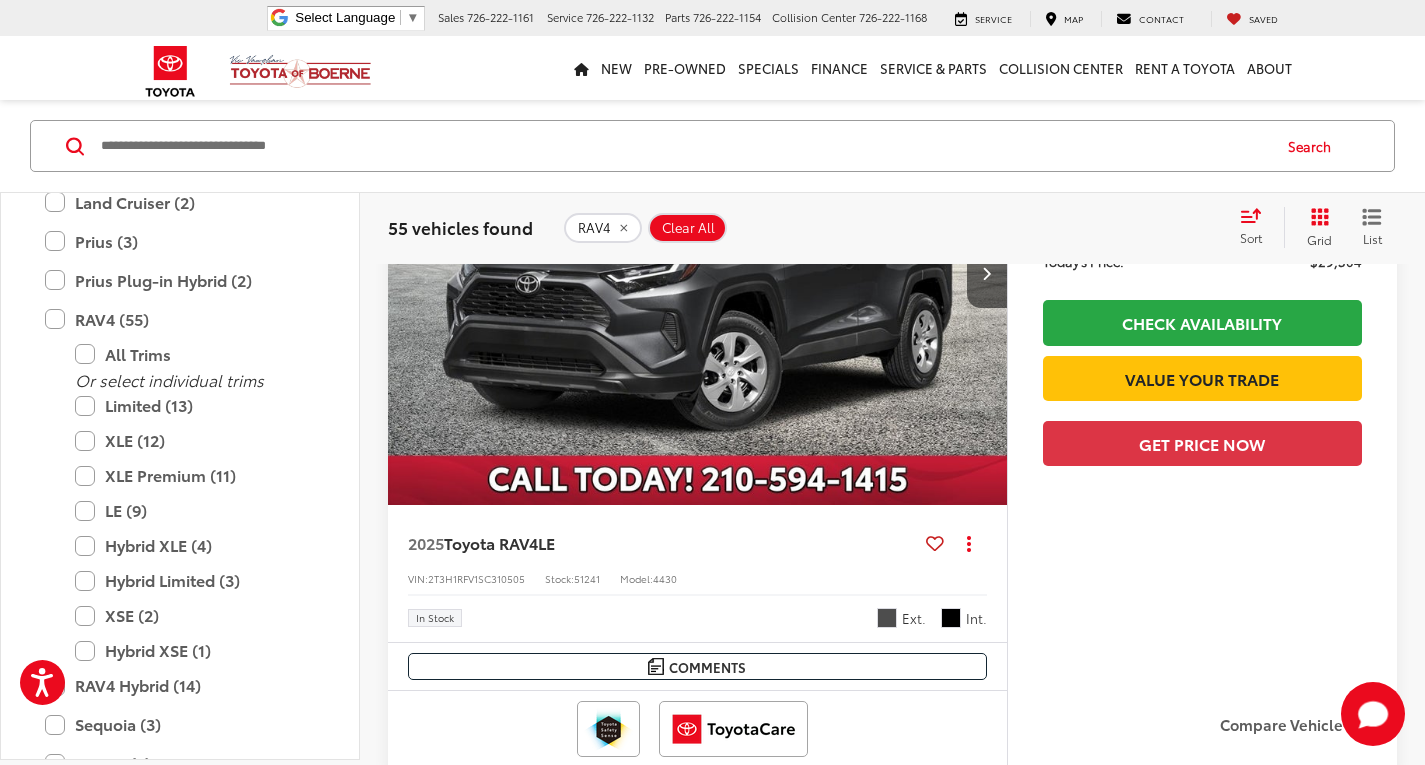 scroll, scrollTop: 400, scrollLeft: 0, axis: vertical 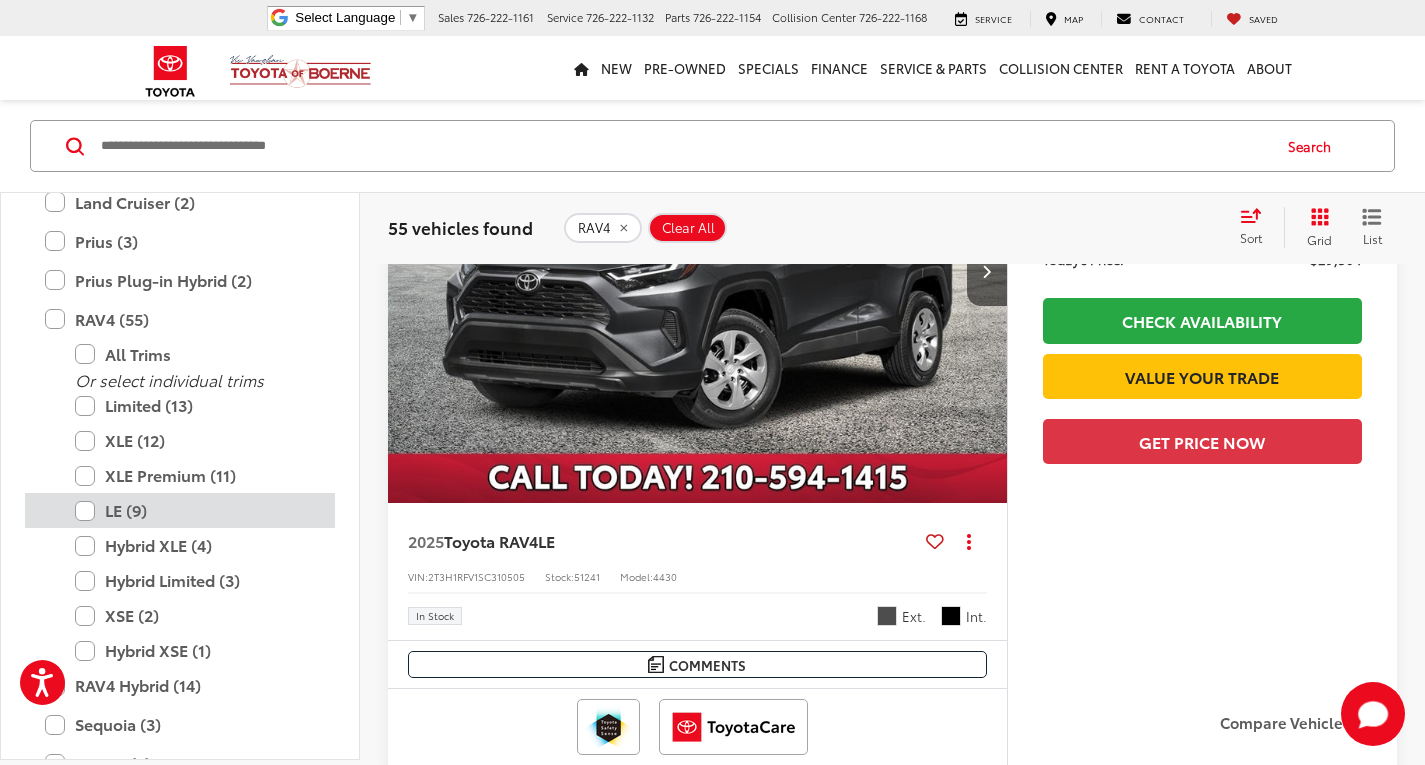 click on "LE (9)" at bounding box center [195, 510] 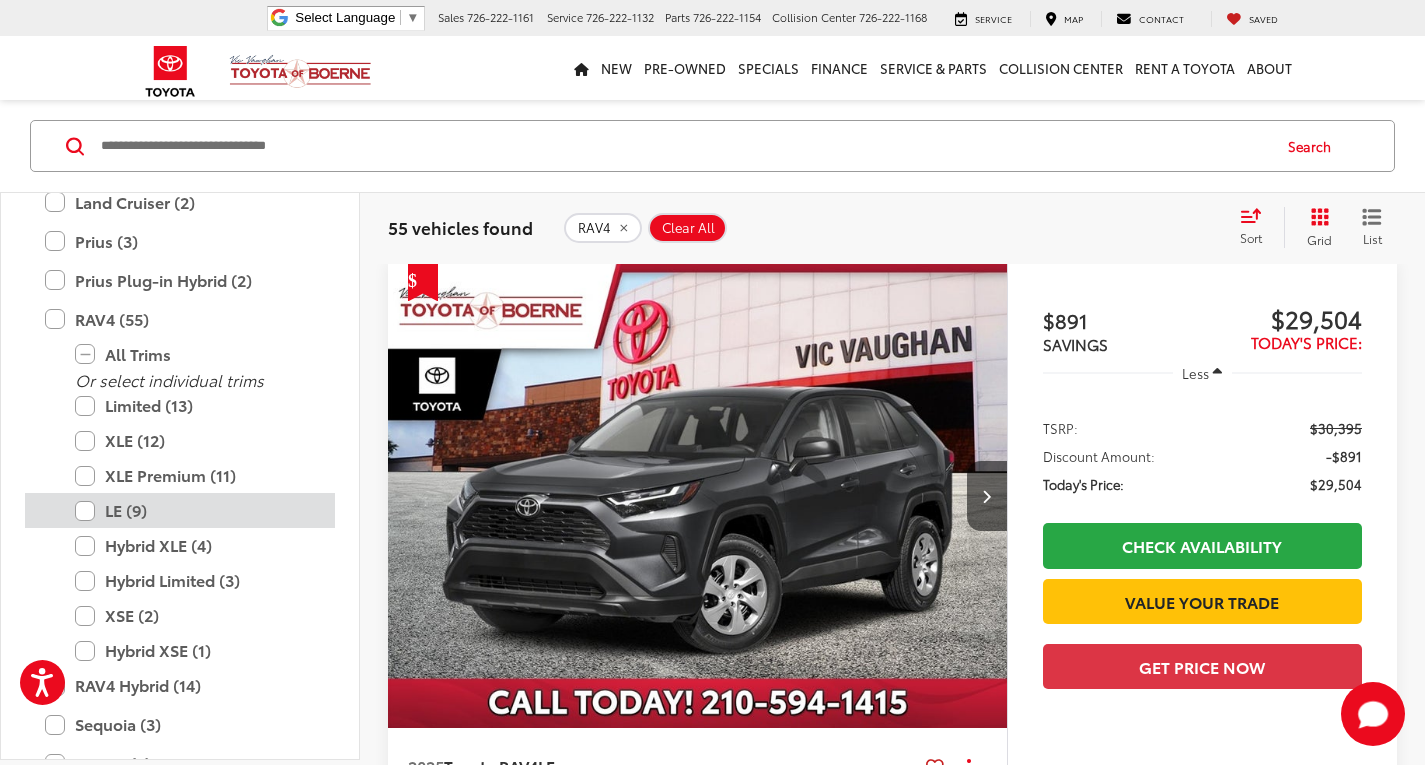 scroll, scrollTop: 173, scrollLeft: 0, axis: vertical 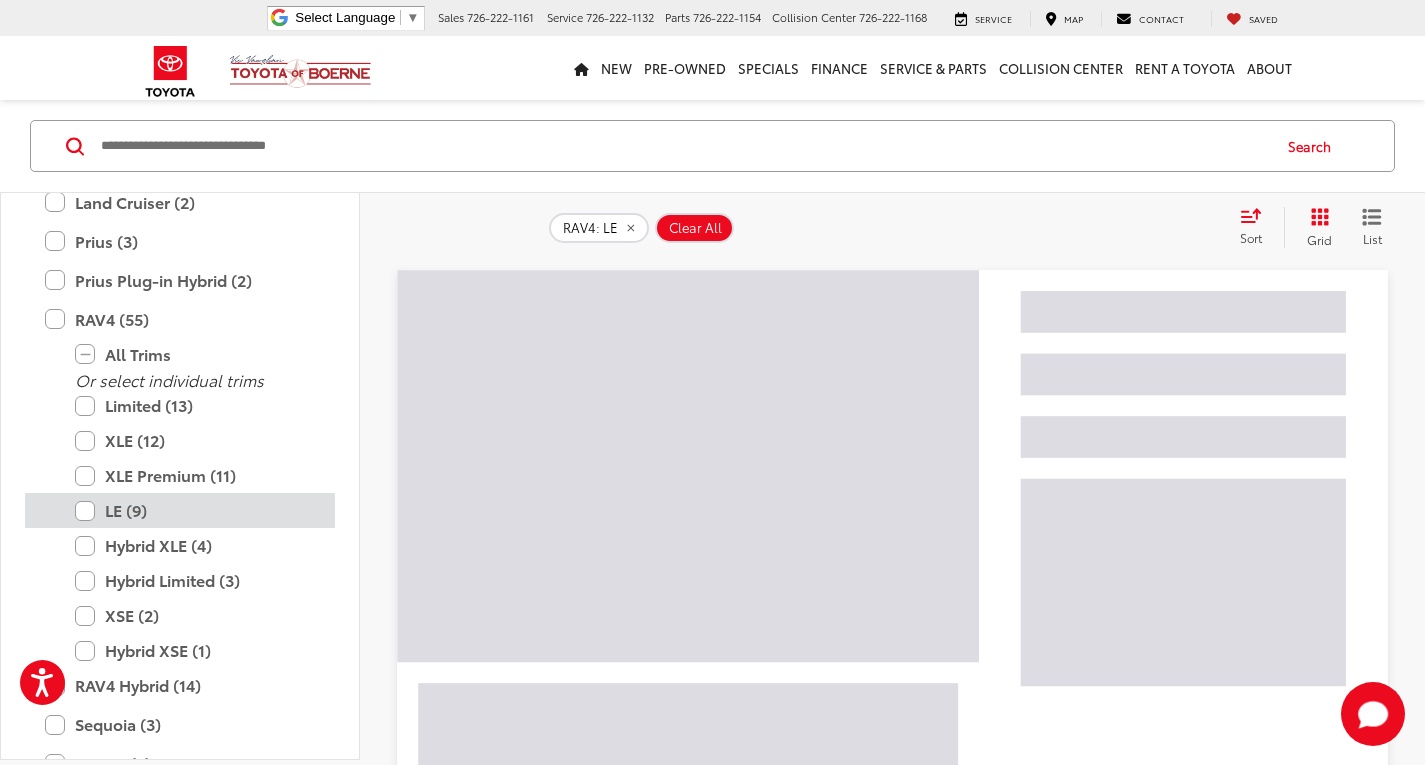 drag, startPoint x: 165, startPoint y: 507, endPoint x: 368, endPoint y: 543, distance: 206.1674 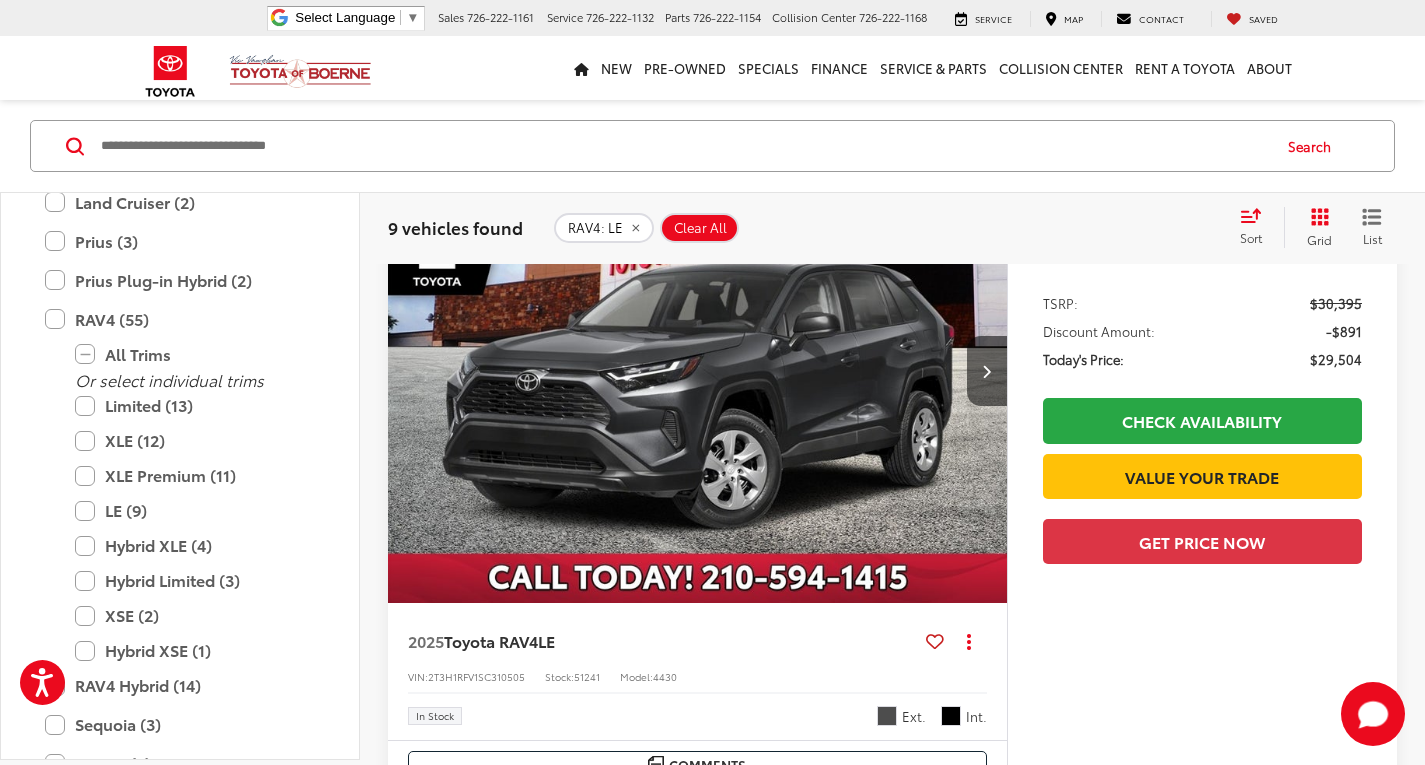 scroll, scrollTop: 200, scrollLeft: 0, axis: vertical 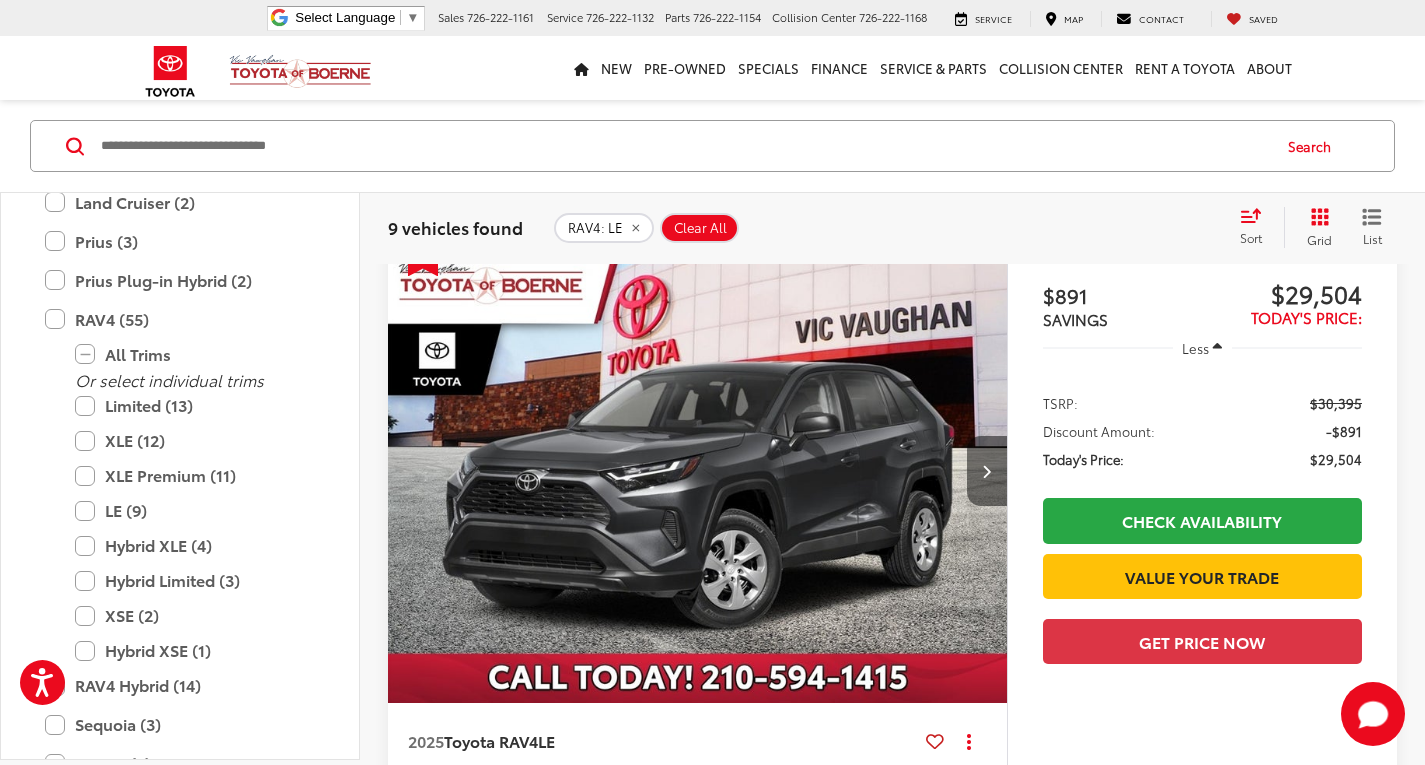 click at bounding box center [987, 471] 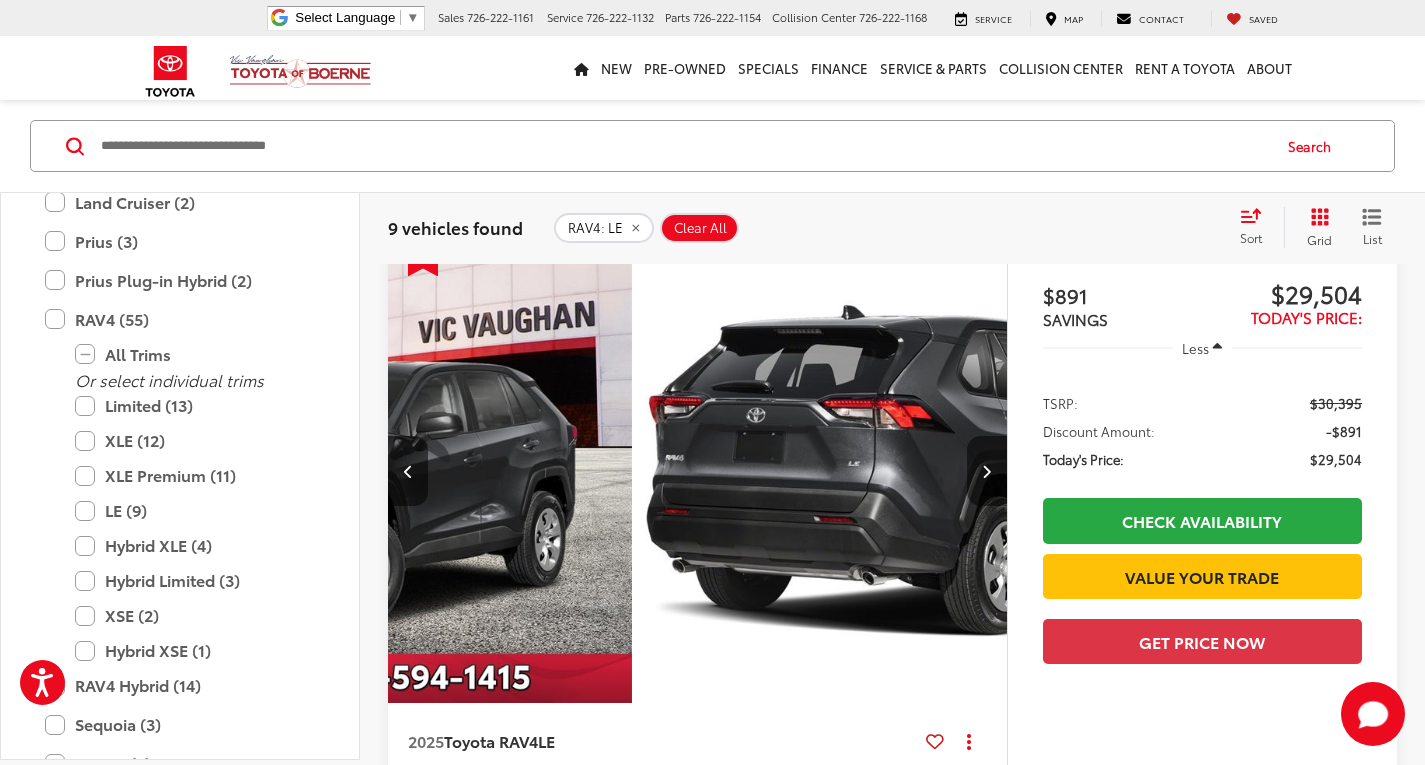 scroll, scrollTop: 0, scrollLeft: 622, axis: horizontal 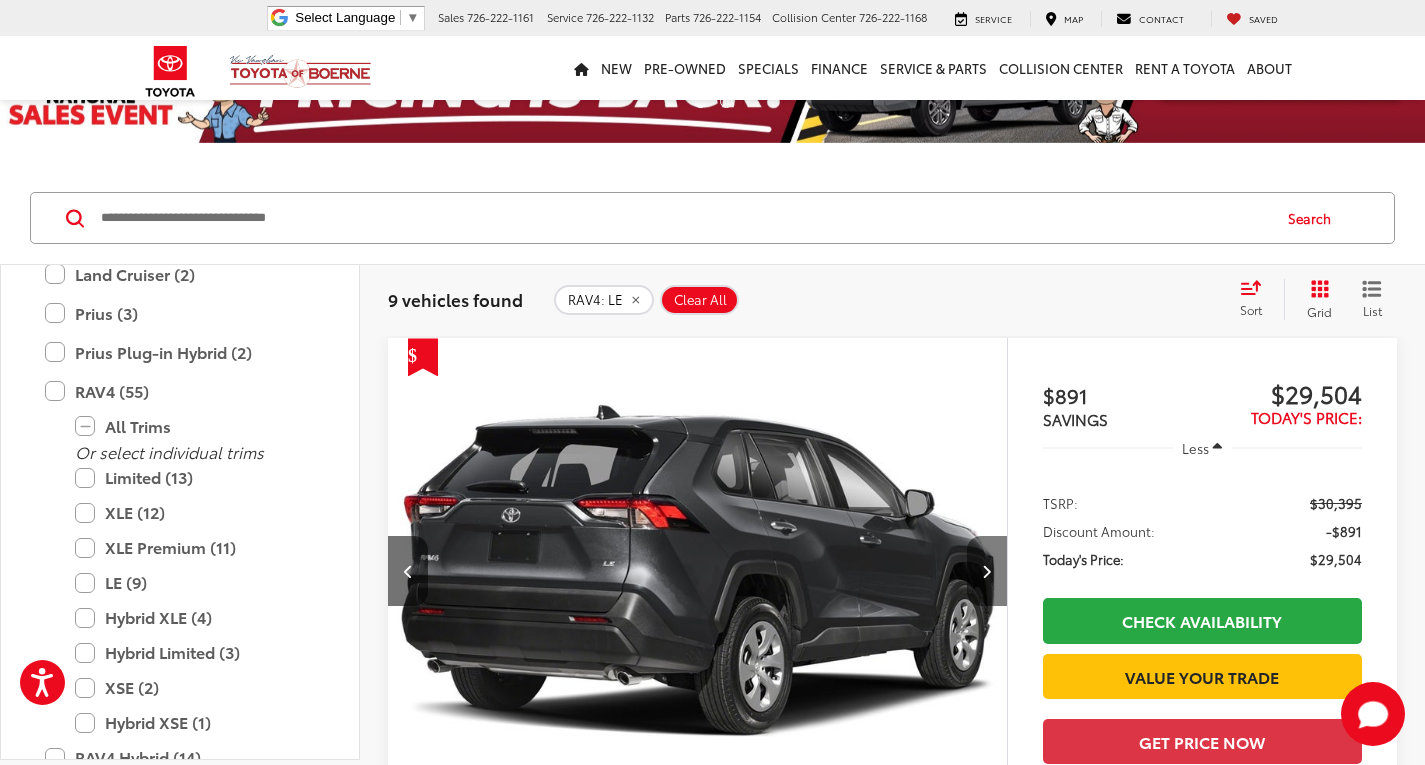 click at bounding box center [987, 571] 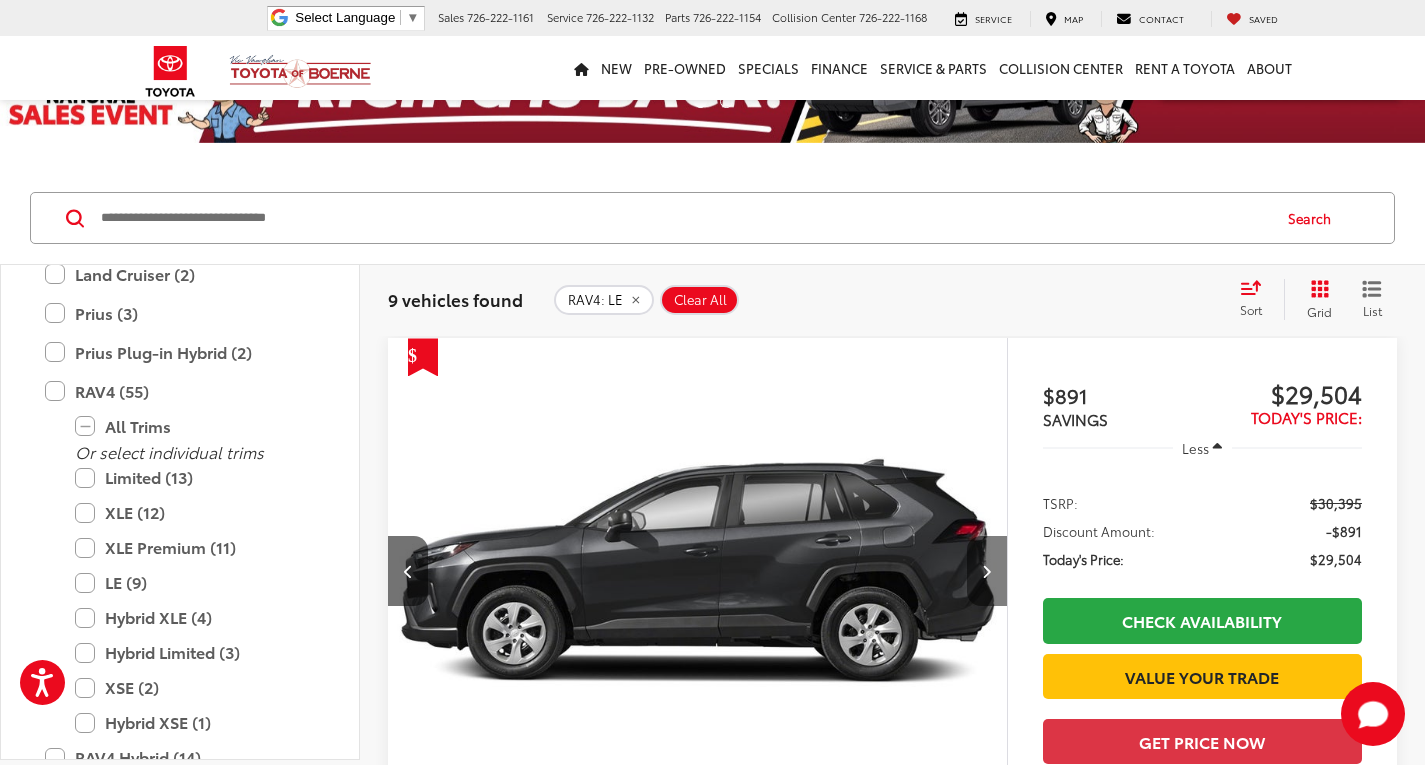 click at bounding box center (987, 571) 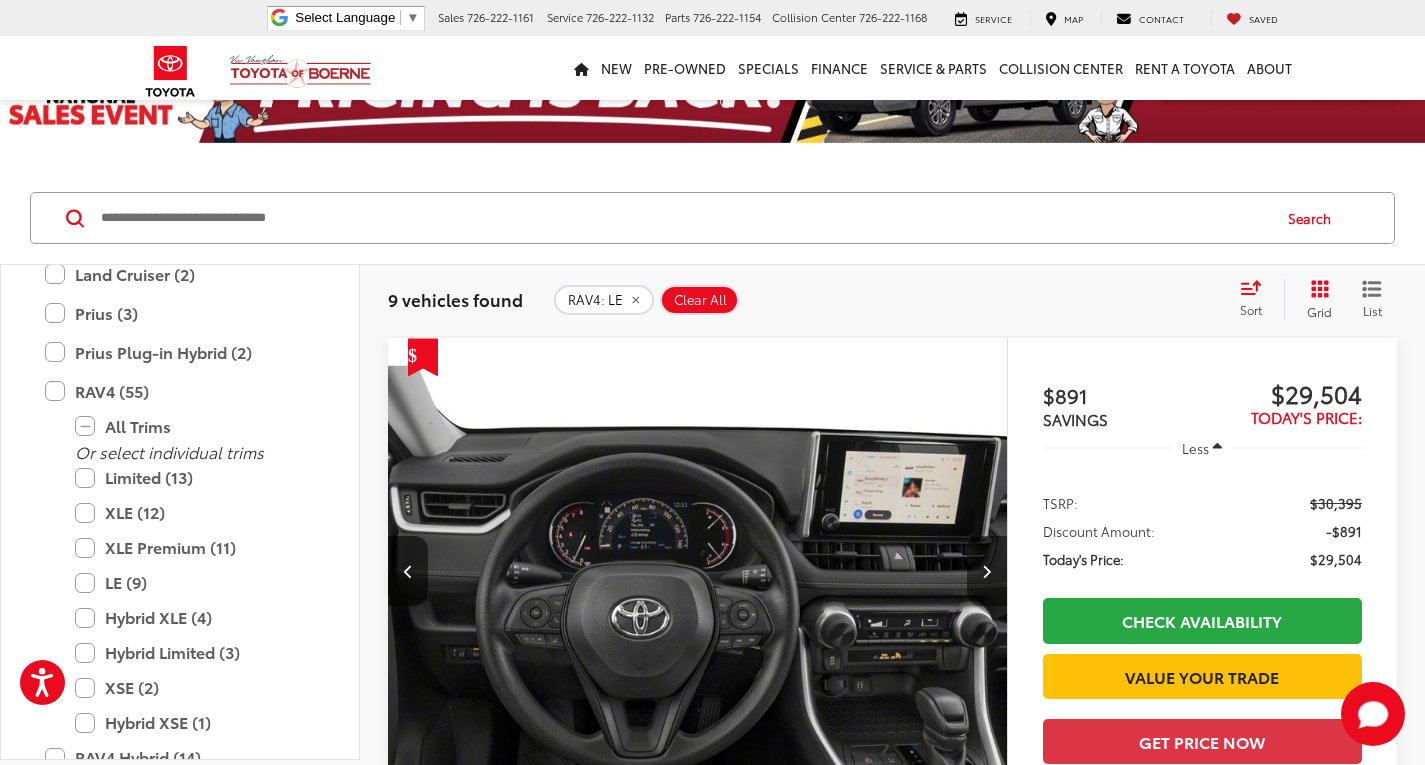 click at bounding box center (987, 571) 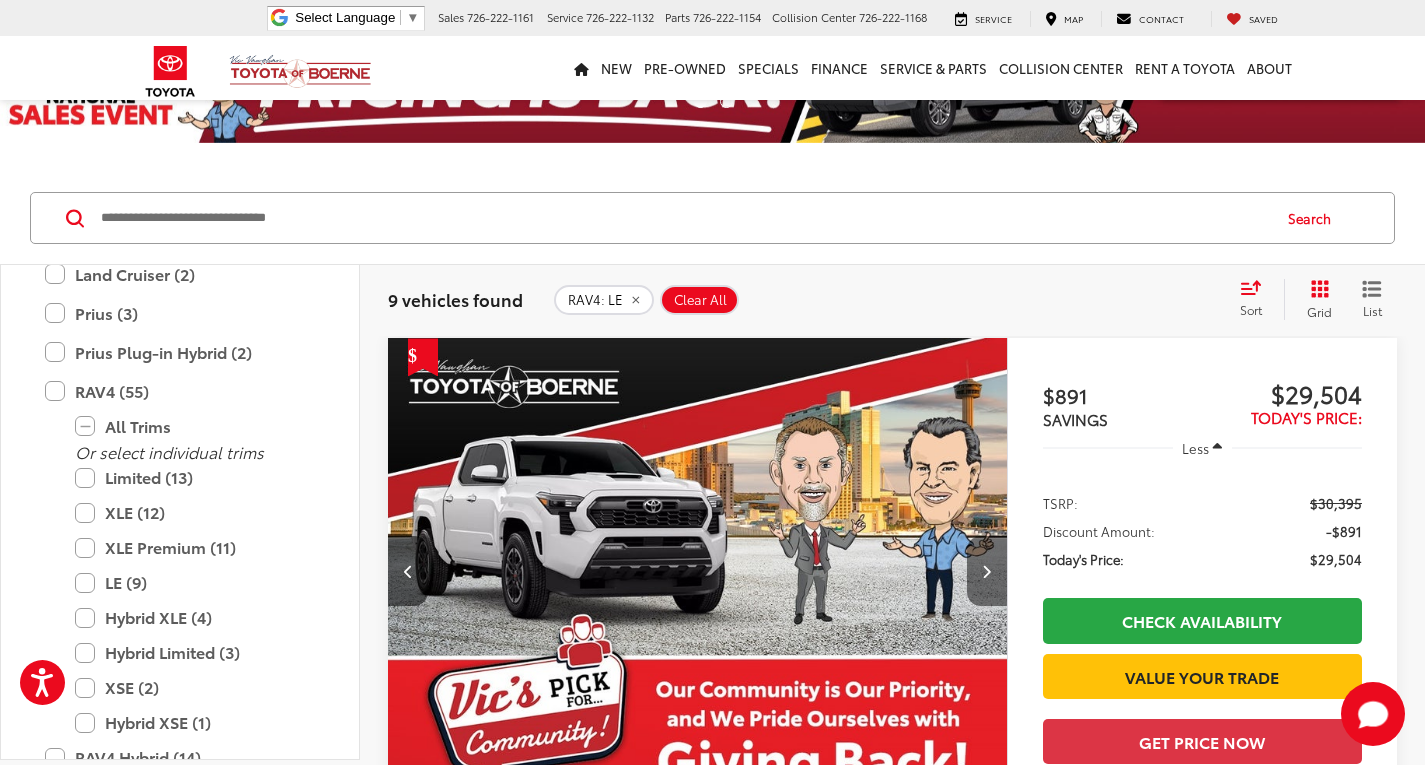 click at bounding box center (987, 571) 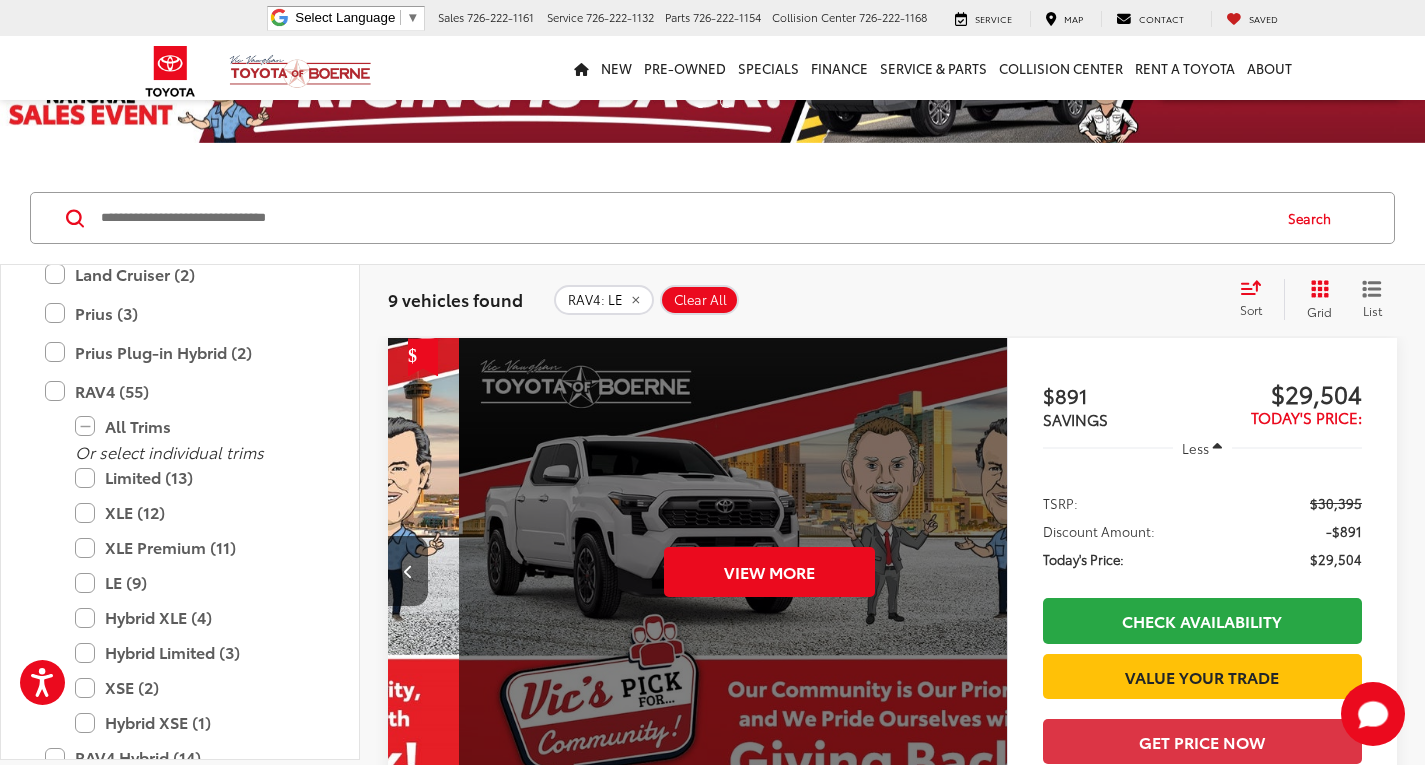 scroll, scrollTop: 0, scrollLeft: 3110, axis: horizontal 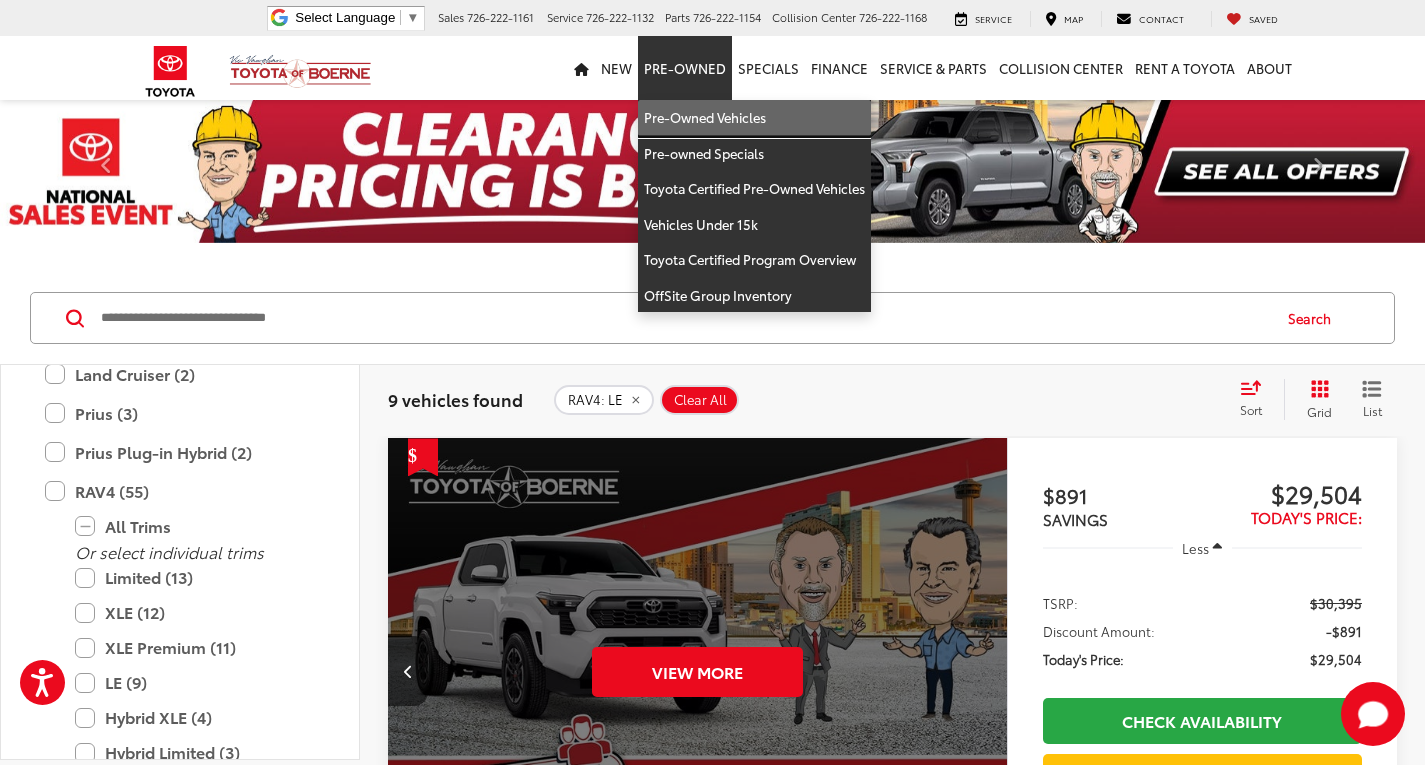click on "Pre-Owned Vehicles" at bounding box center [754, 118] 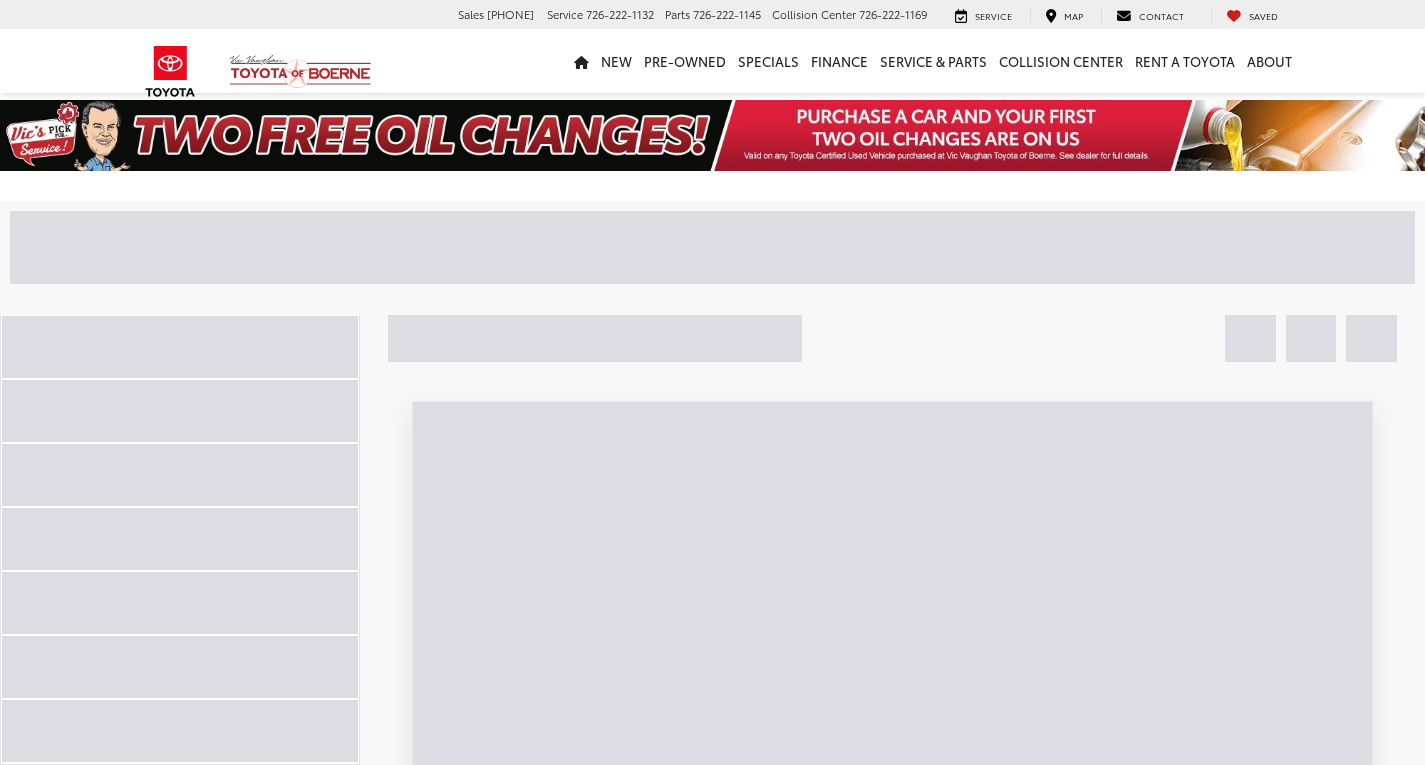 scroll, scrollTop: 0, scrollLeft: 0, axis: both 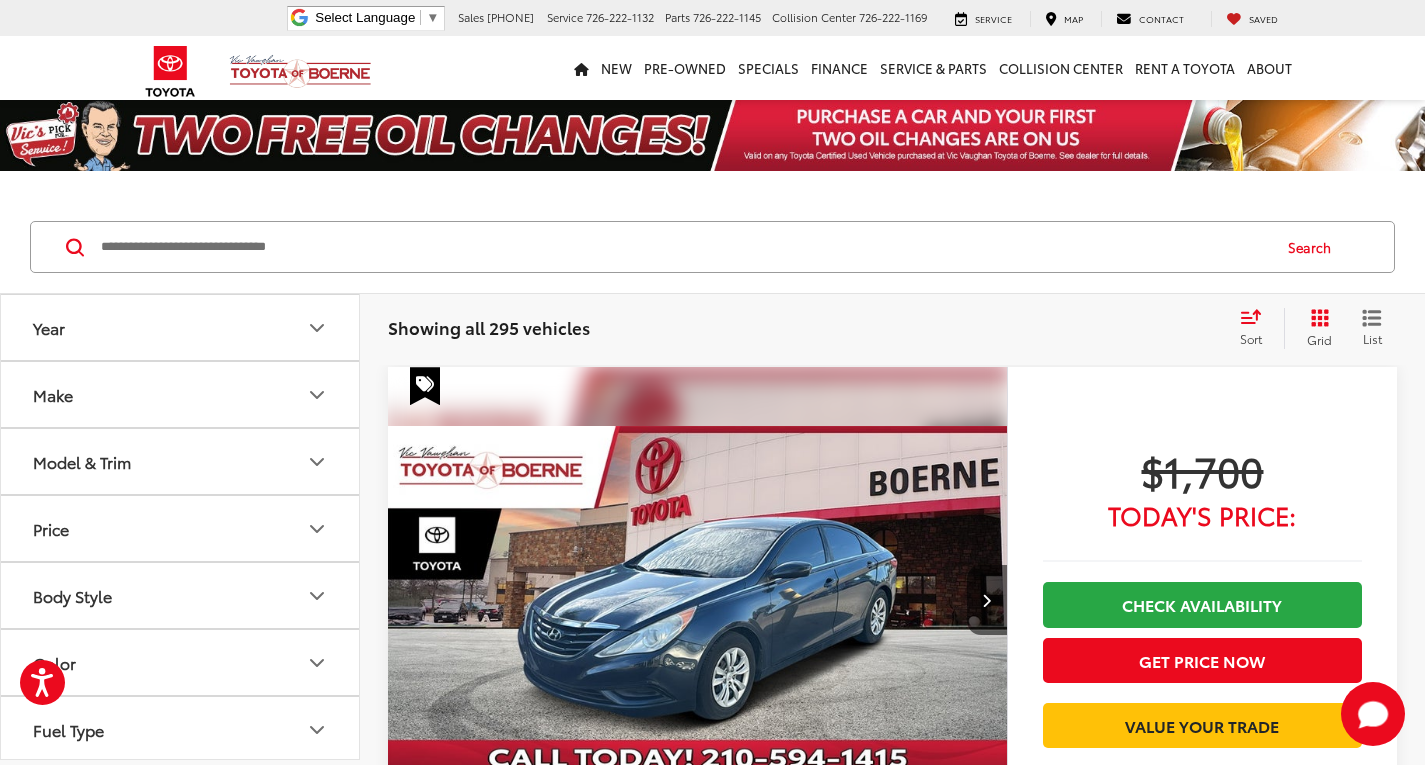 drag, startPoint x: 407, startPoint y: 285, endPoint x: 406, endPoint y: 272, distance: 13.038404 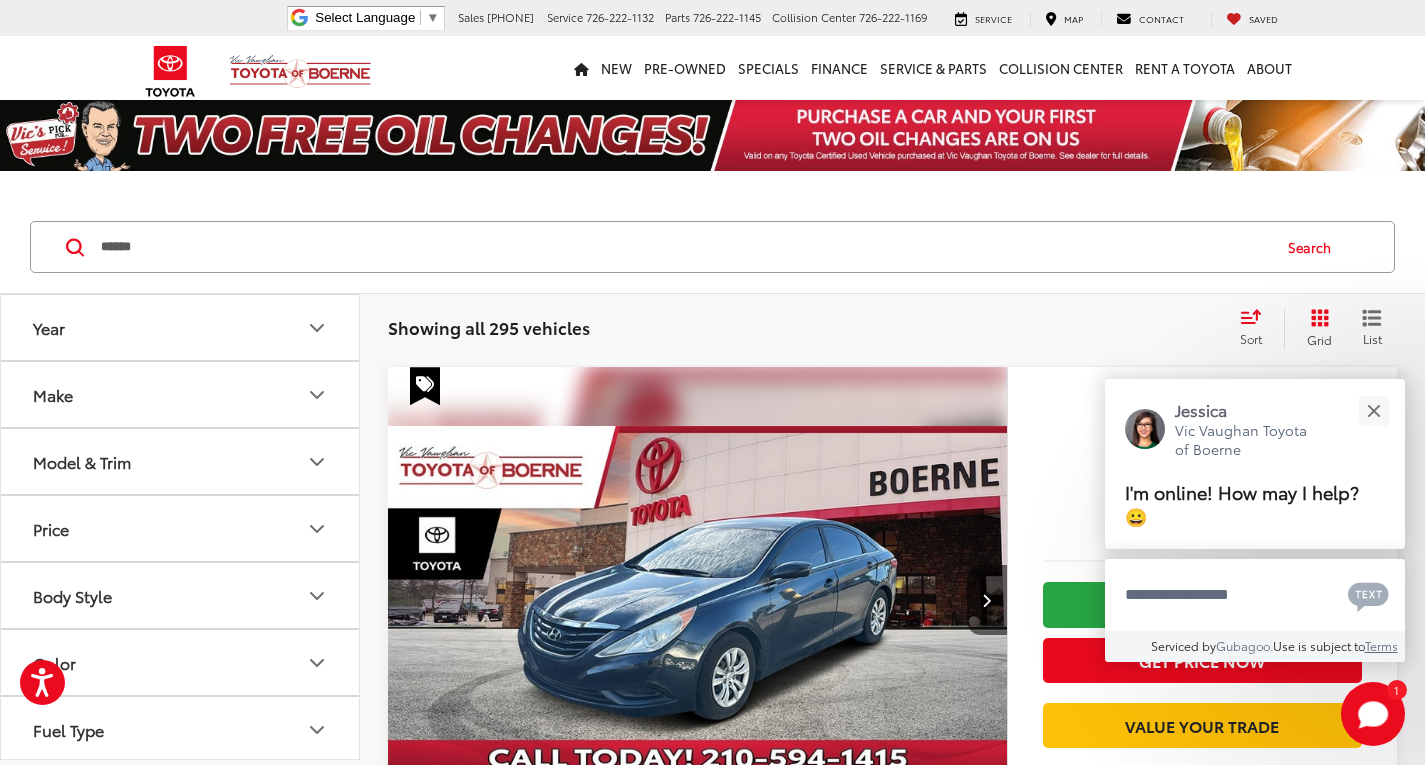 type on "******" 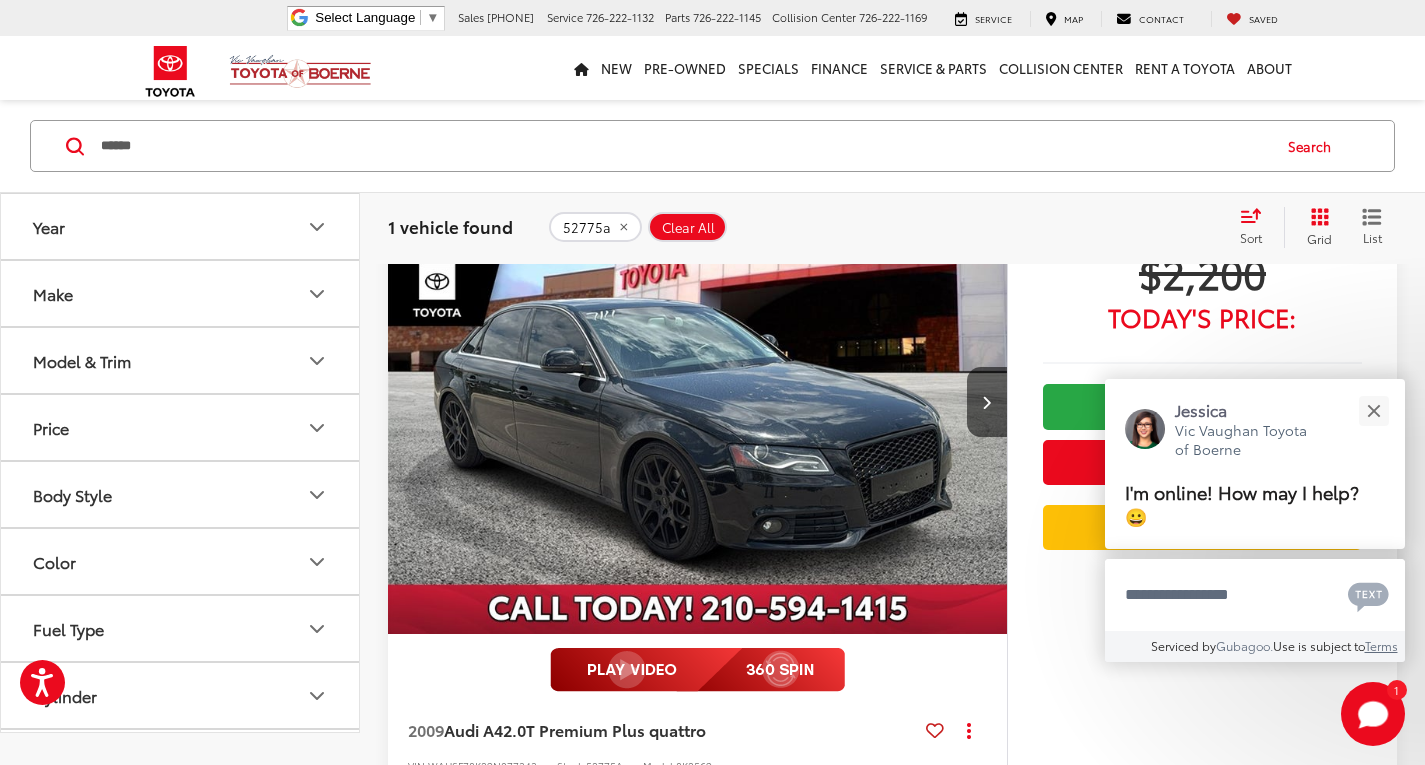 scroll, scrollTop: 200, scrollLeft: 0, axis: vertical 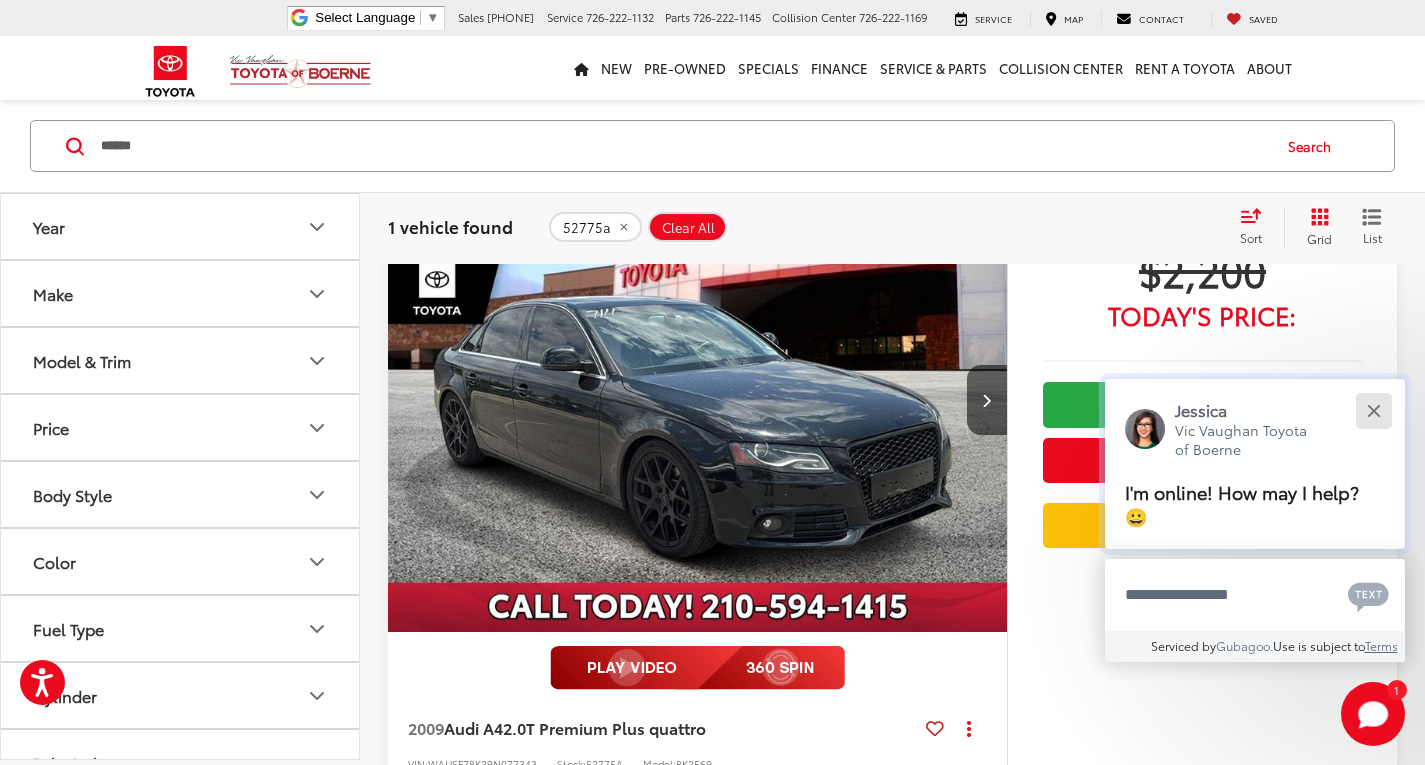 click at bounding box center (1373, 410) 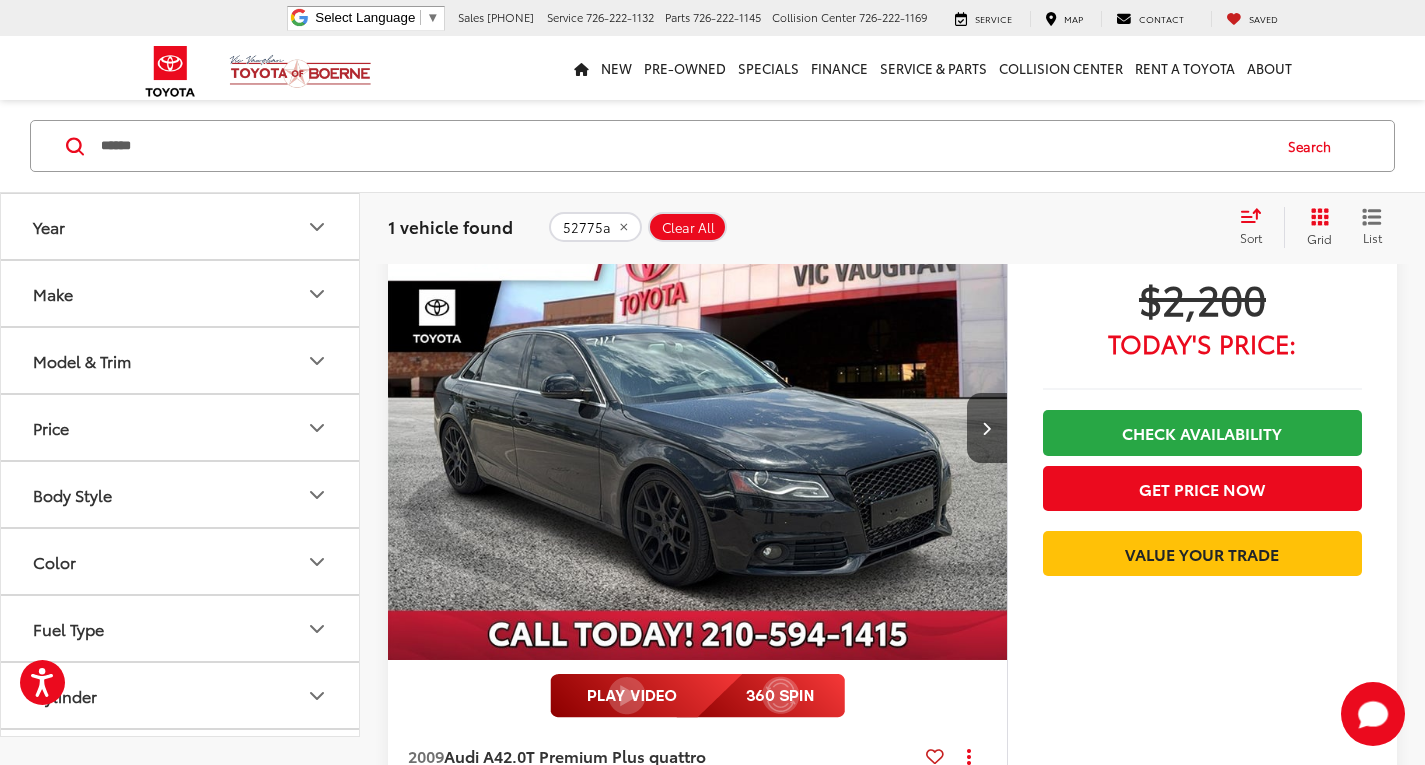 scroll, scrollTop: 0, scrollLeft: 0, axis: both 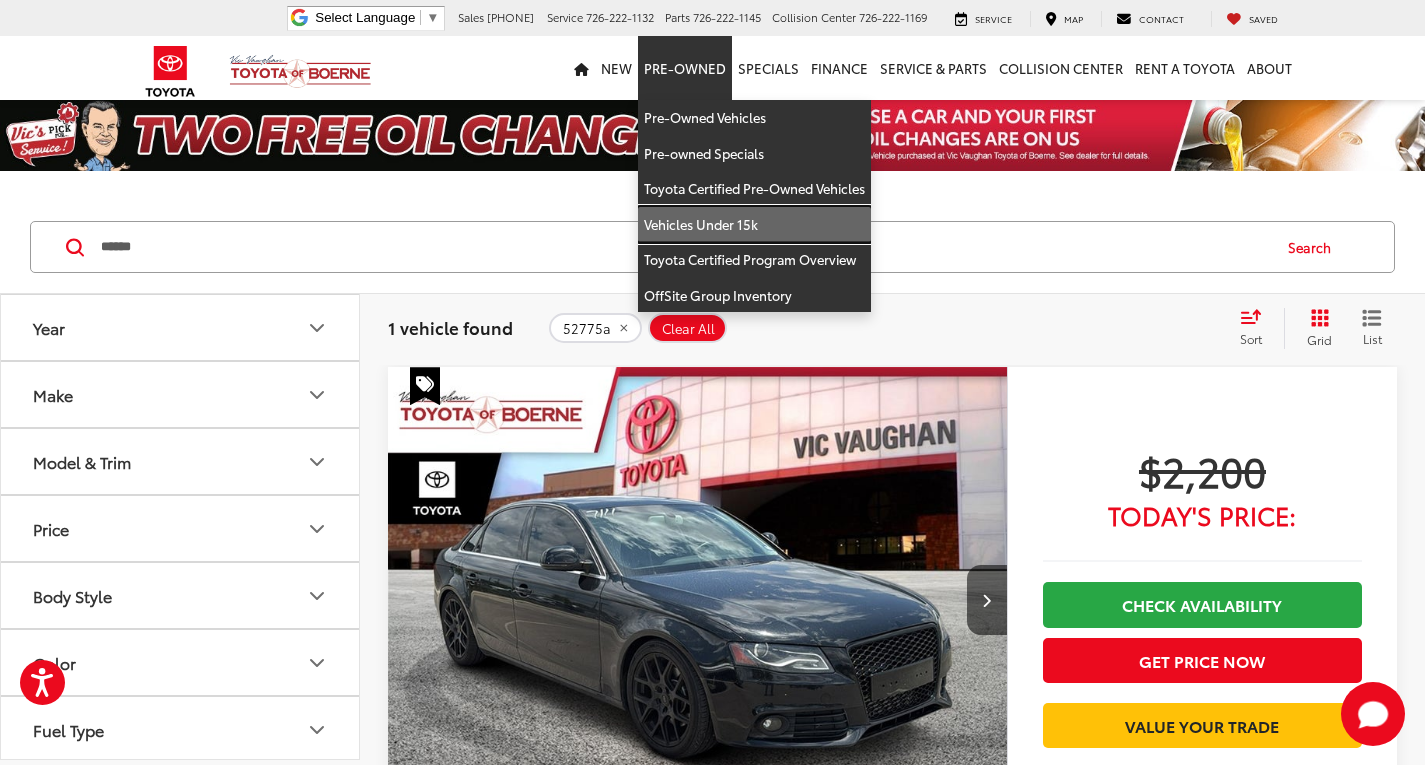 click on "Vehicles Under 15k" at bounding box center [754, 225] 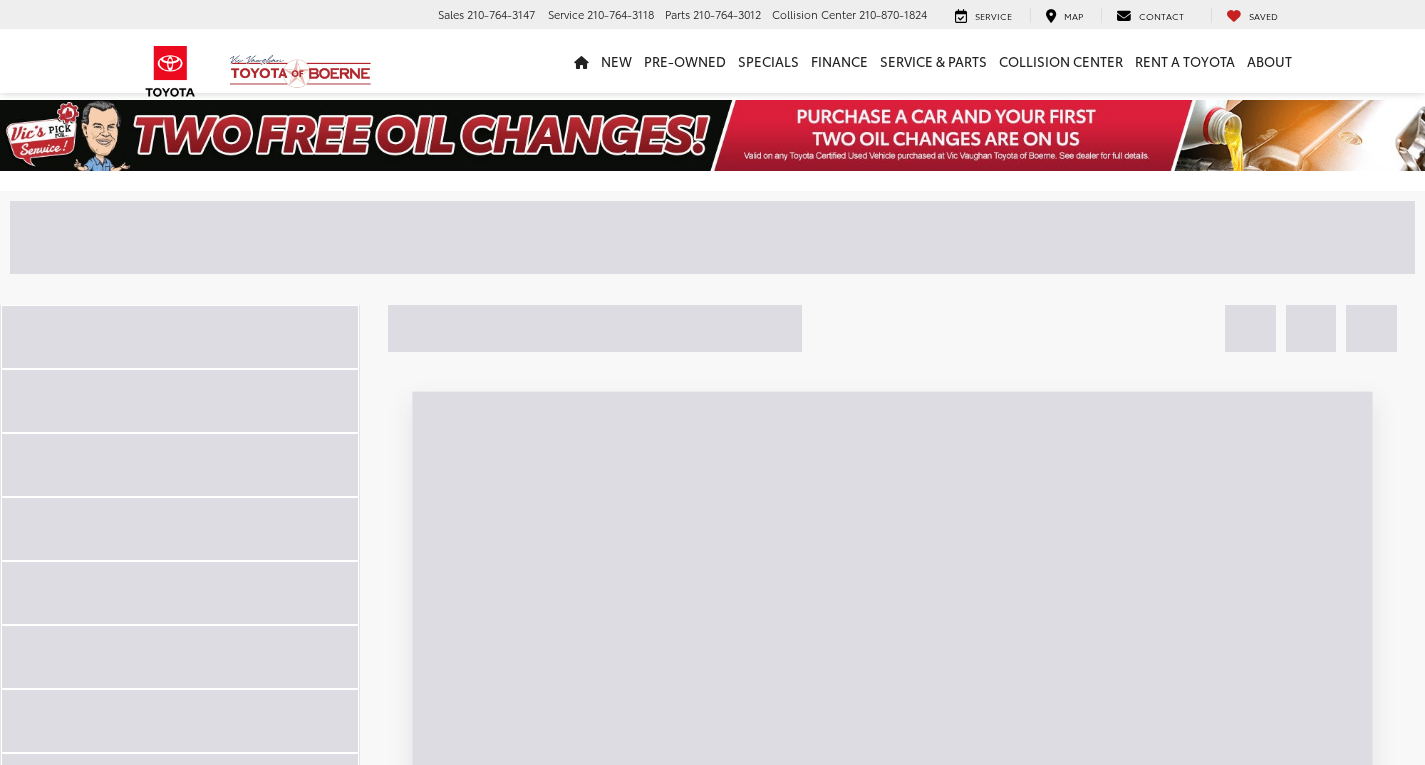 scroll, scrollTop: 0, scrollLeft: 0, axis: both 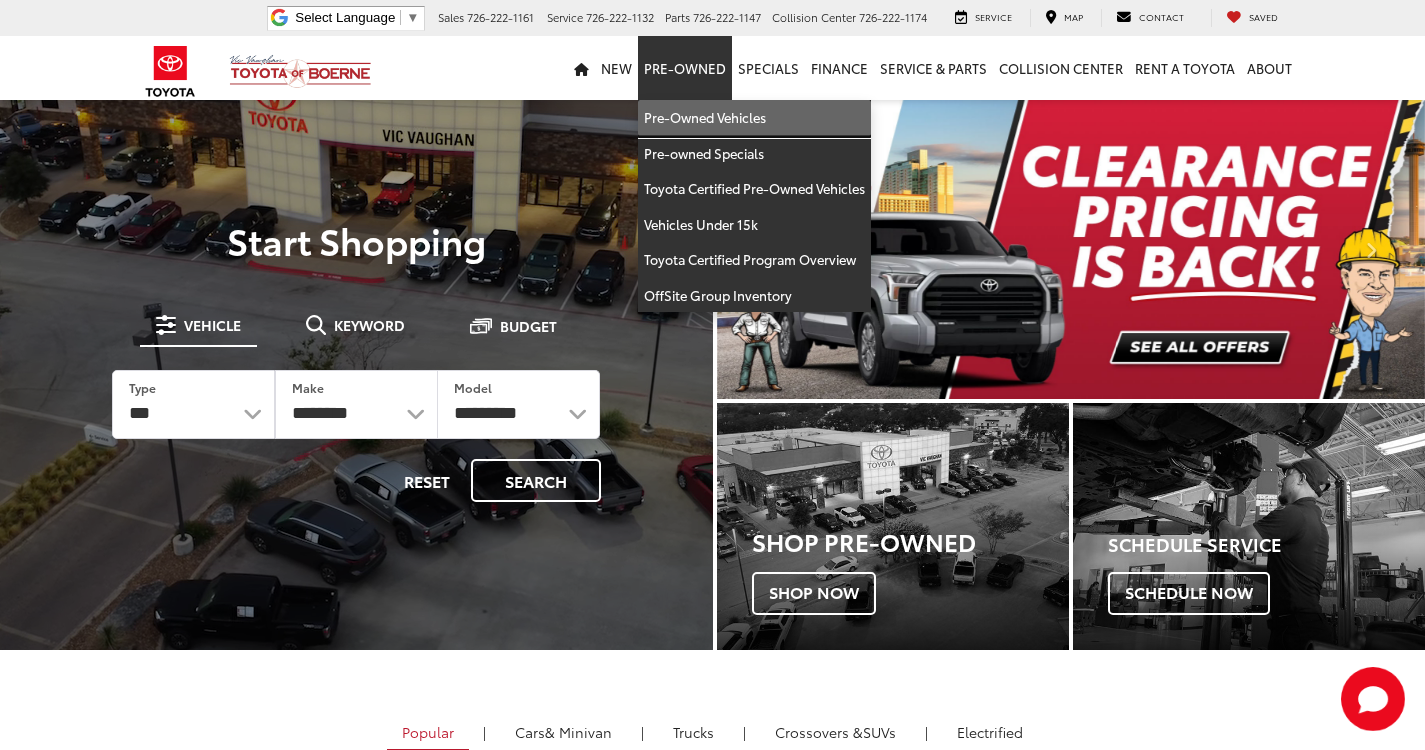click on "Pre-Owned Vehicles" at bounding box center (754, 118) 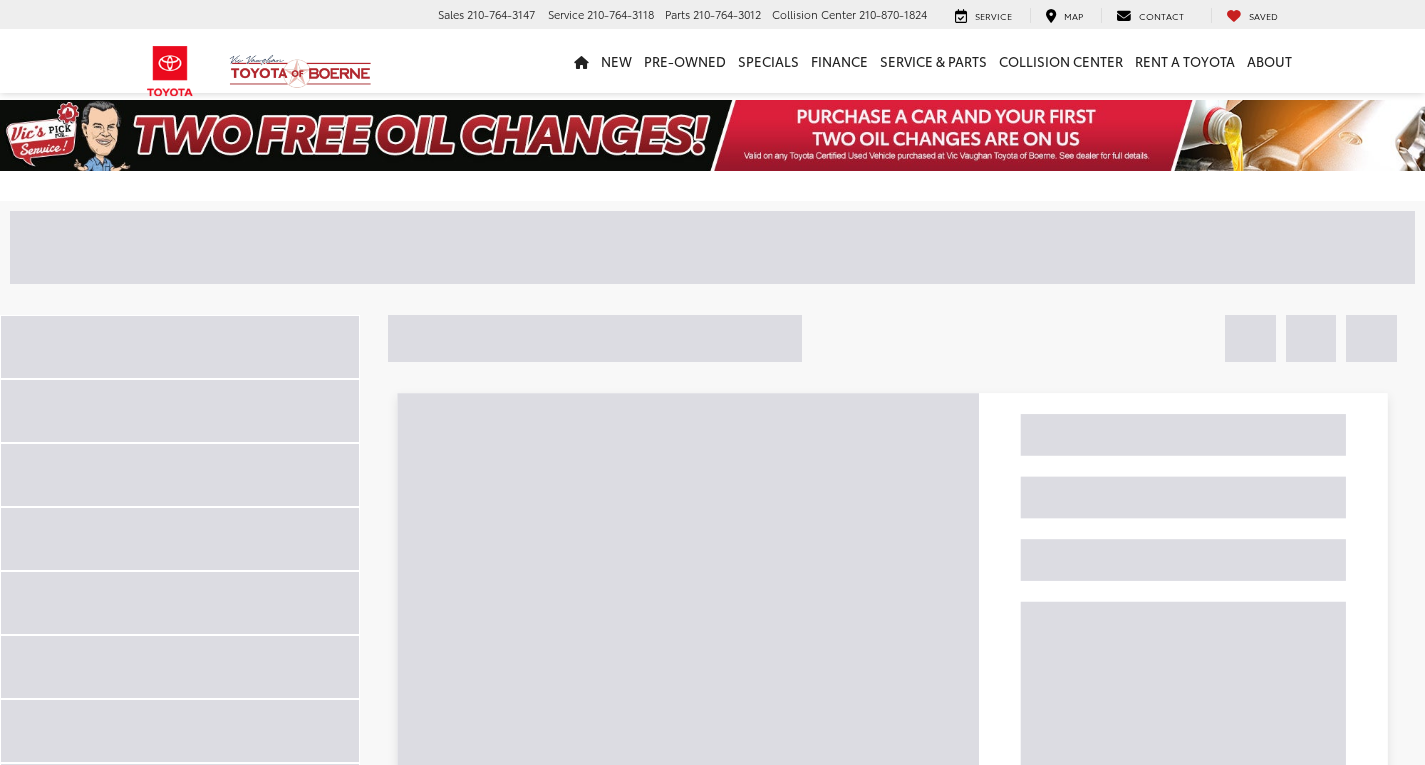 scroll, scrollTop: 0, scrollLeft: 0, axis: both 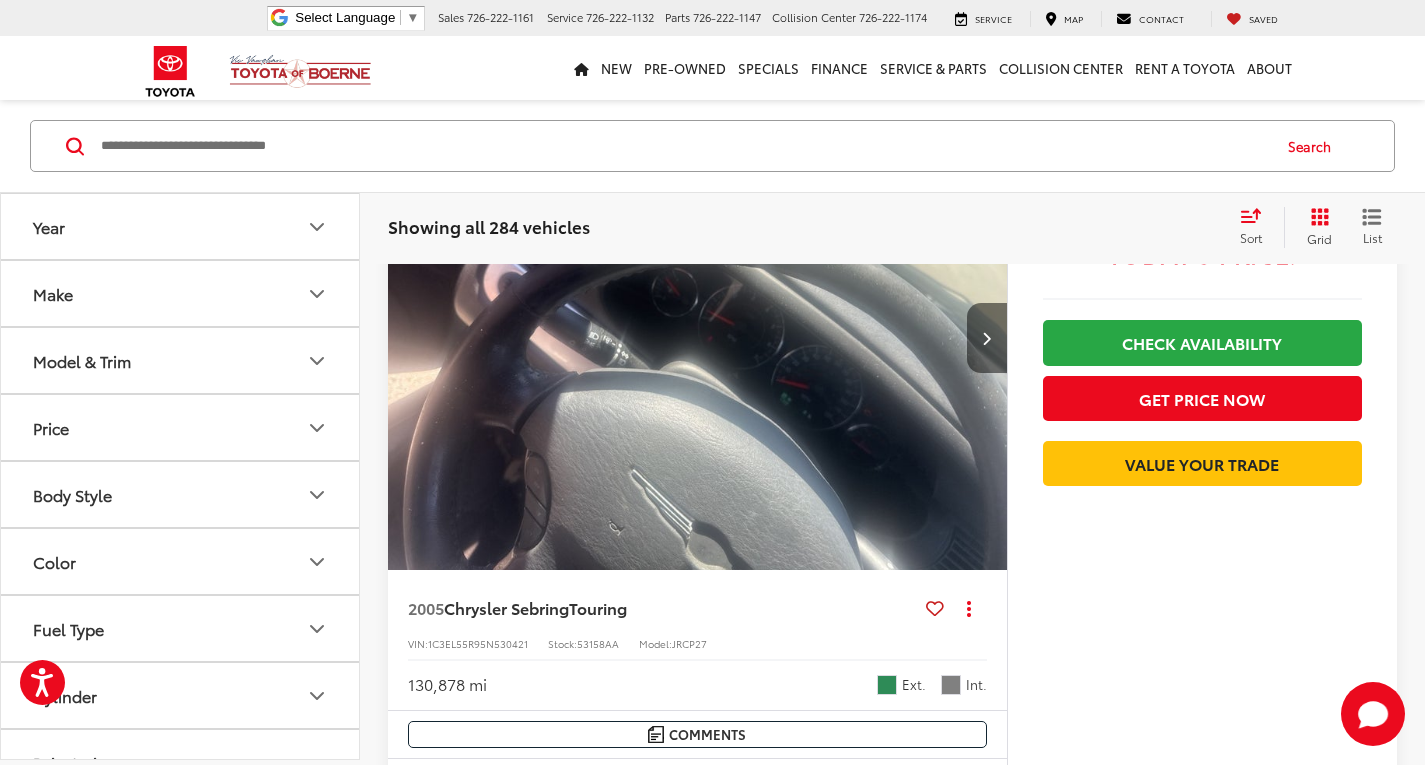 click at bounding box center [987, 338] 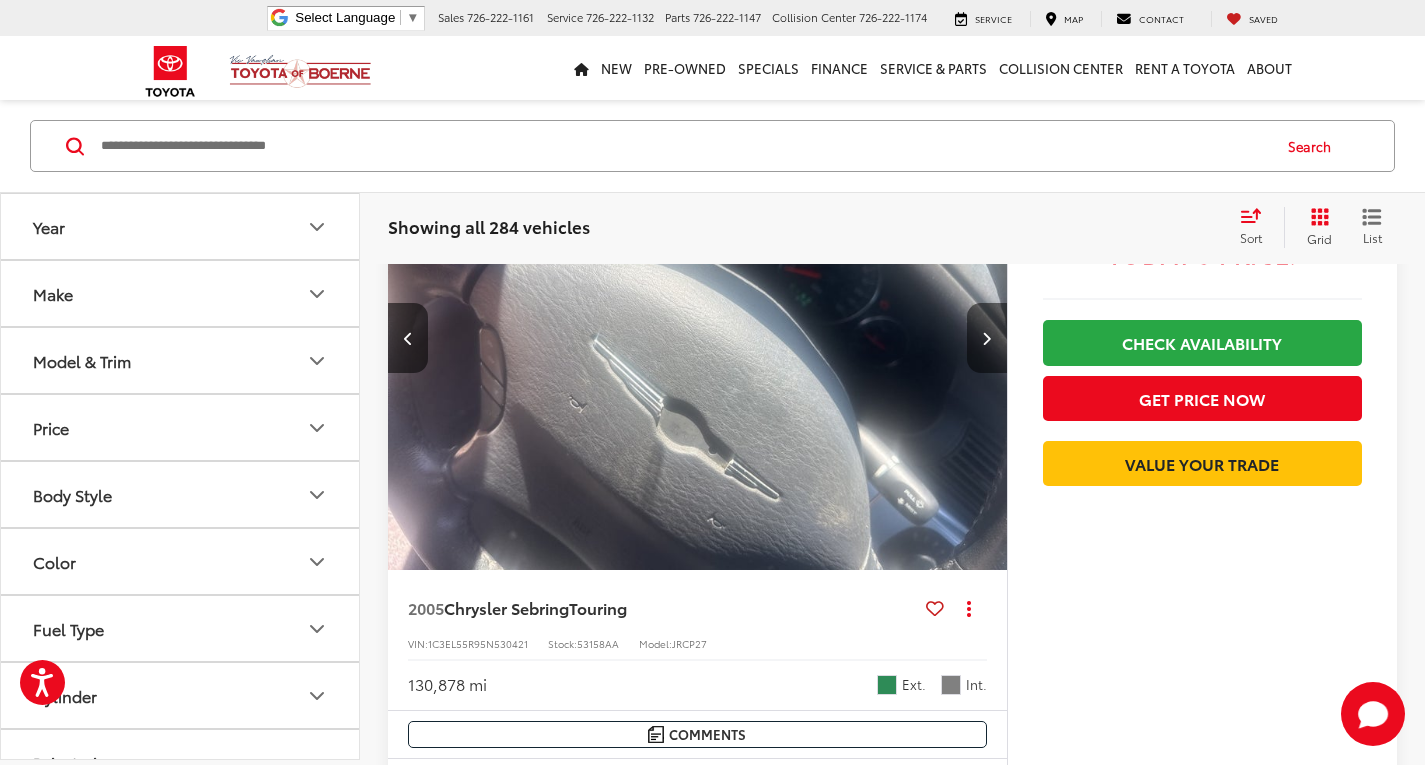 click at bounding box center [987, 338] 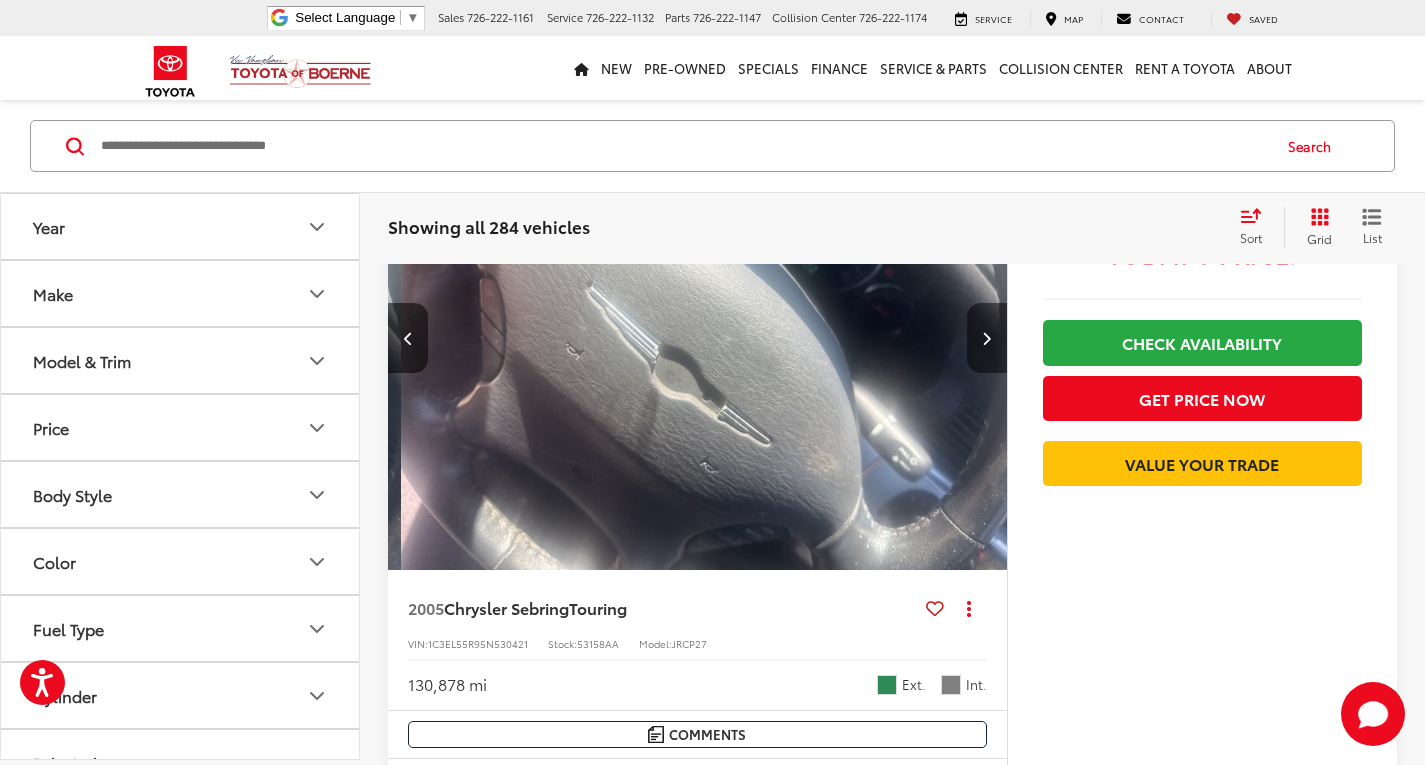 click at bounding box center [987, 338] 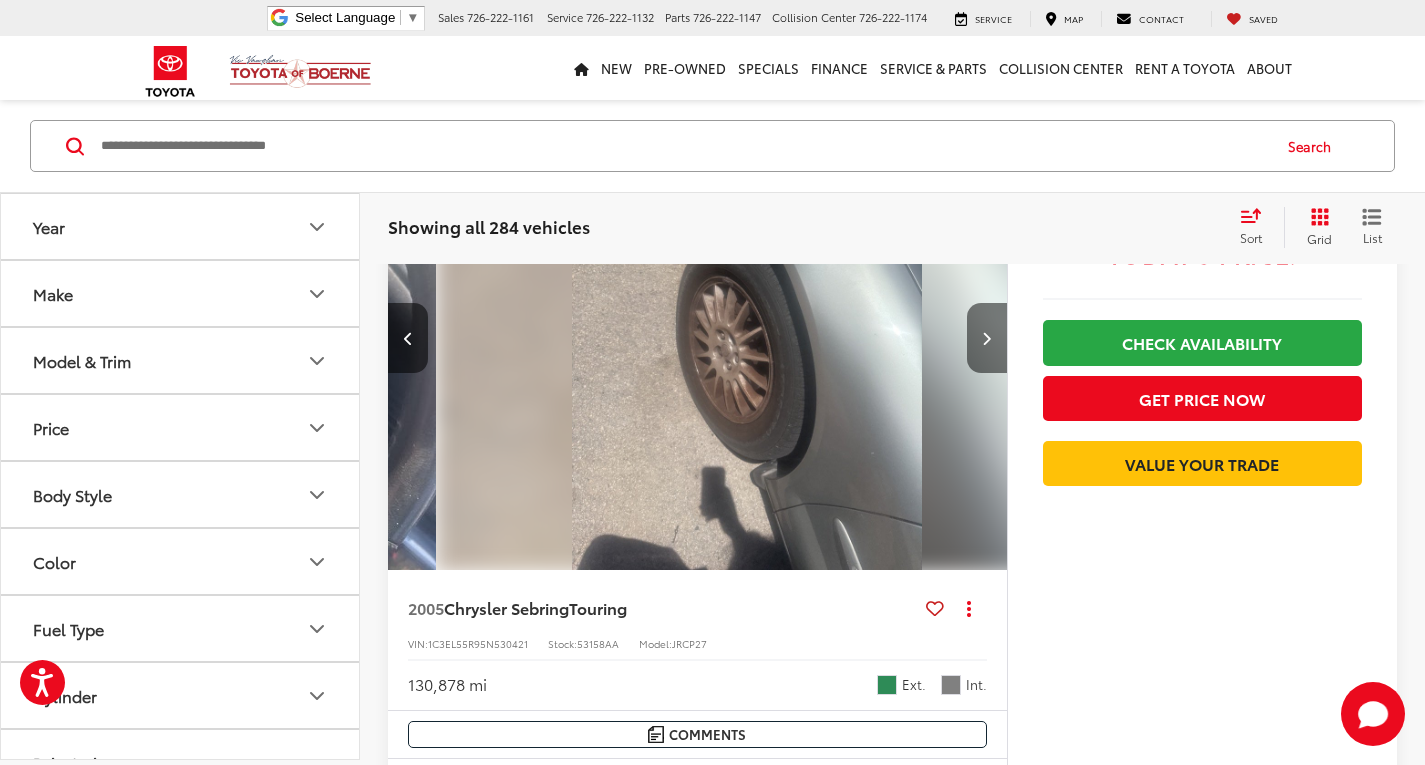 click at bounding box center [987, 338] 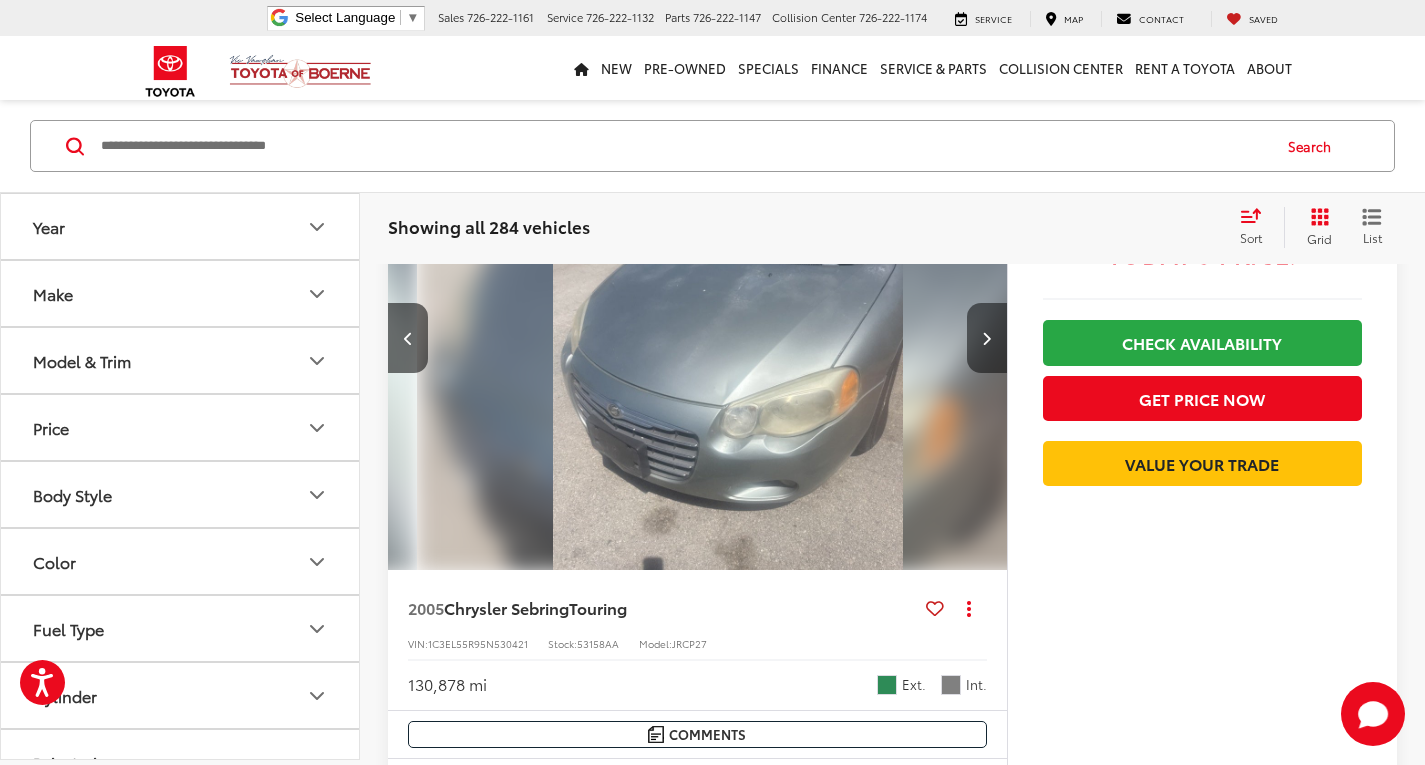 click at bounding box center [987, 338] 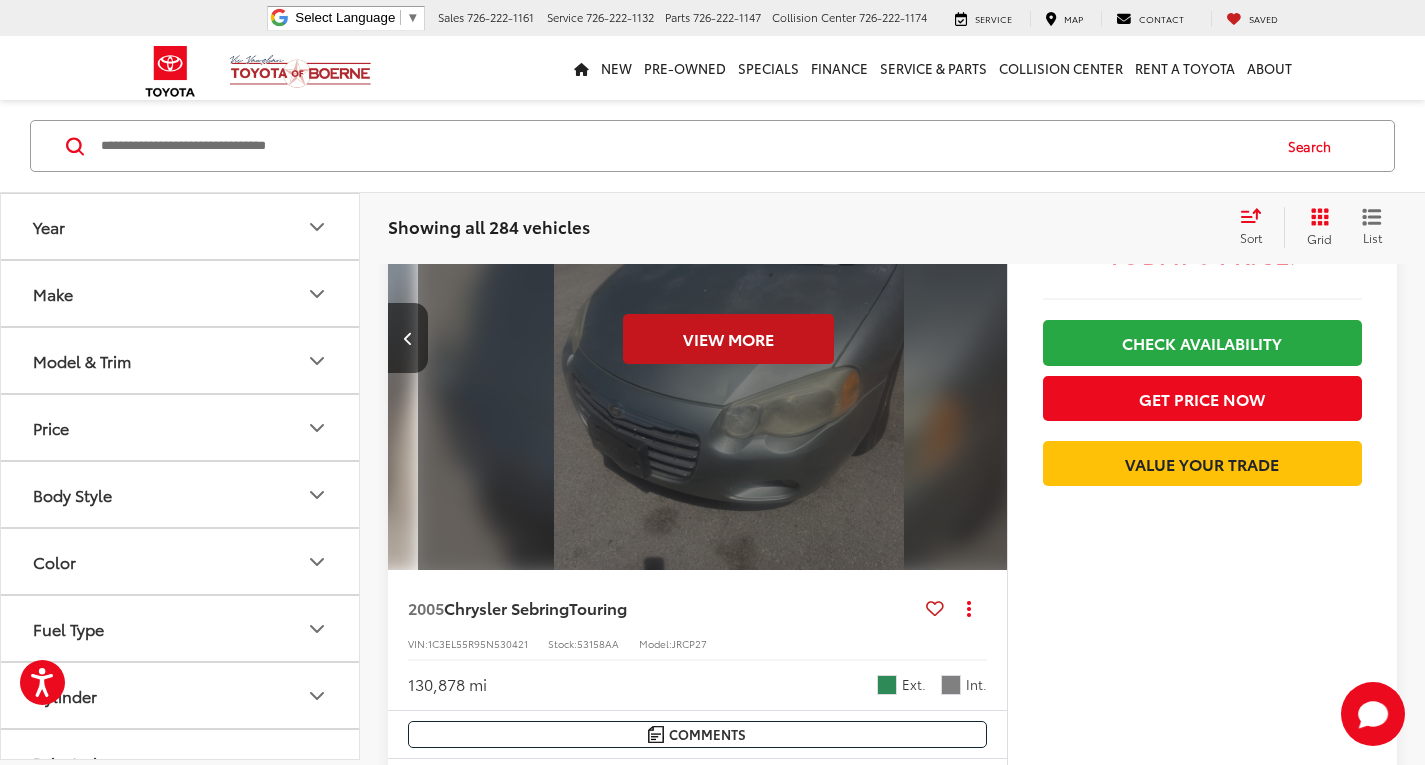 click on "View More" at bounding box center [729, 338] 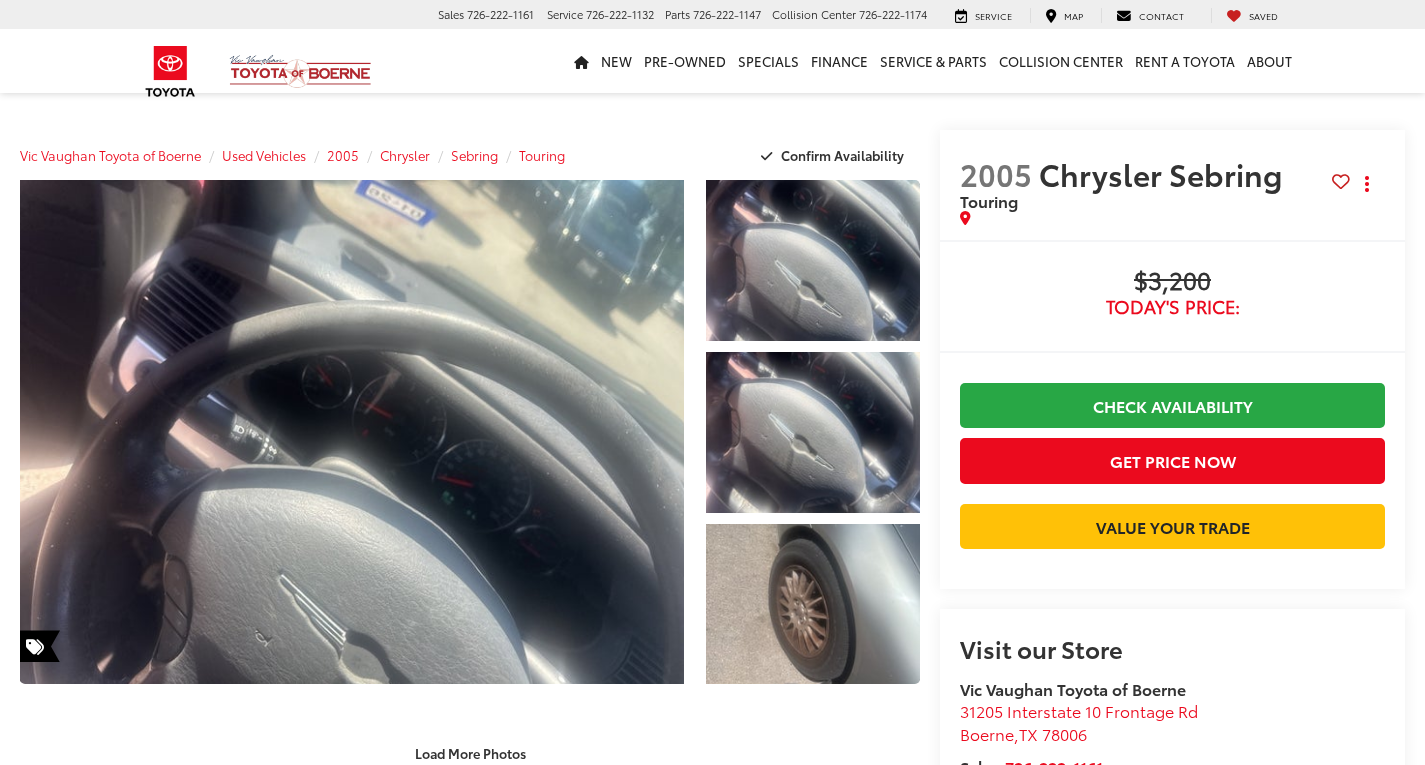scroll, scrollTop: 0, scrollLeft: 0, axis: both 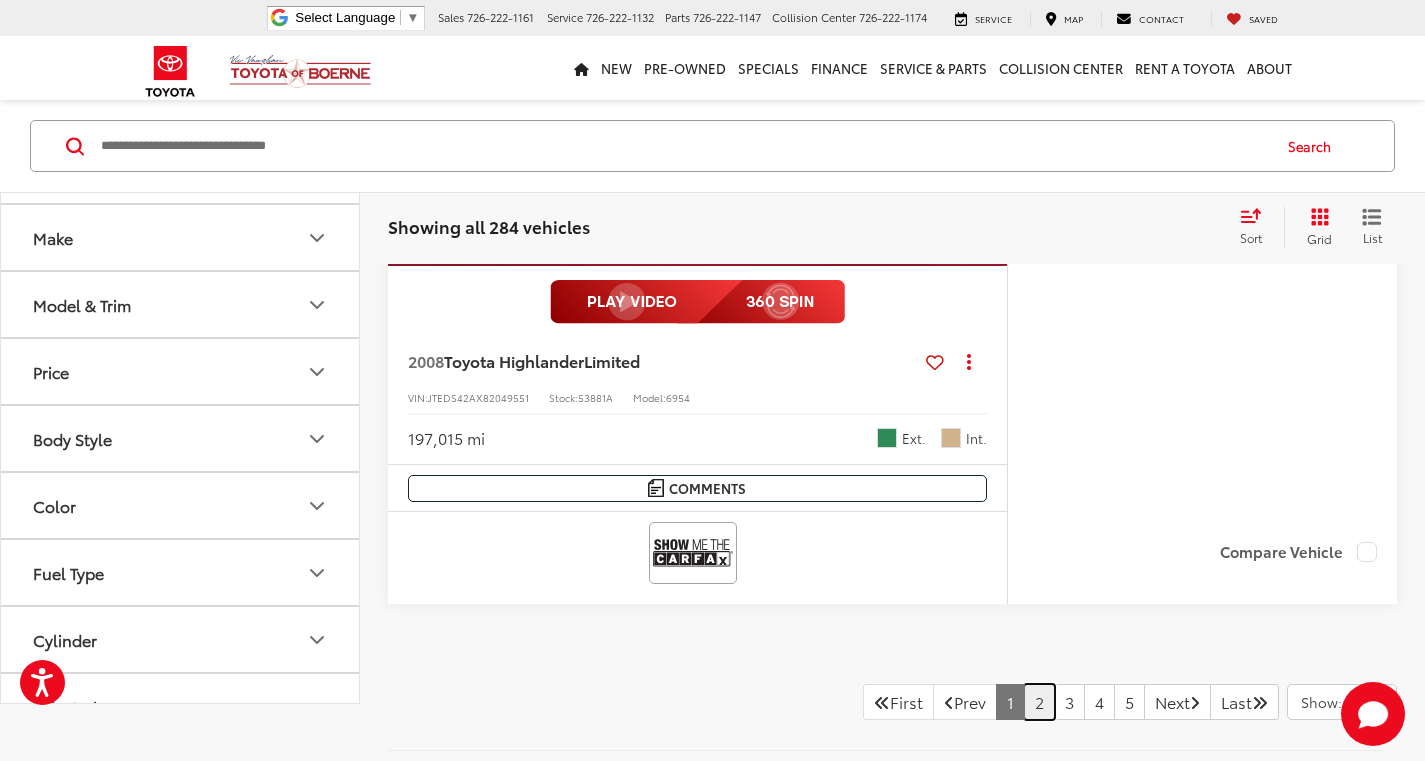 click on "2" at bounding box center [1039, 702] 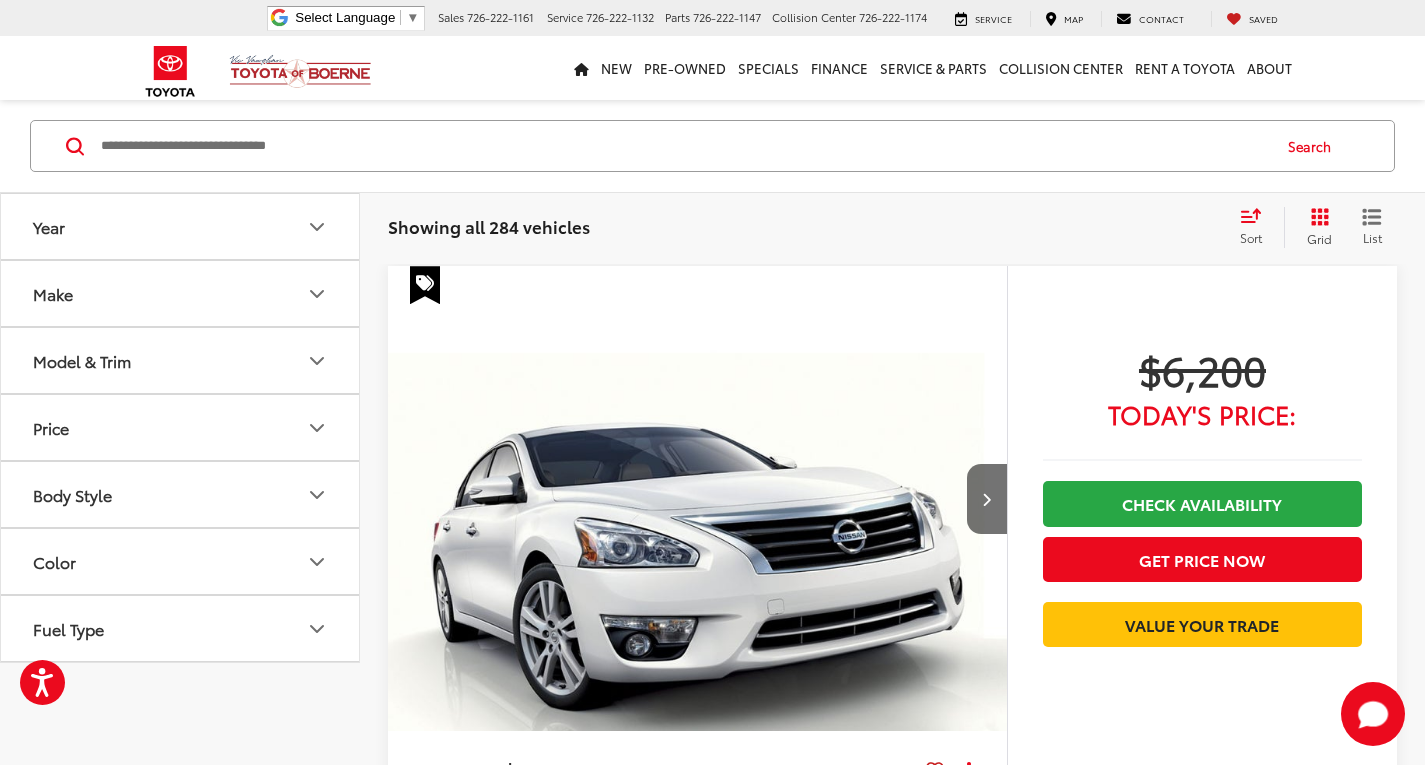 scroll, scrollTop: 0, scrollLeft: 0, axis: both 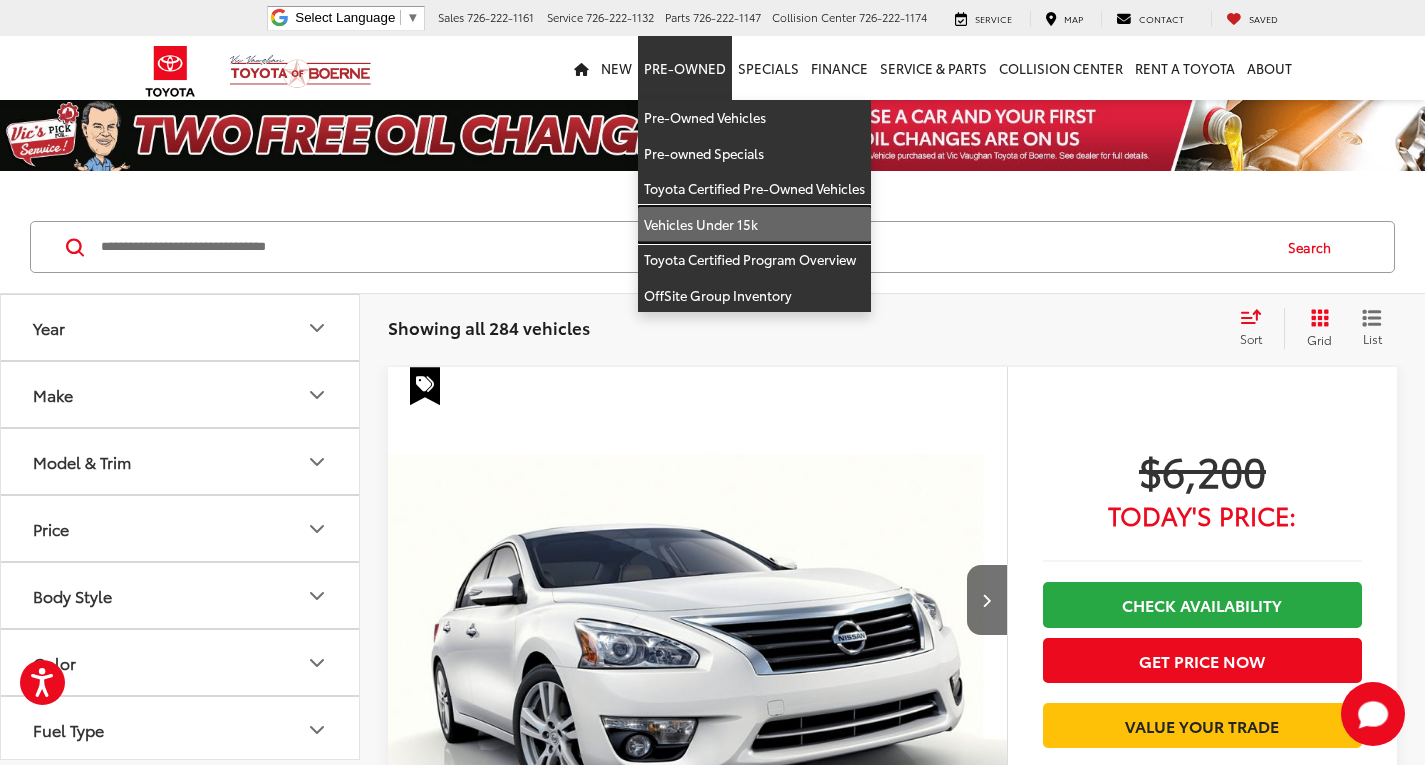 click on "Vehicles Under 15k" at bounding box center [754, 225] 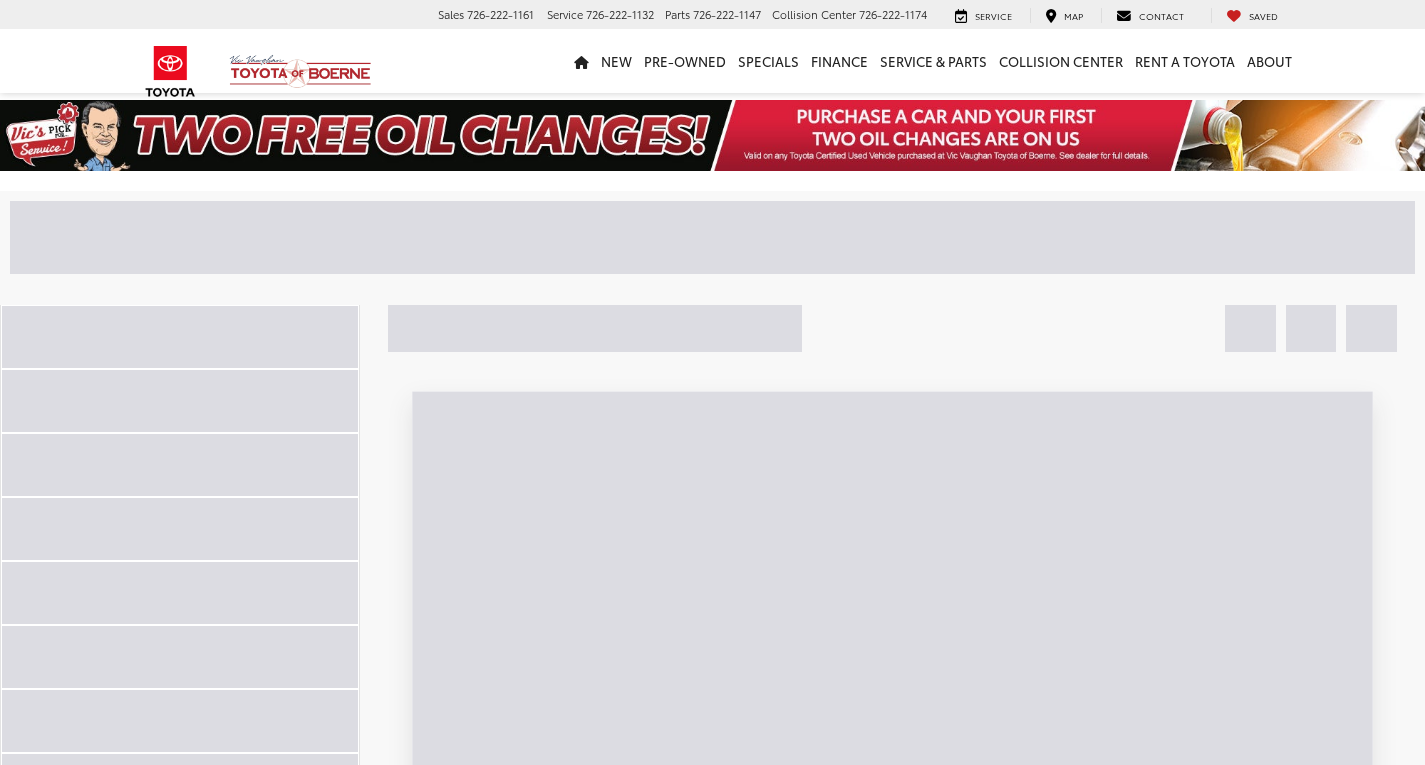 scroll, scrollTop: 0, scrollLeft: 0, axis: both 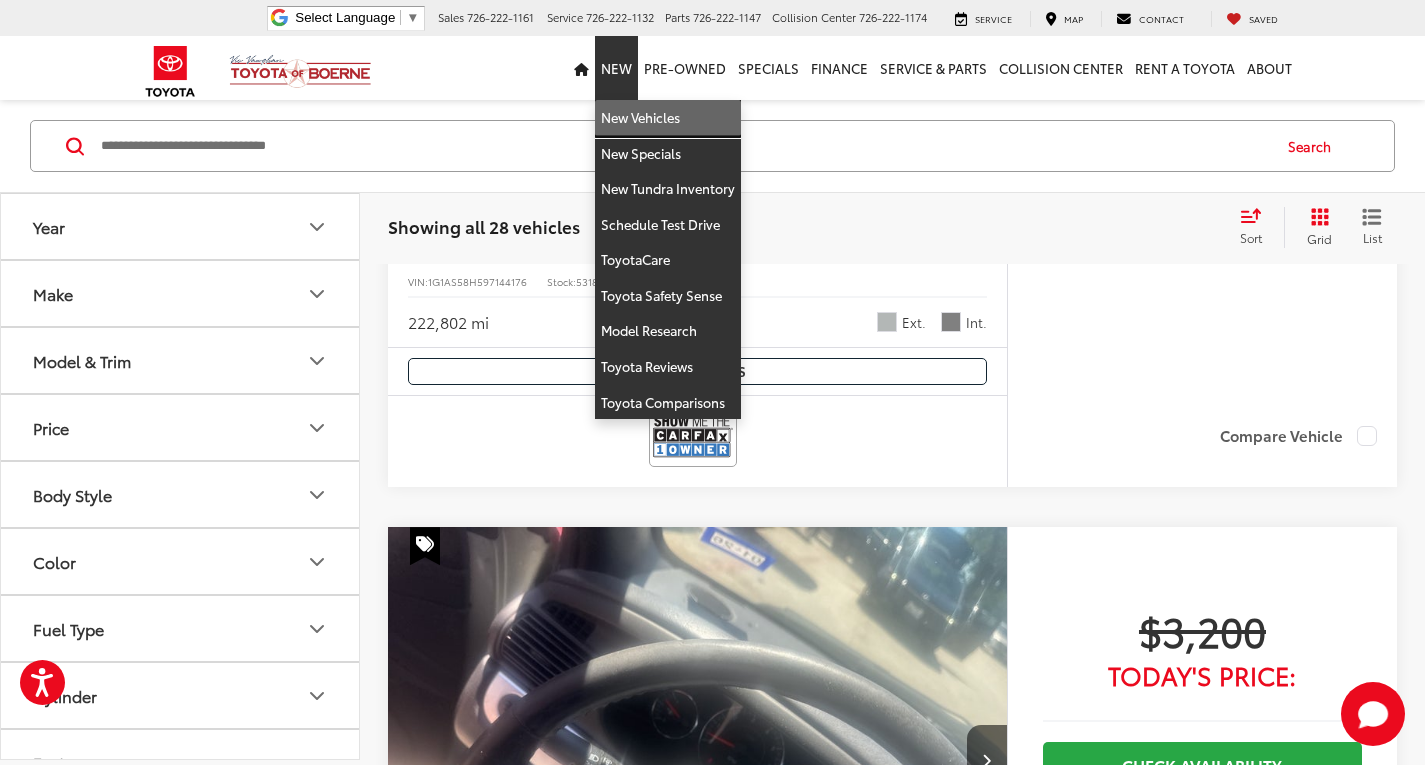 click on "New Vehicles" at bounding box center (668, 118) 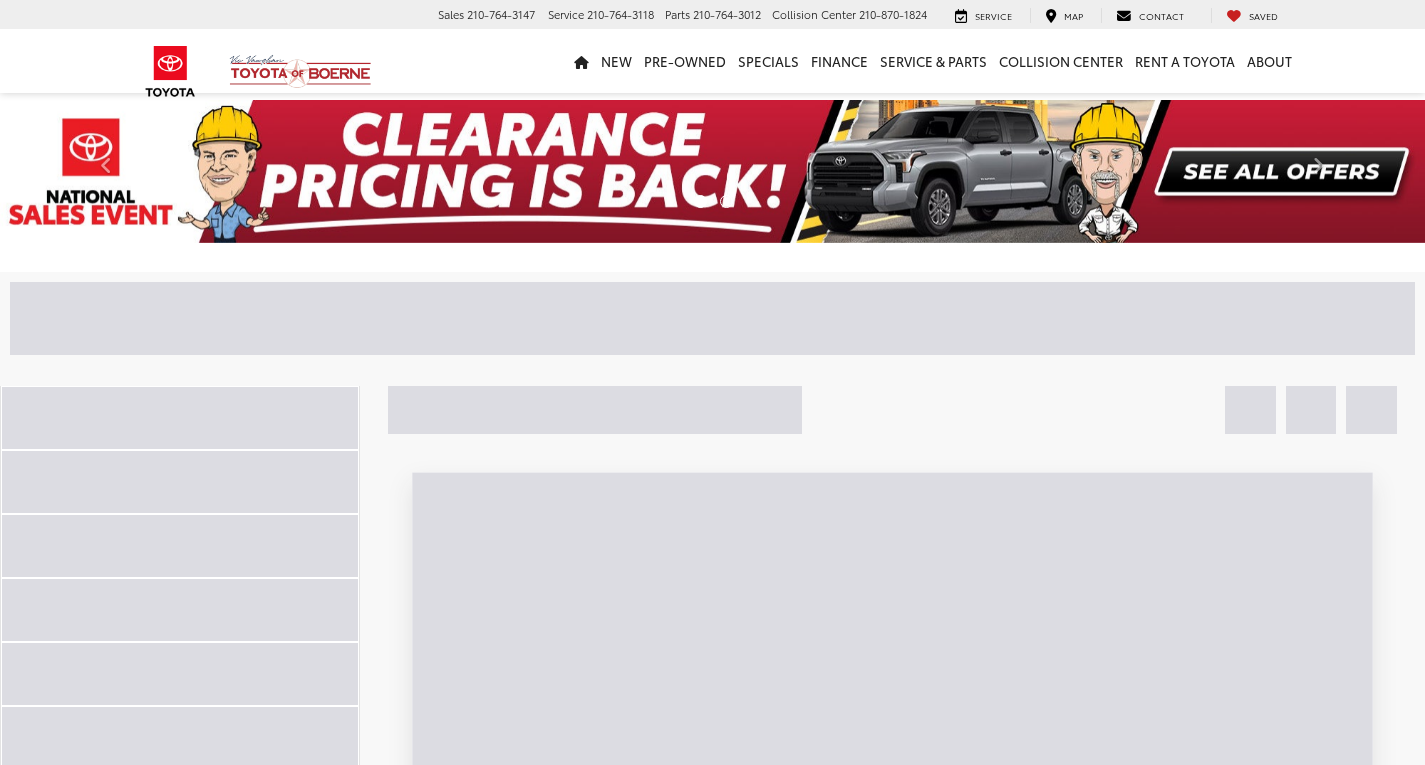 scroll, scrollTop: 0, scrollLeft: 0, axis: both 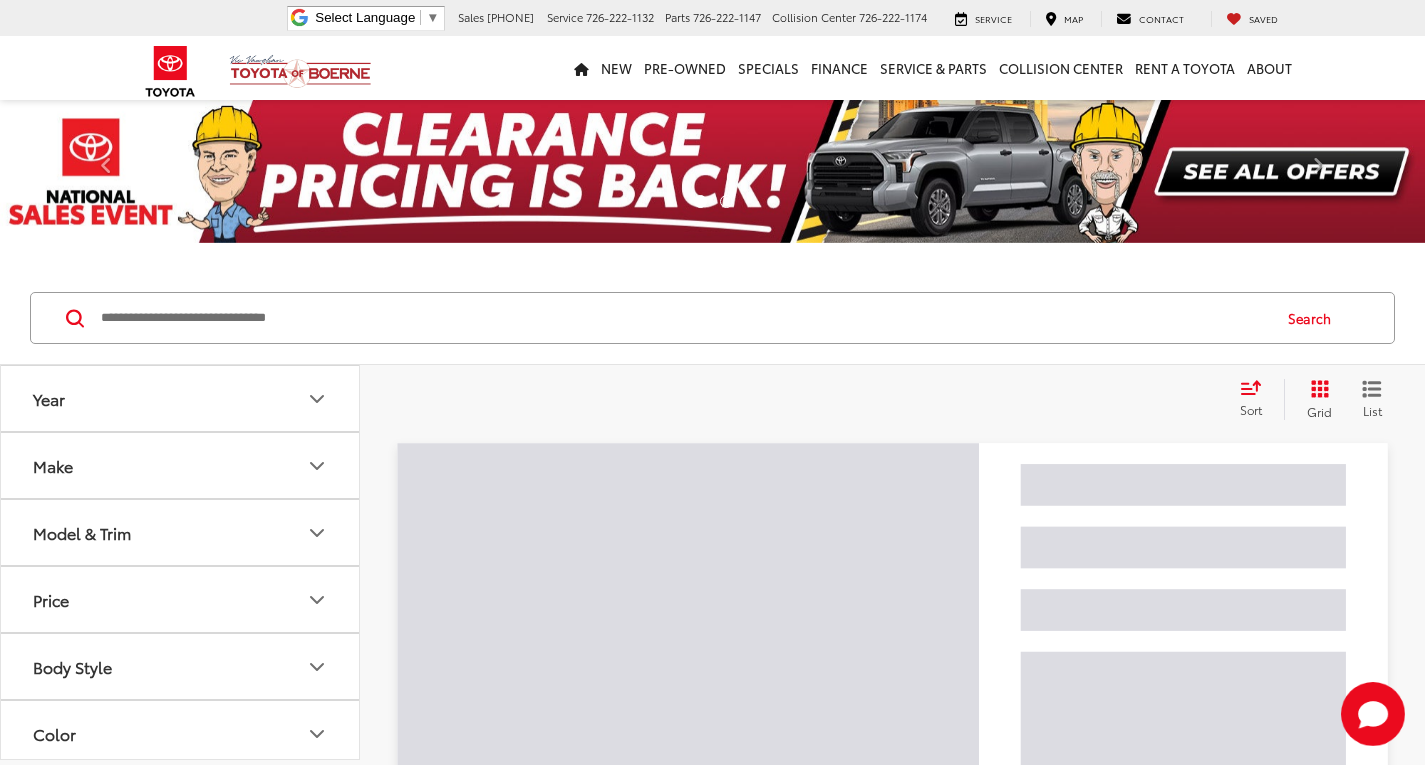 click at bounding box center [684, 318] 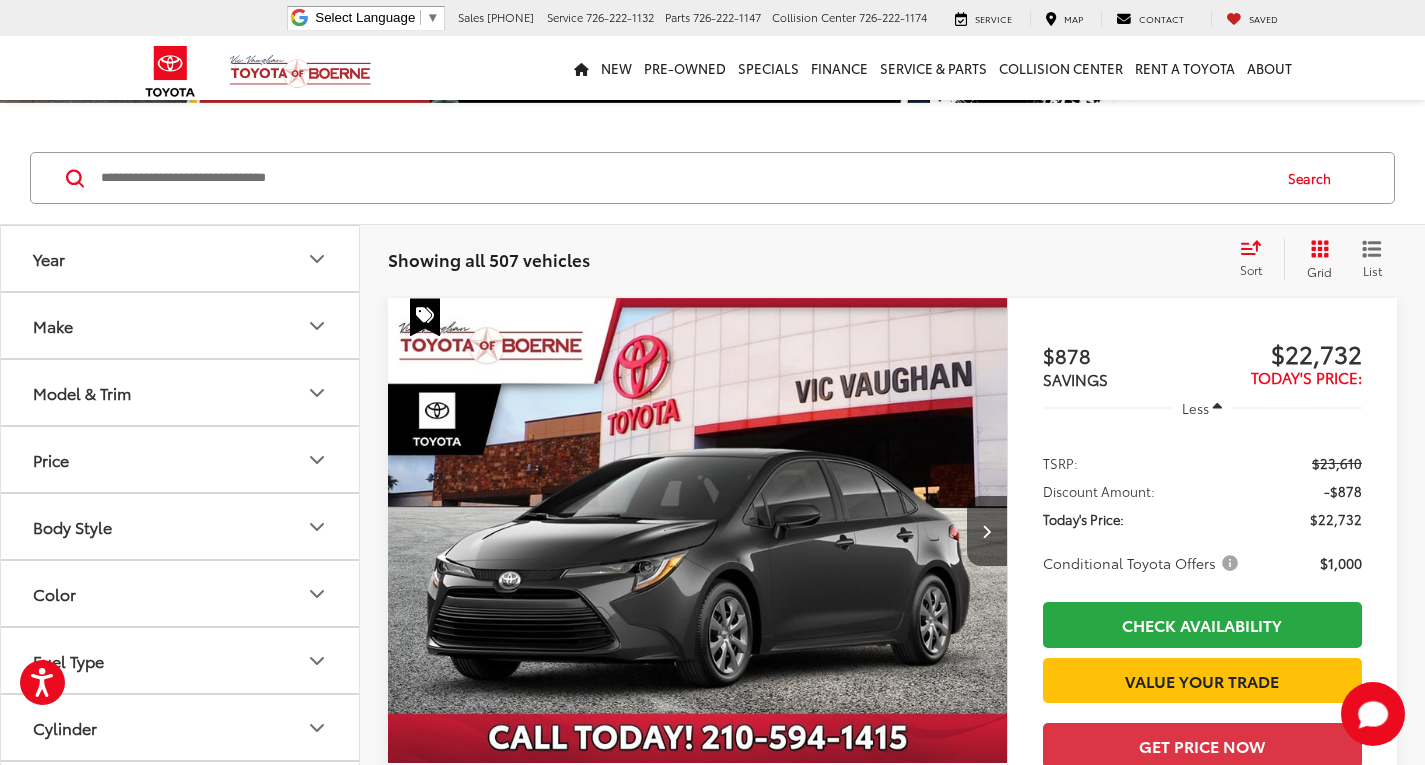 scroll, scrollTop: 300, scrollLeft: 0, axis: vertical 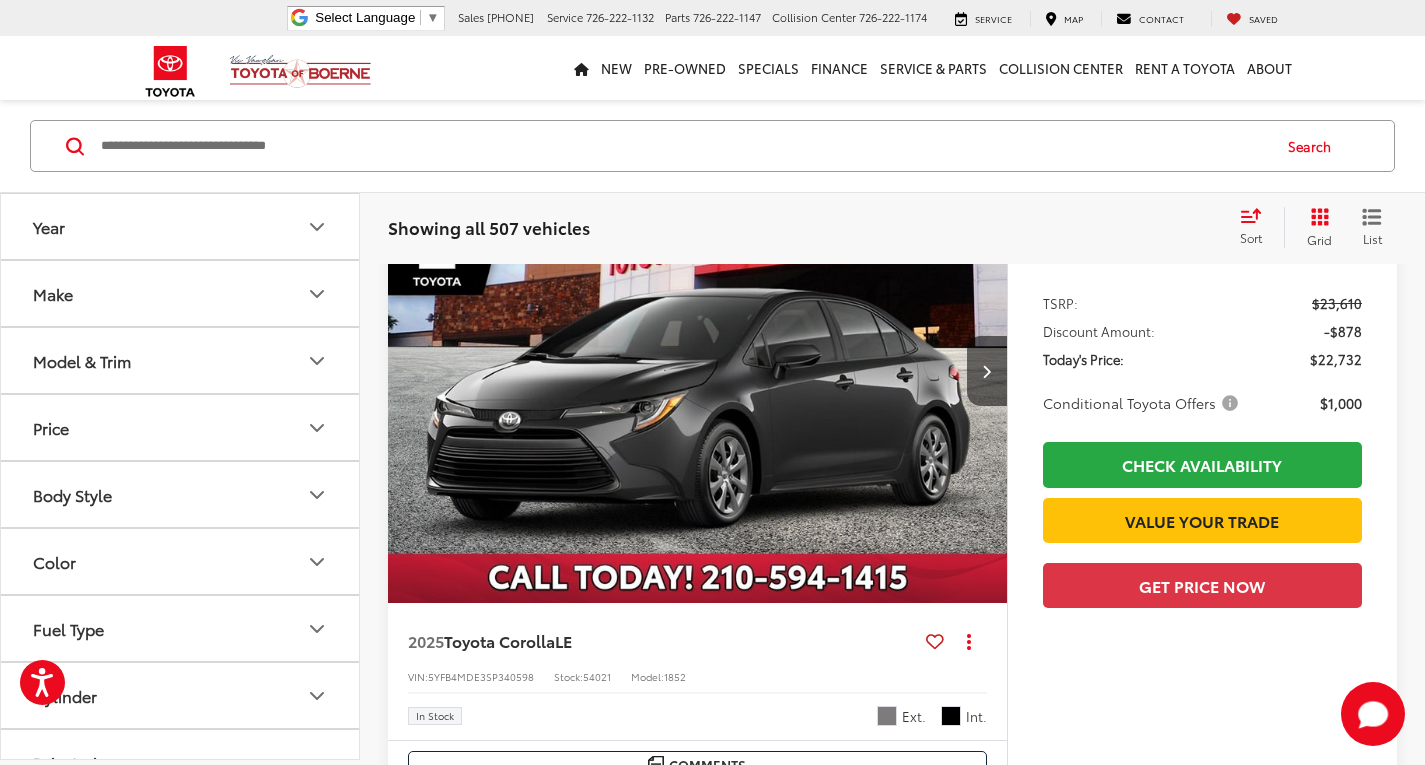 click on "Make" at bounding box center (181, 293) 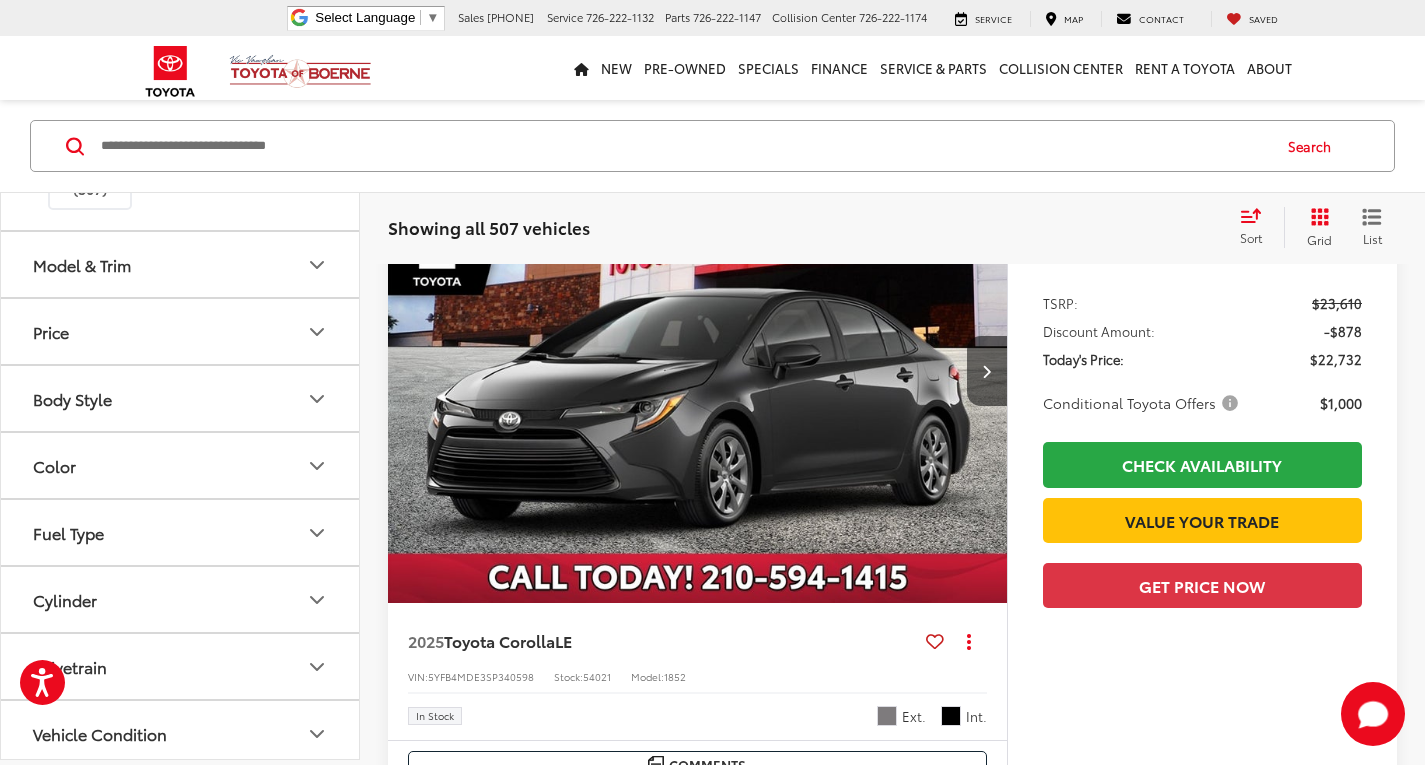 scroll, scrollTop: 200, scrollLeft: 0, axis: vertical 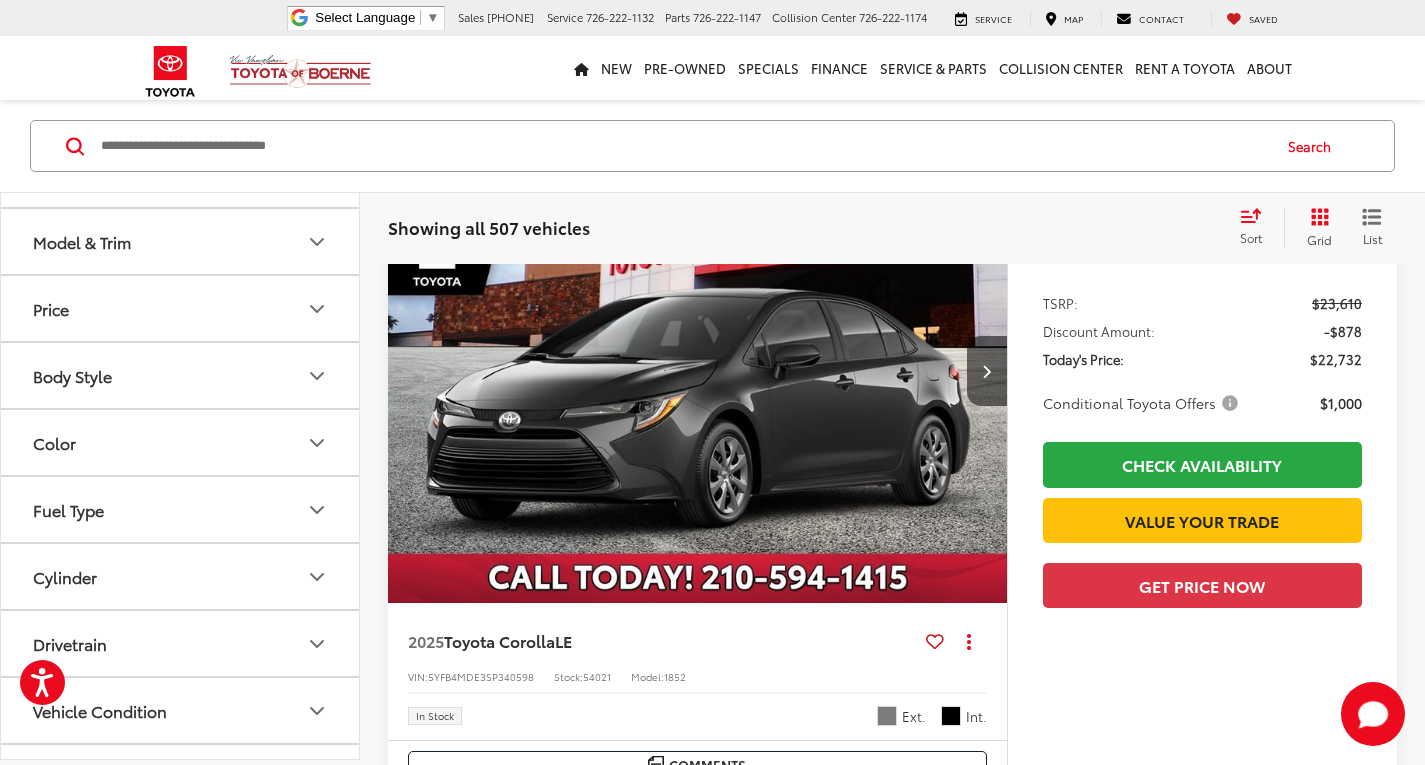 click on "Model & Trim" at bounding box center [181, 241] 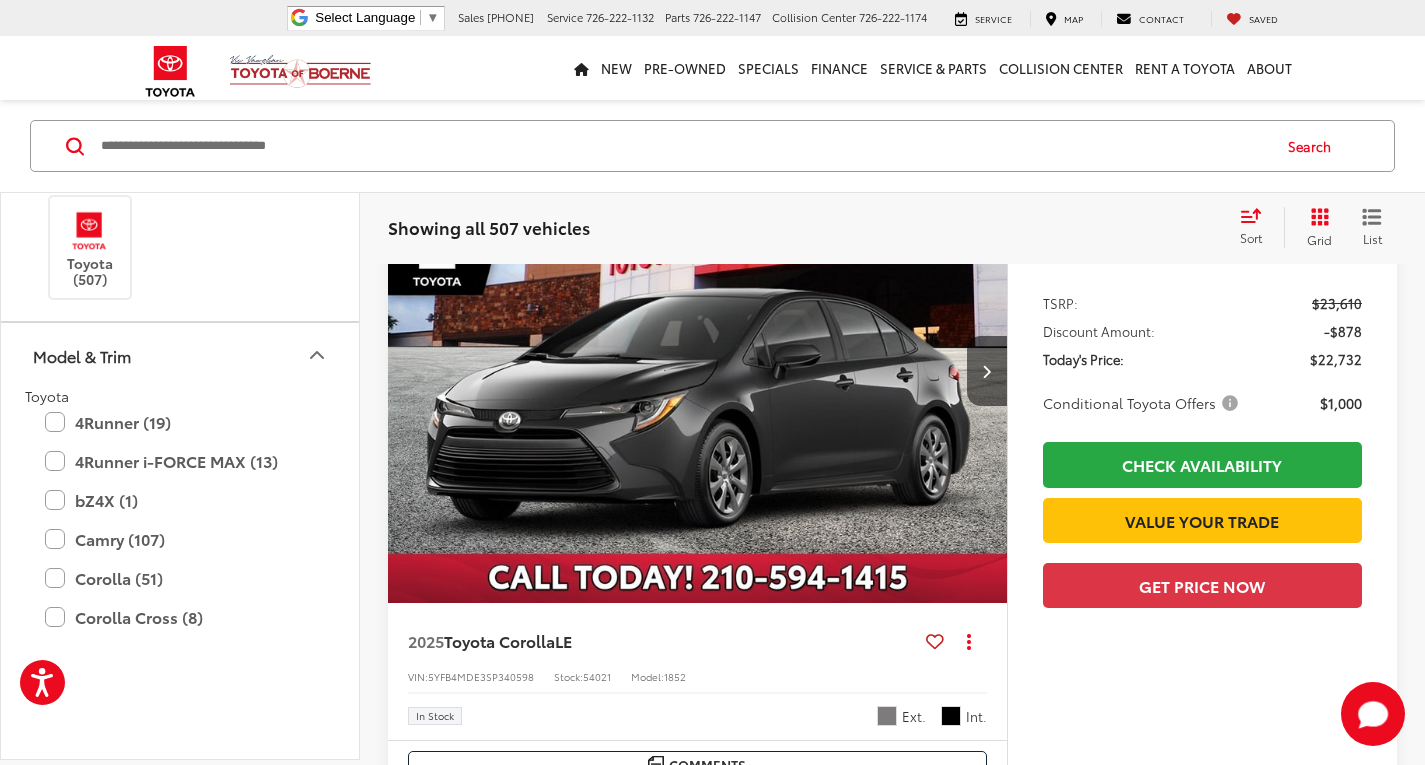 scroll, scrollTop: 0, scrollLeft: 0, axis: both 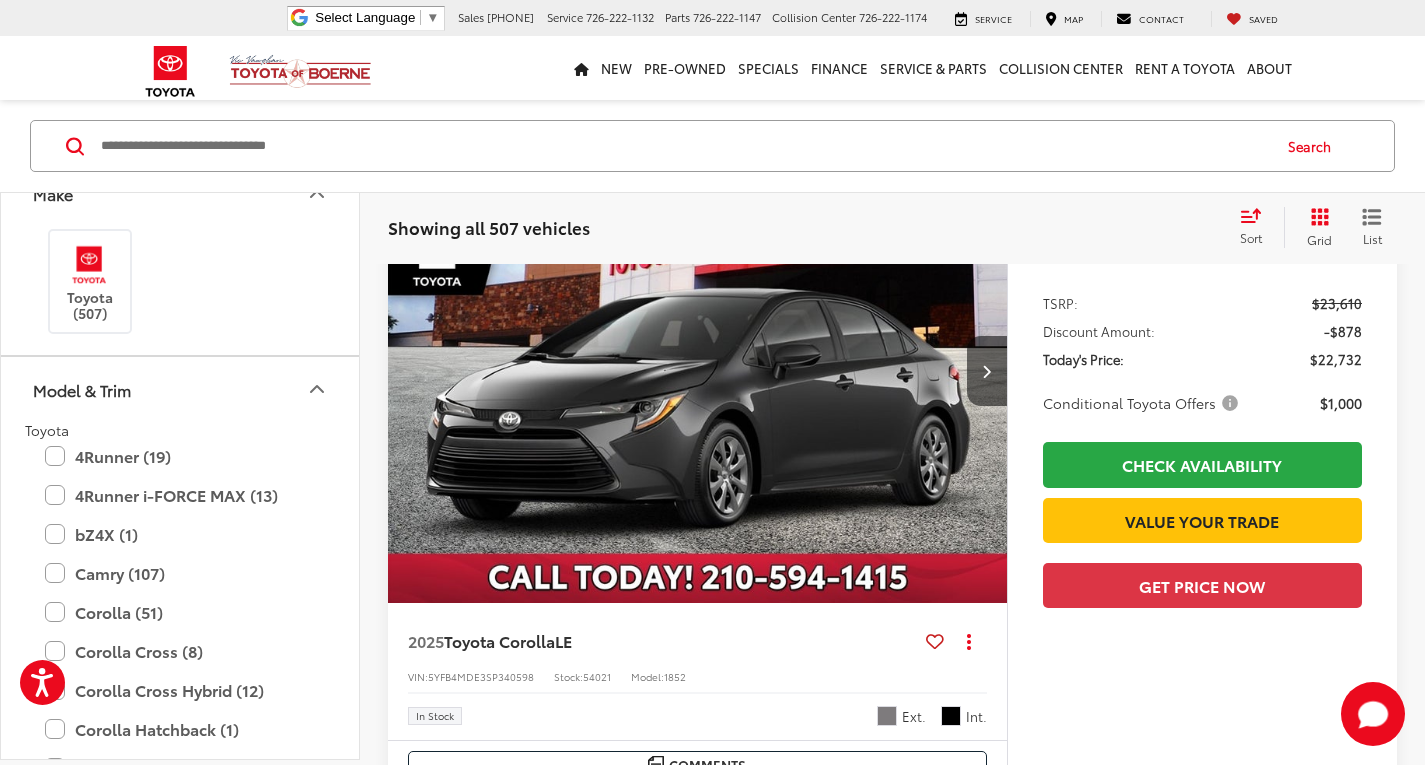 click on "Model & Trim" at bounding box center [181, 388] 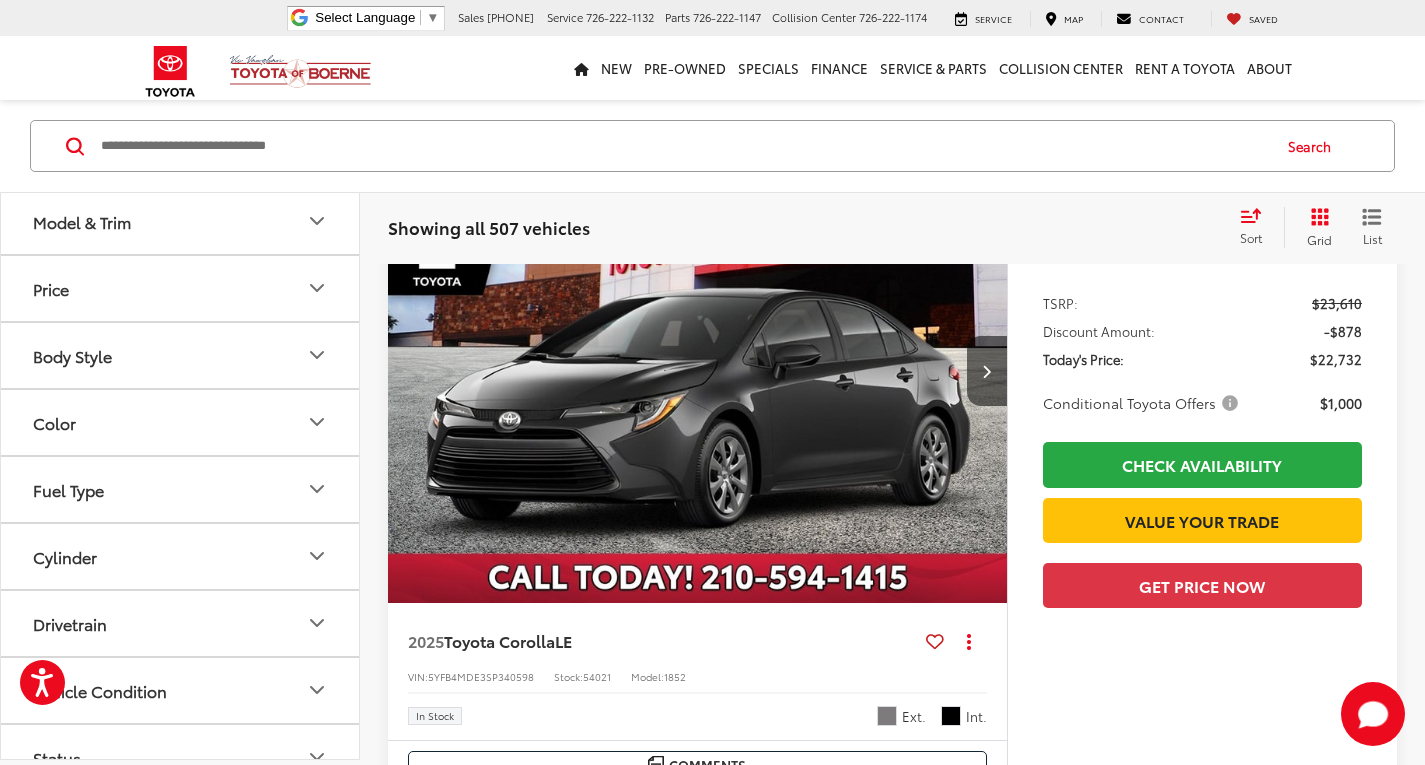 scroll, scrollTop: 0, scrollLeft: 0, axis: both 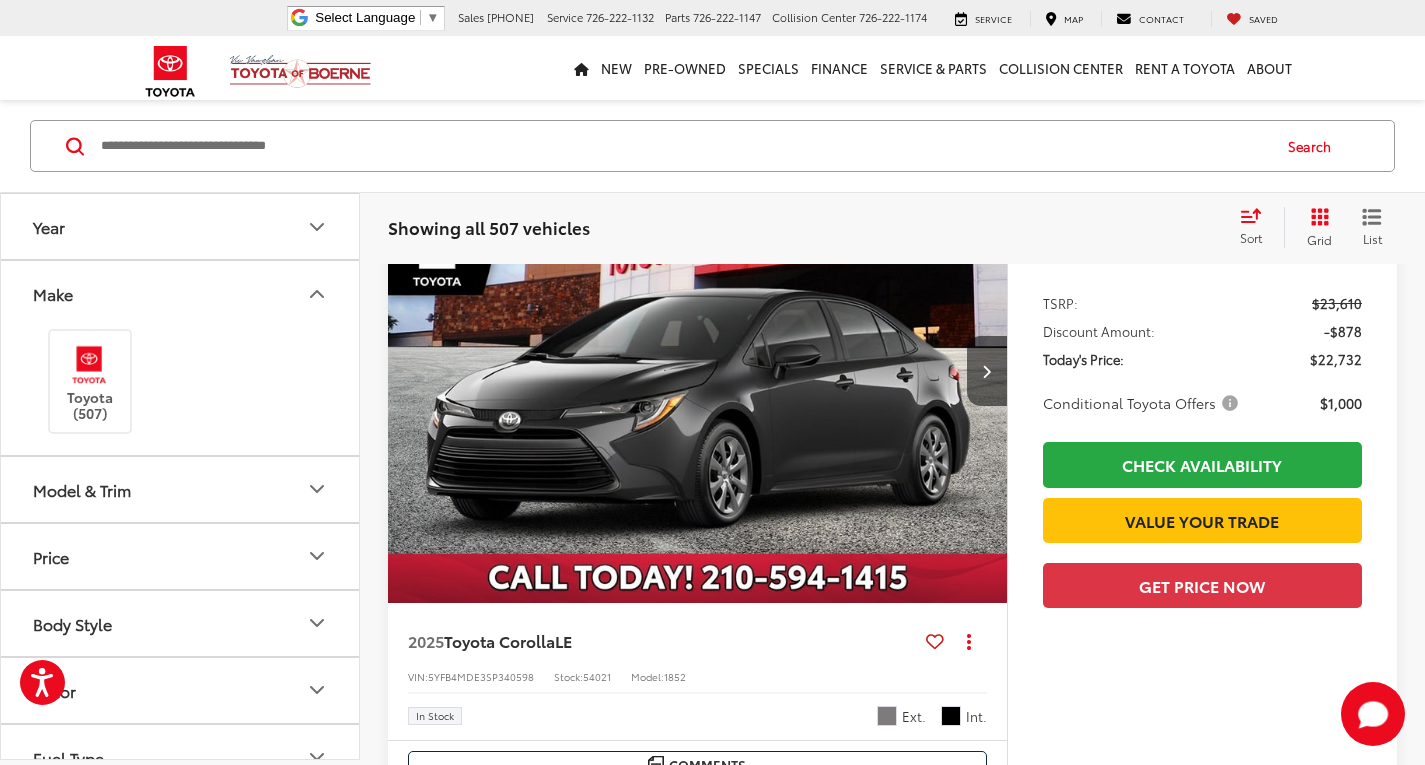 click on "Model & Trim" at bounding box center (181, 488) 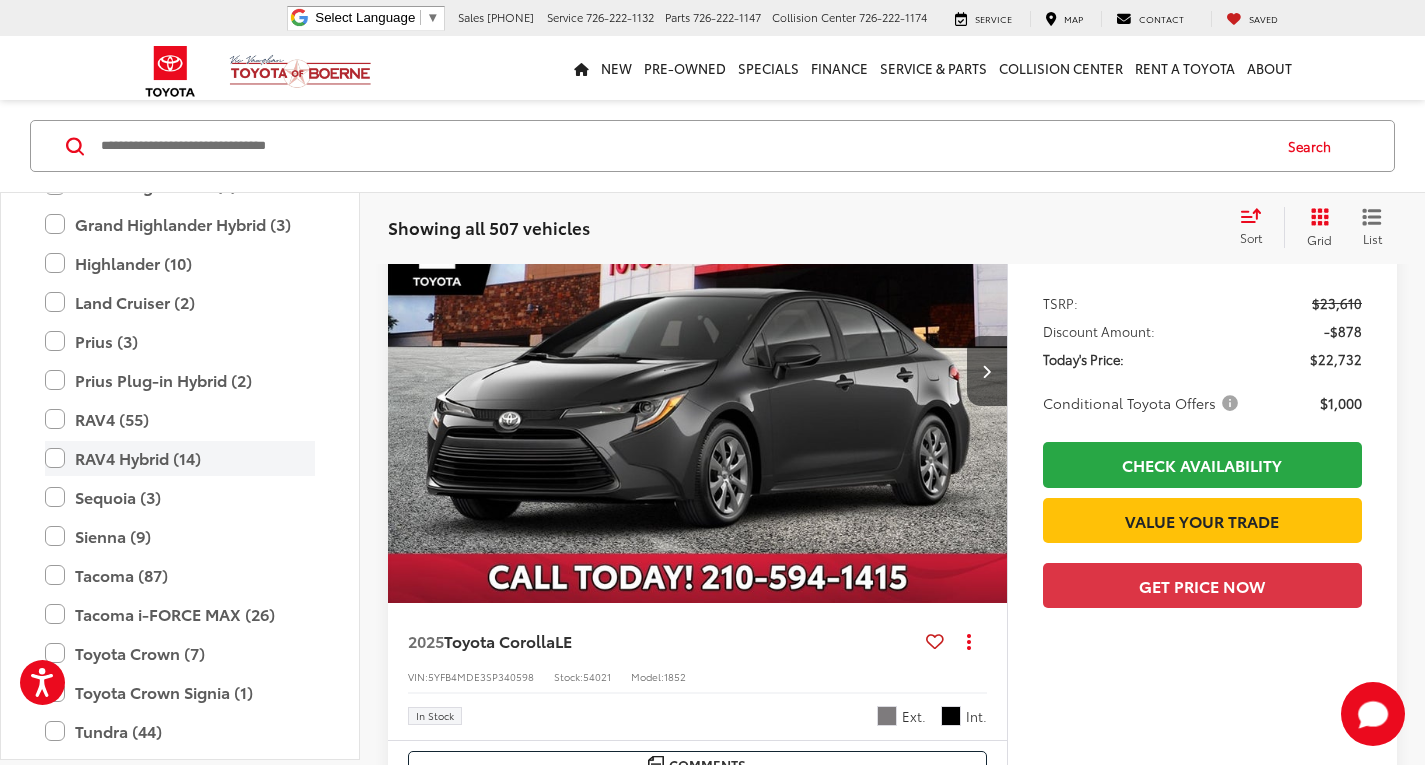 scroll, scrollTop: 600, scrollLeft: 0, axis: vertical 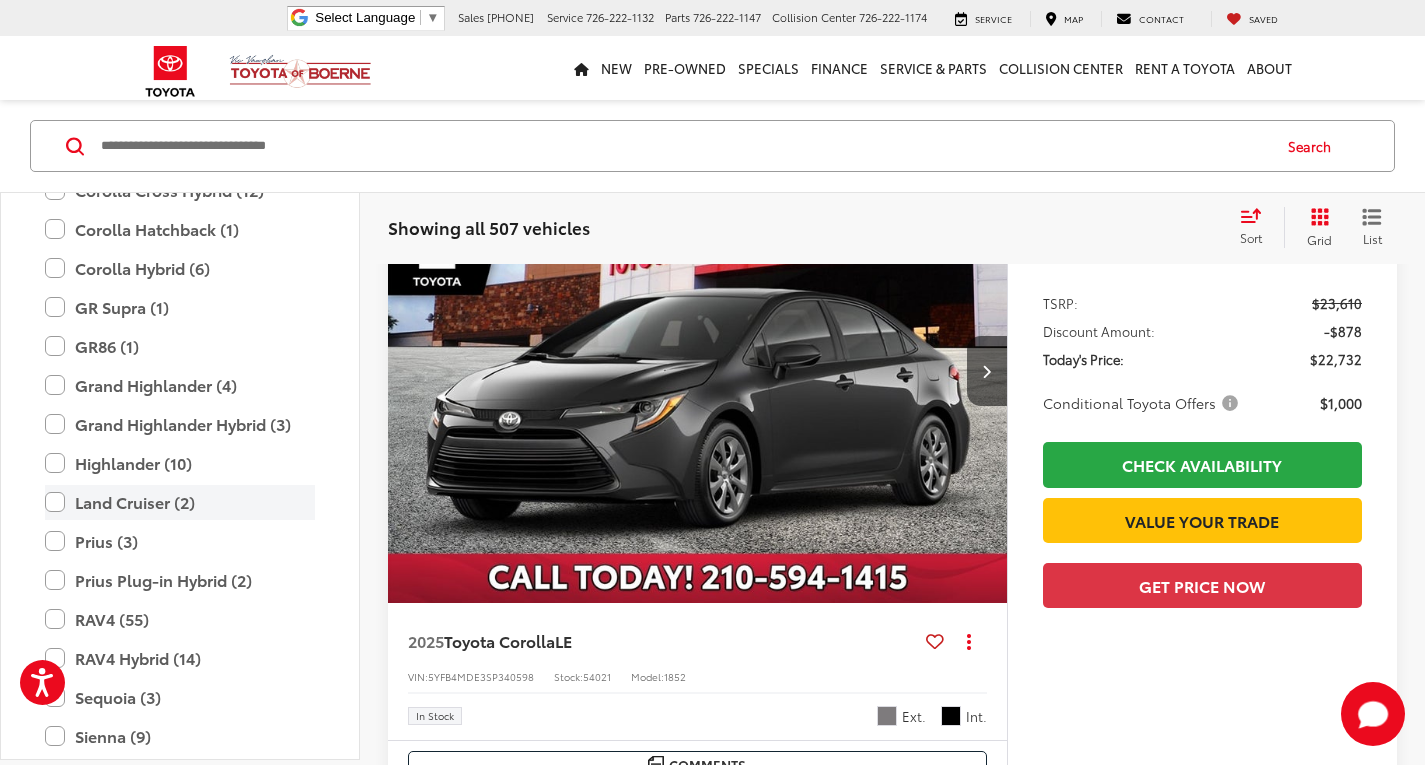 click on "Land Cruiser (2)" at bounding box center (180, 501) 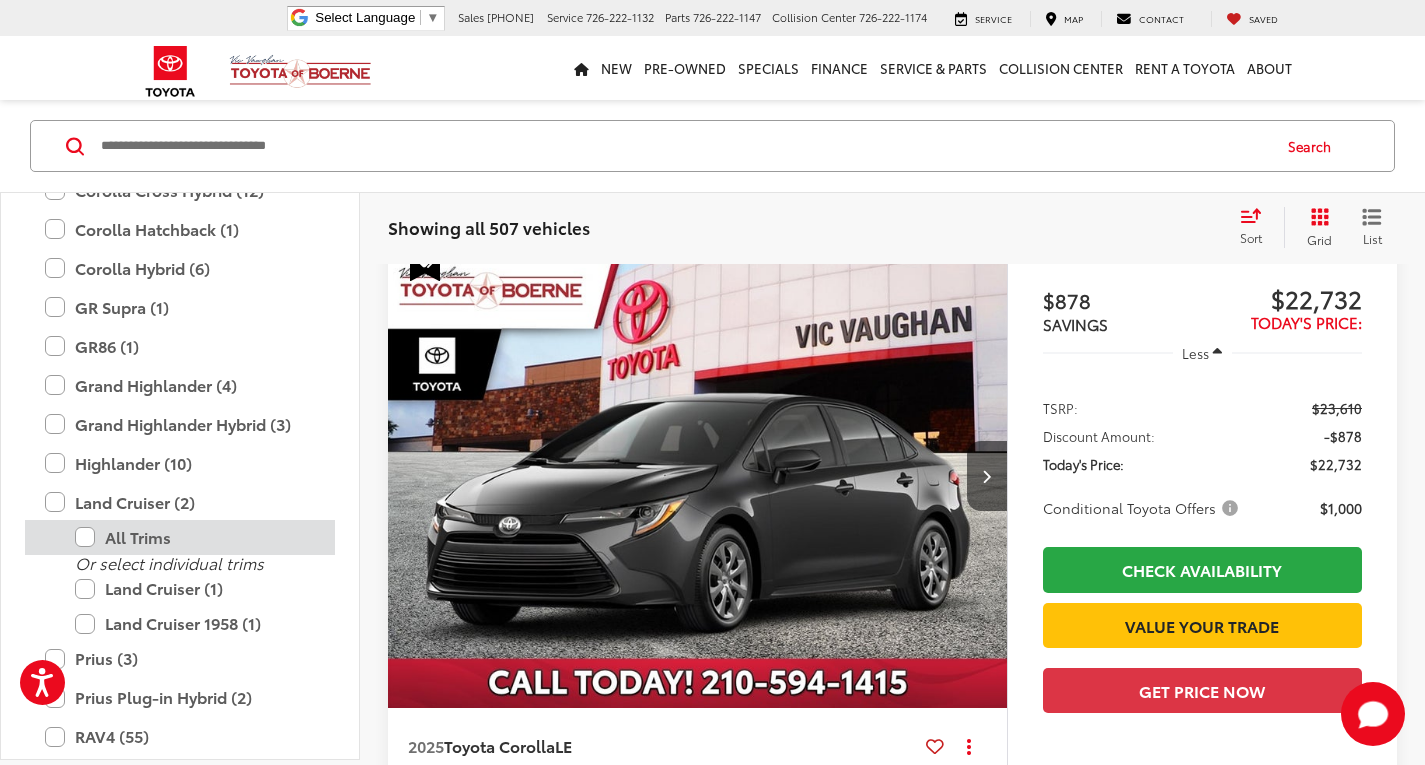 scroll, scrollTop: 173, scrollLeft: 0, axis: vertical 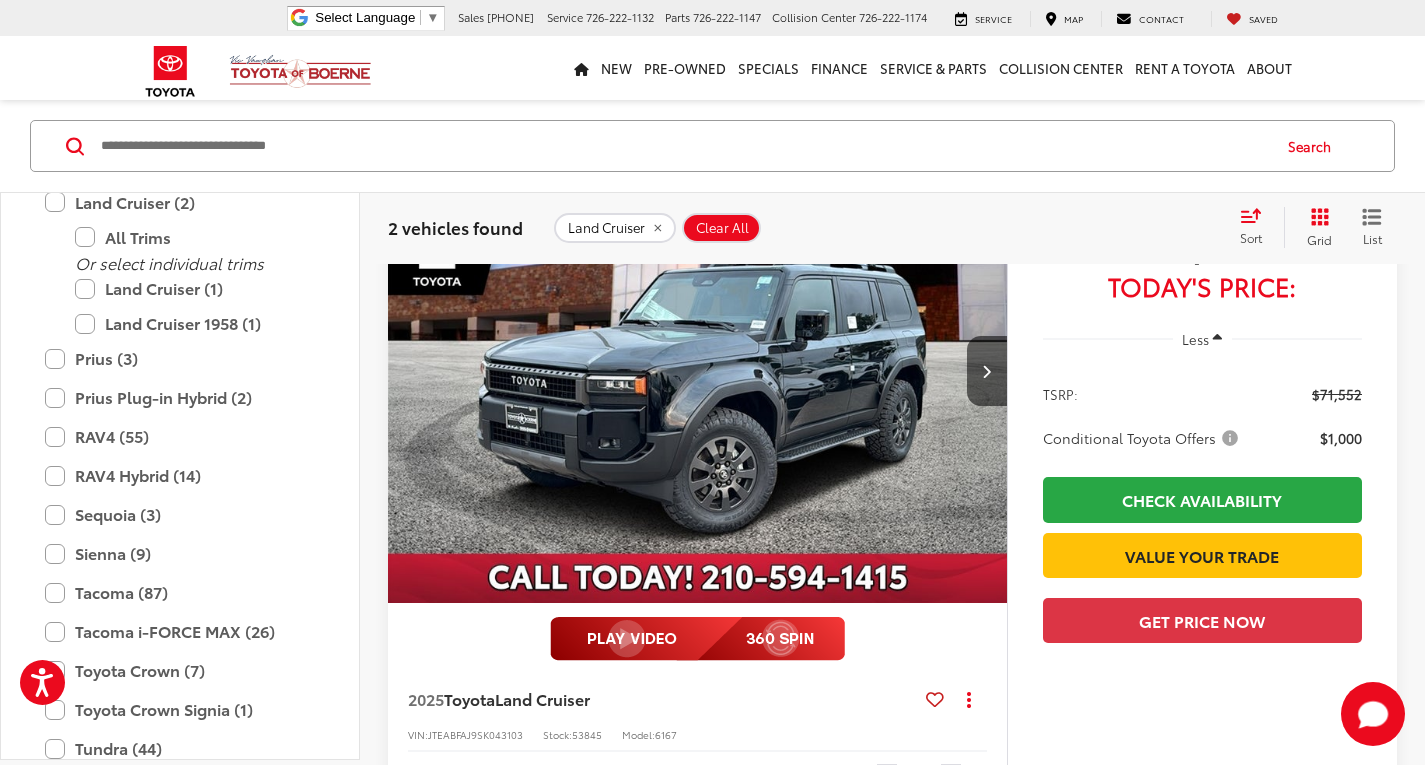 click at bounding box center (698, 371) 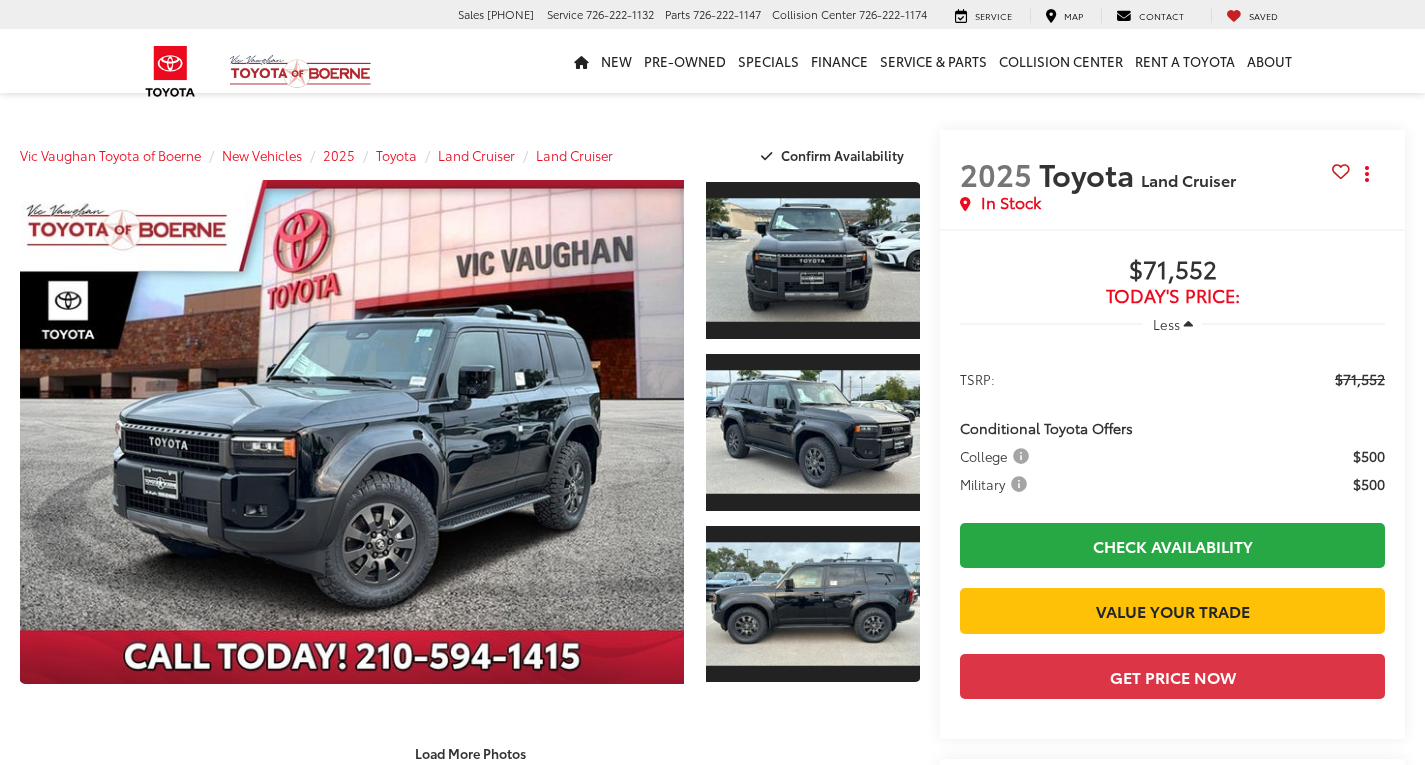 scroll, scrollTop: 0, scrollLeft: 0, axis: both 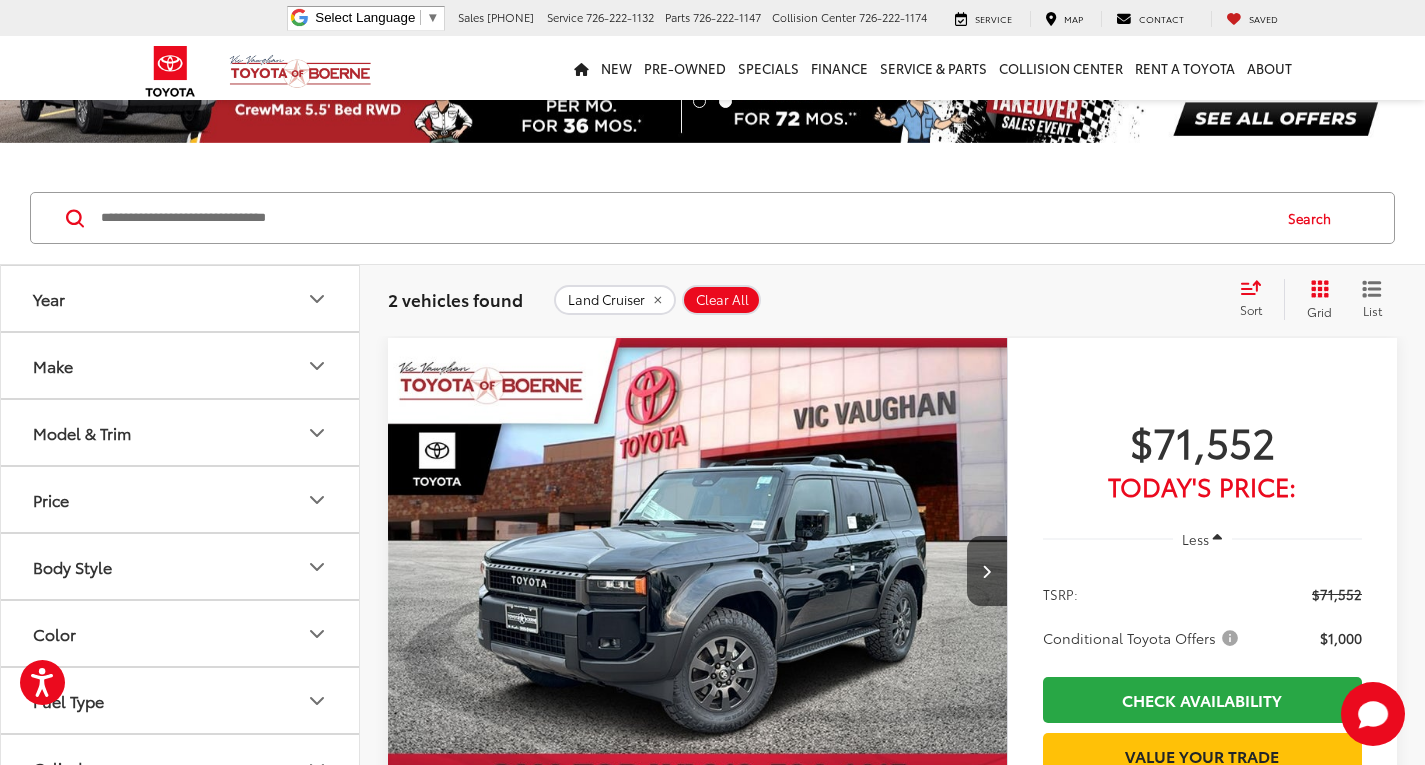 click at bounding box center [698, 571] 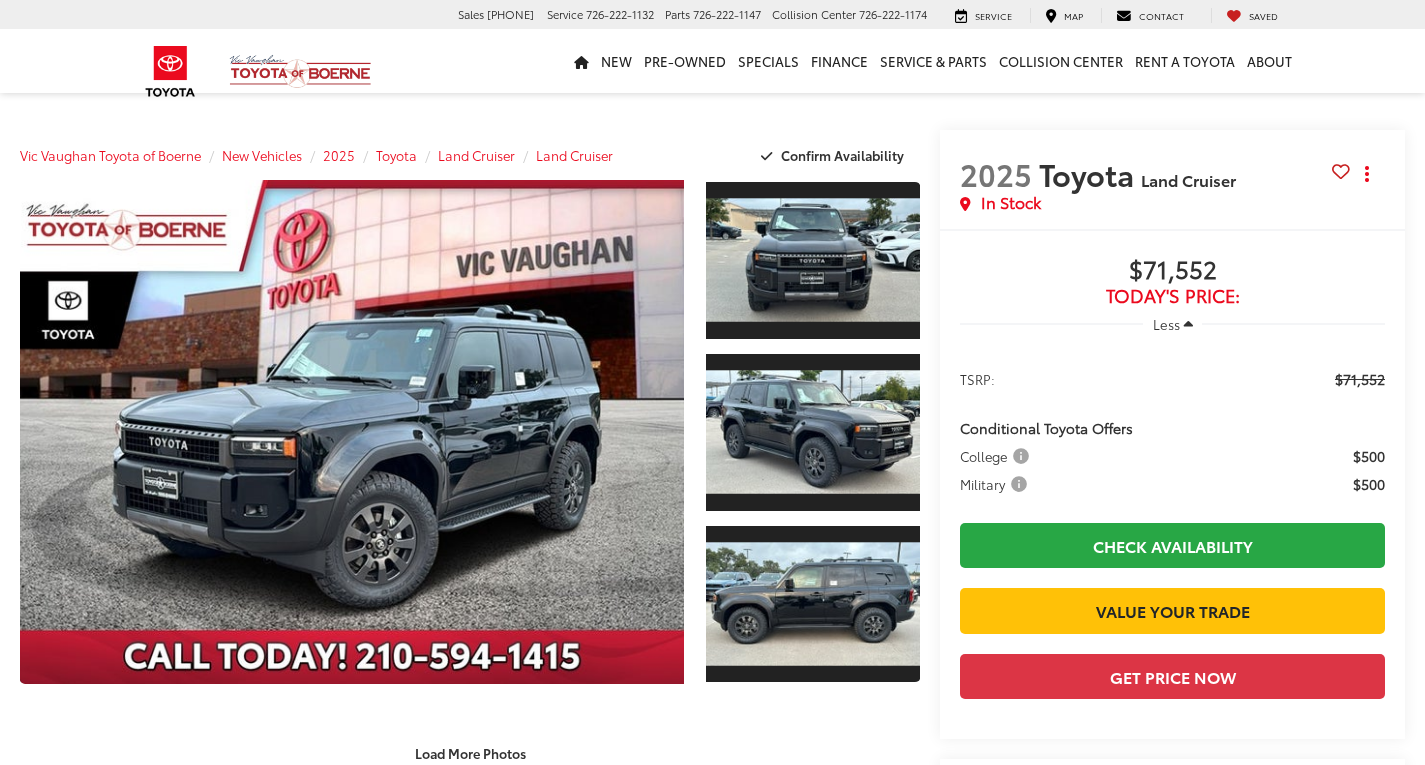scroll, scrollTop: 0, scrollLeft: 0, axis: both 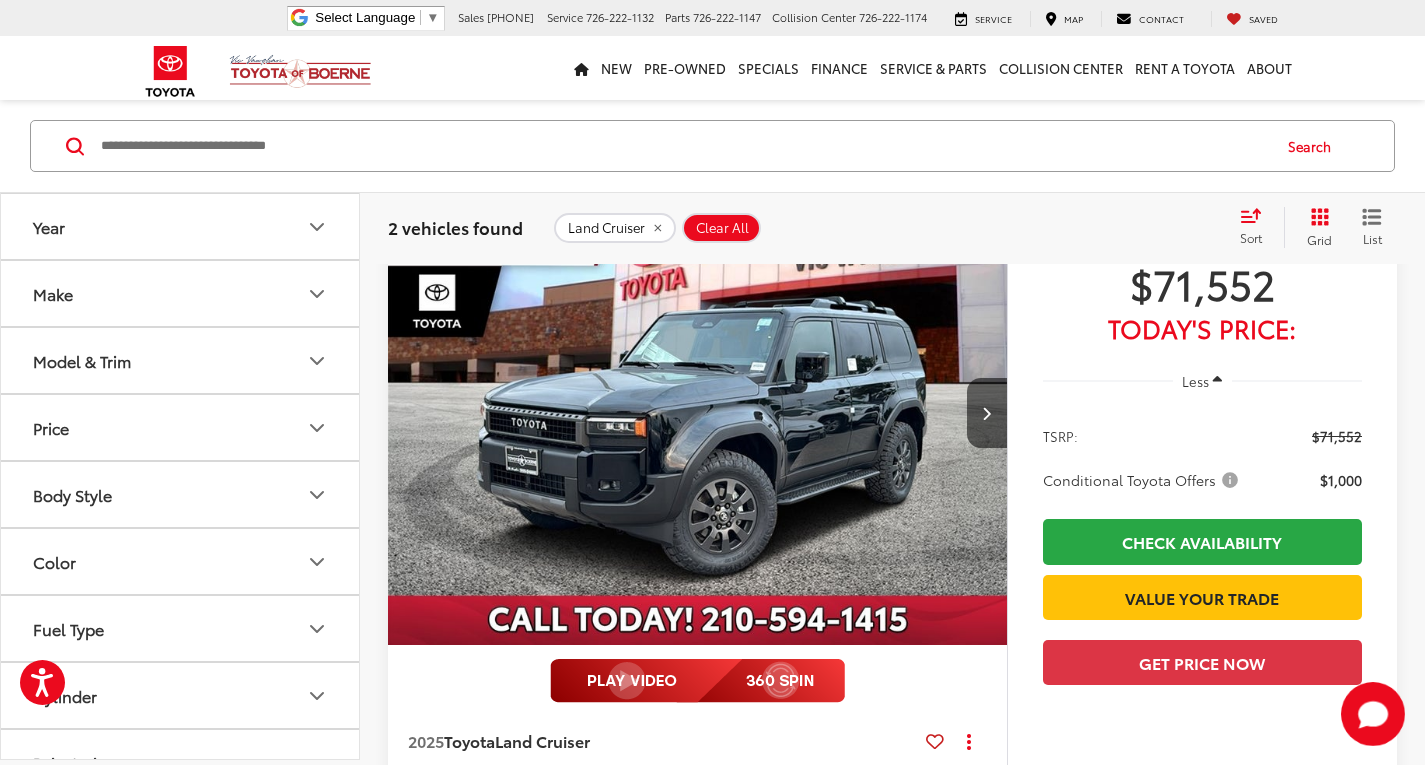 click at bounding box center [698, 413] 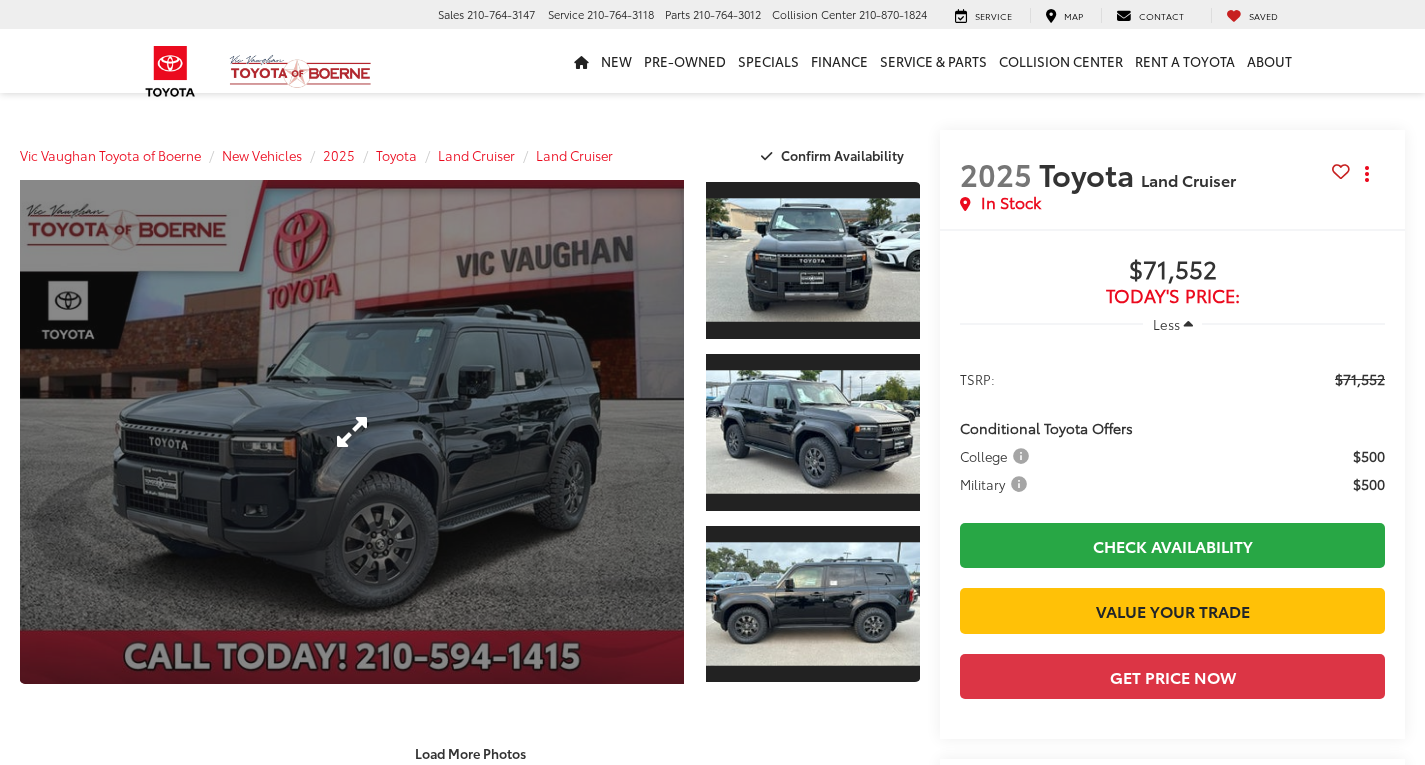 scroll, scrollTop: 0, scrollLeft: 0, axis: both 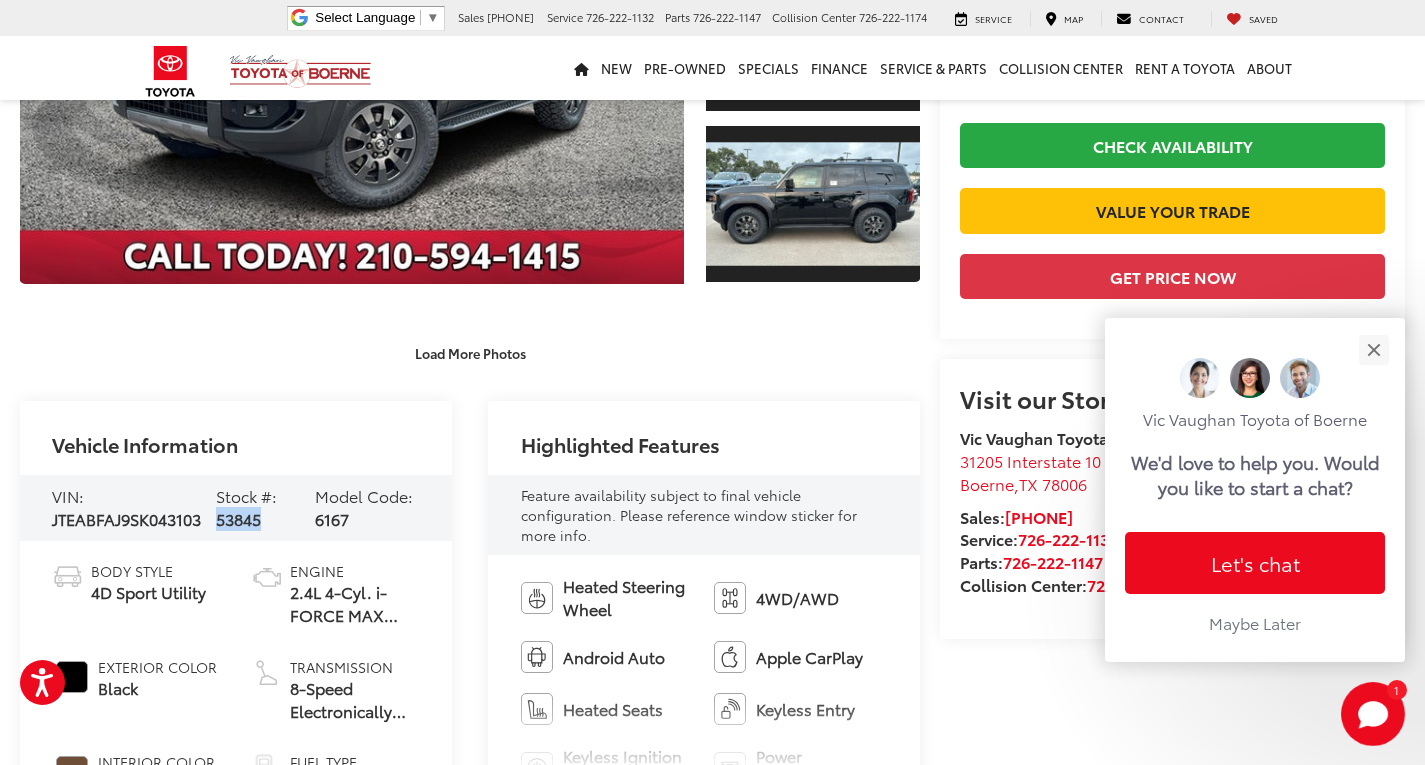 drag, startPoint x: 265, startPoint y: 523, endPoint x: 217, endPoint y: 536, distance: 49.729267 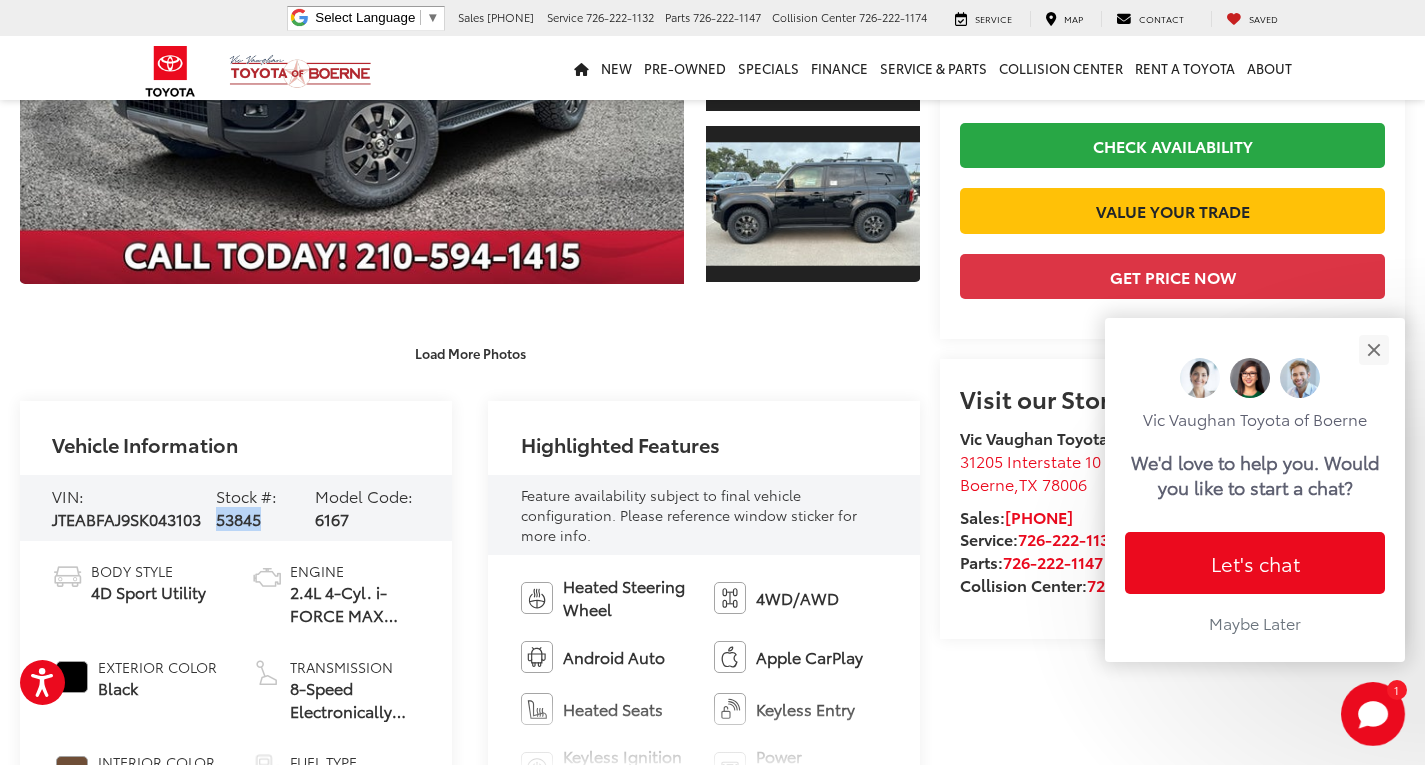 copy on "53845" 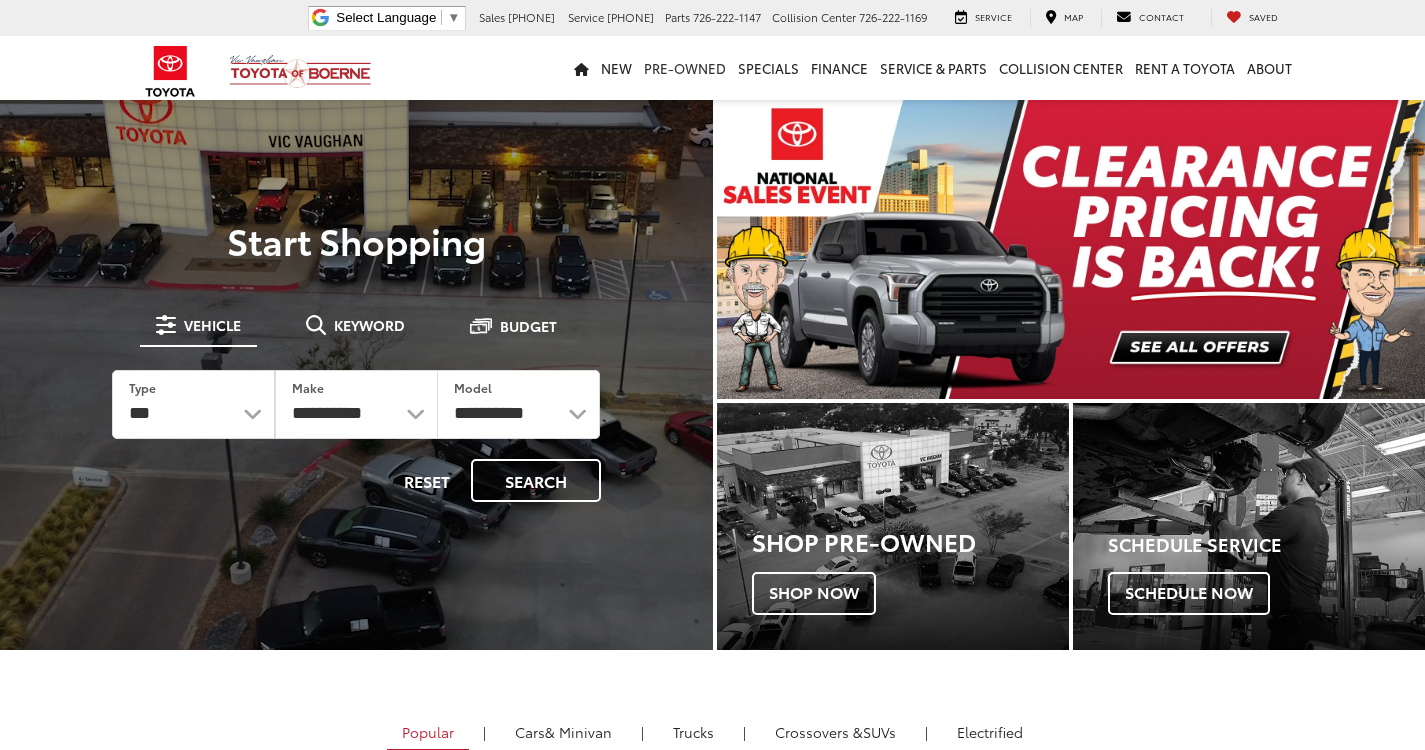 scroll, scrollTop: 0, scrollLeft: 0, axis: both 